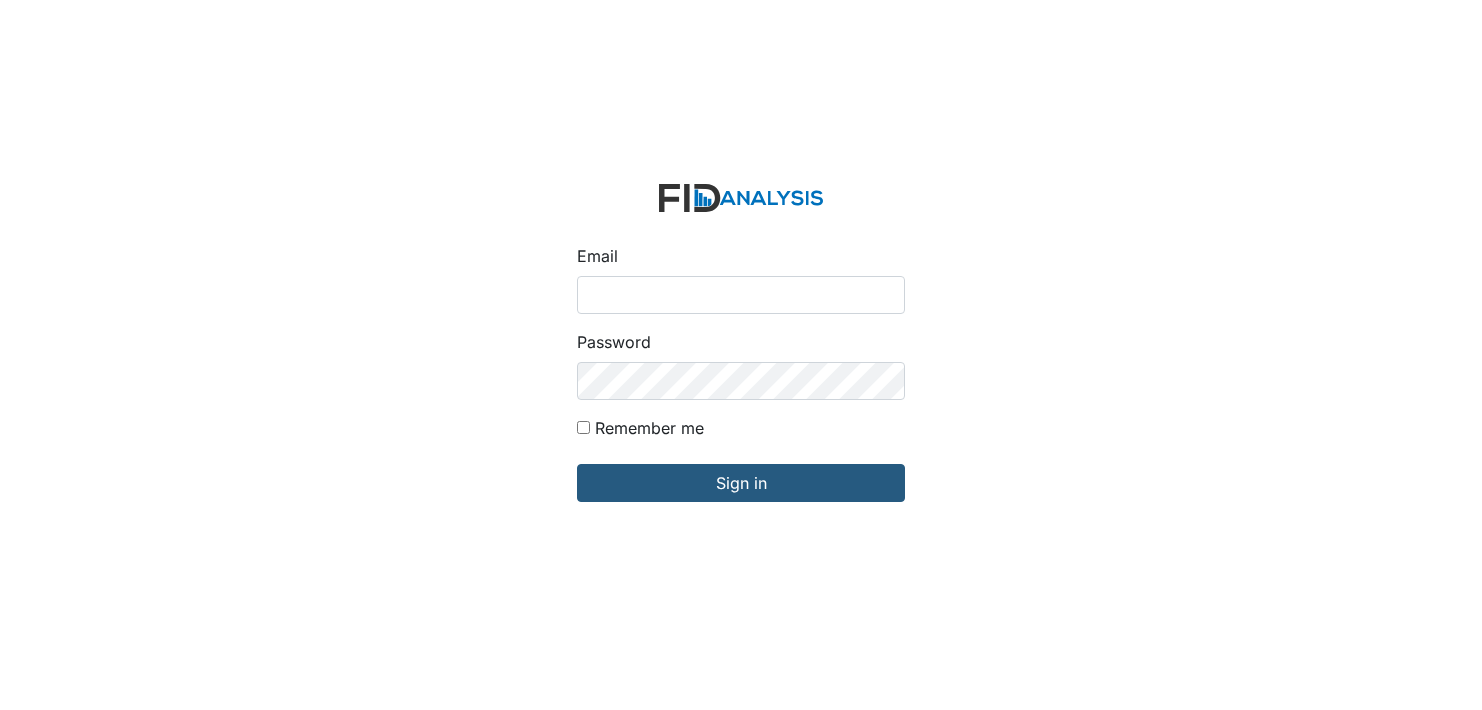 scroll, scrollTop: 0, scrollLeft: 0, axis: both 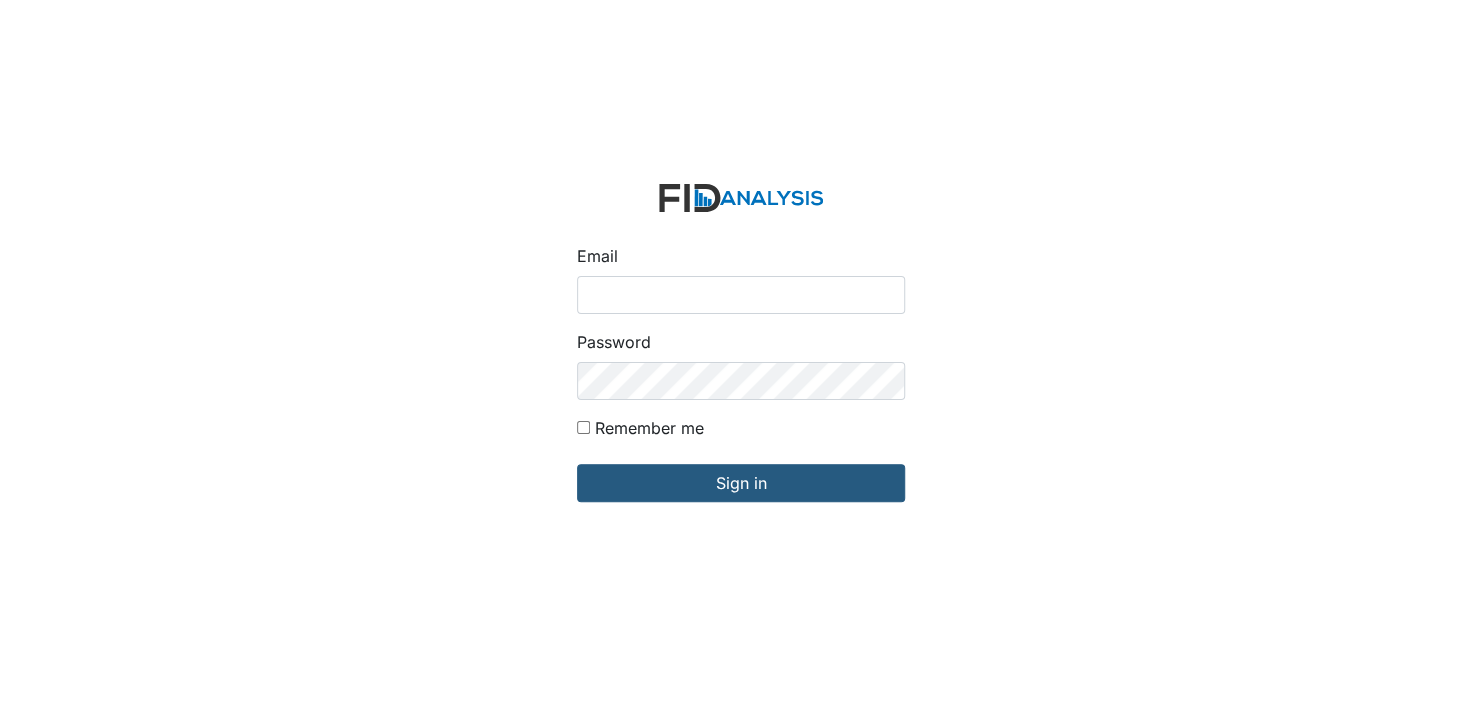 click on "Email" at bounding box center [741, 295] 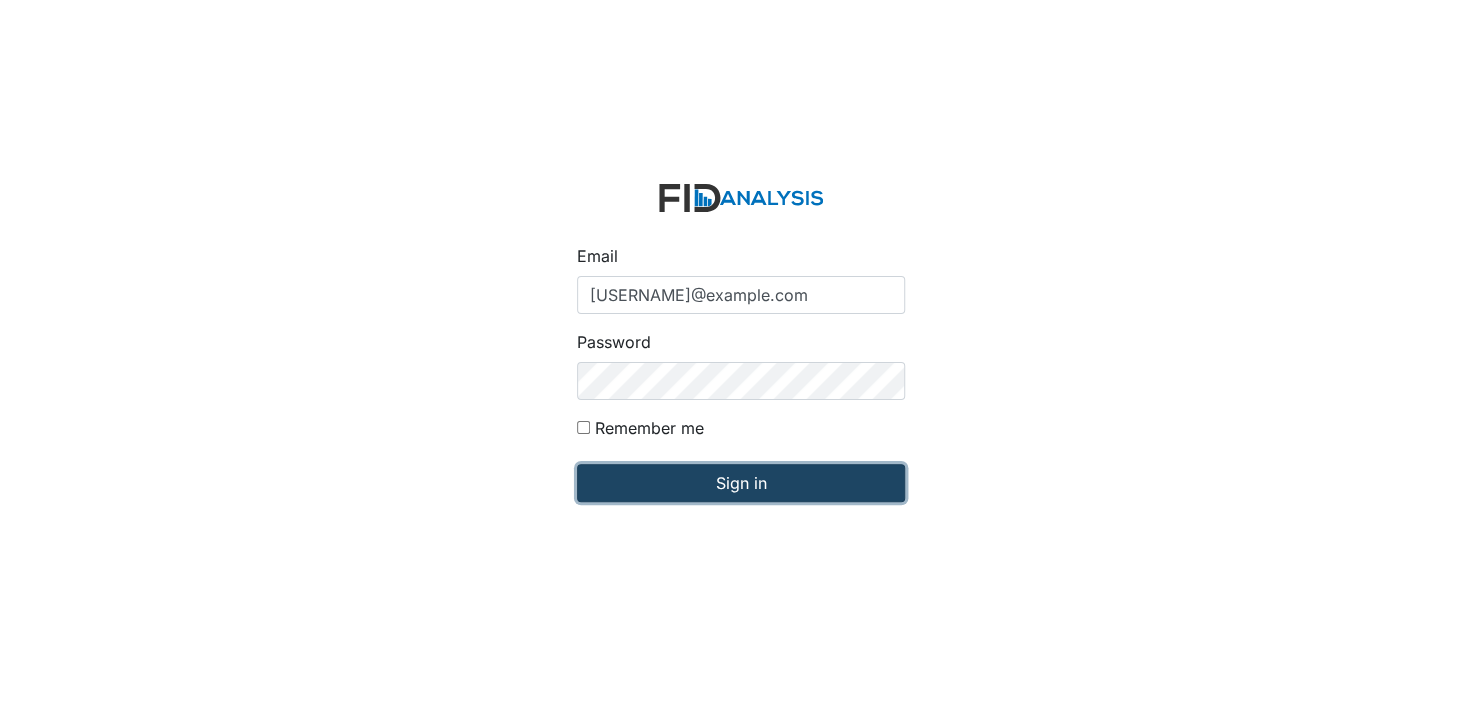 click on "Sign in" at bounding box center [741, 483] 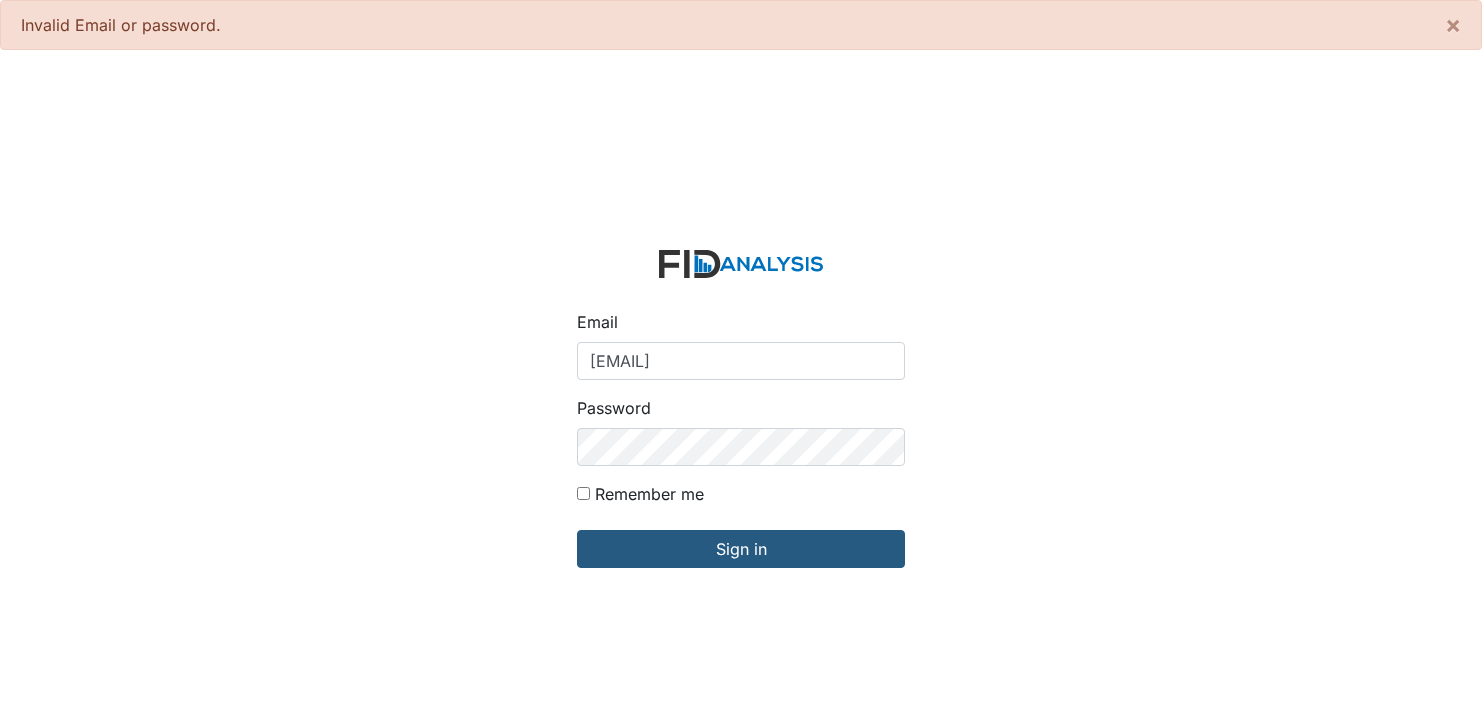 scroll, scrollTop: 0, scrollLeft: 0, axis: both 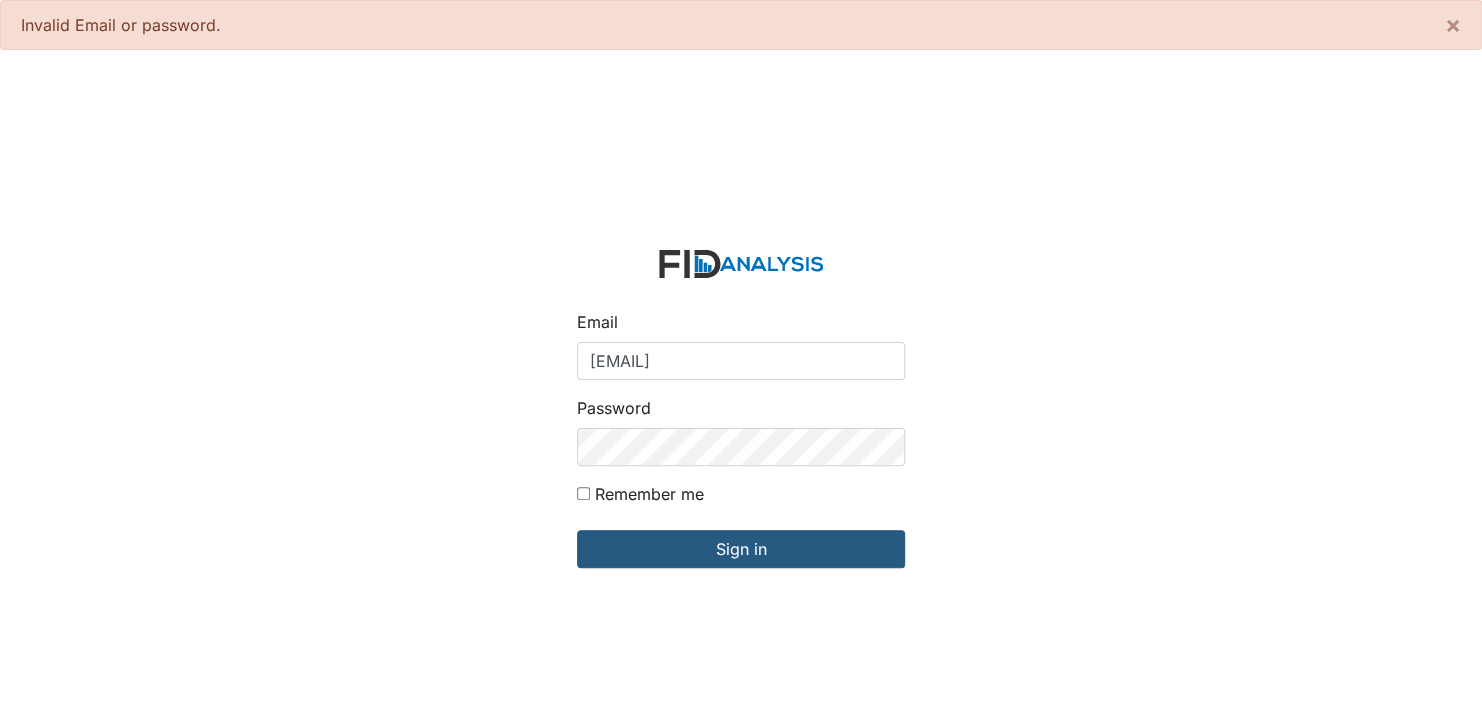 drag, startPoint x: 713, startPoint y: 518, endPoint x: 710, endPoint y: 529, distance: 11.401754 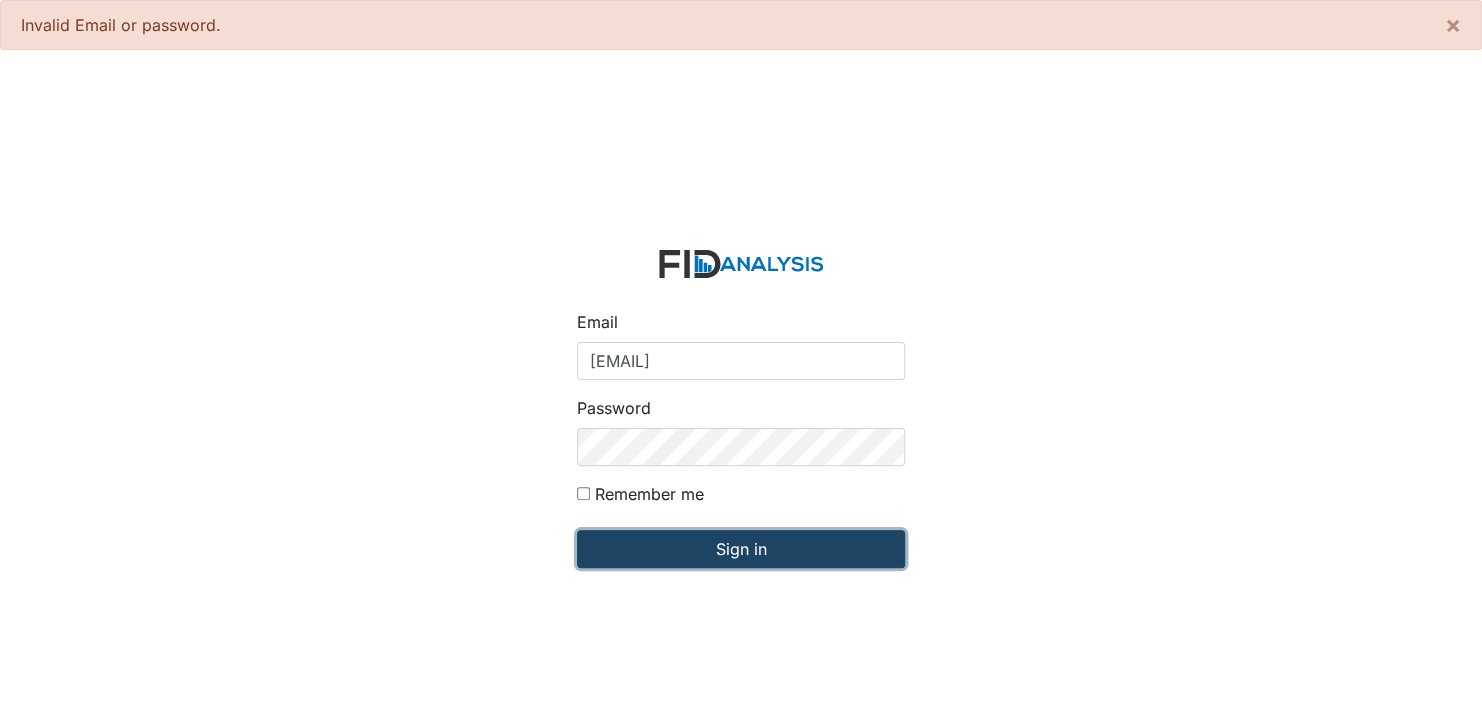 click on "Sign in" at bounding box center [741, 549] 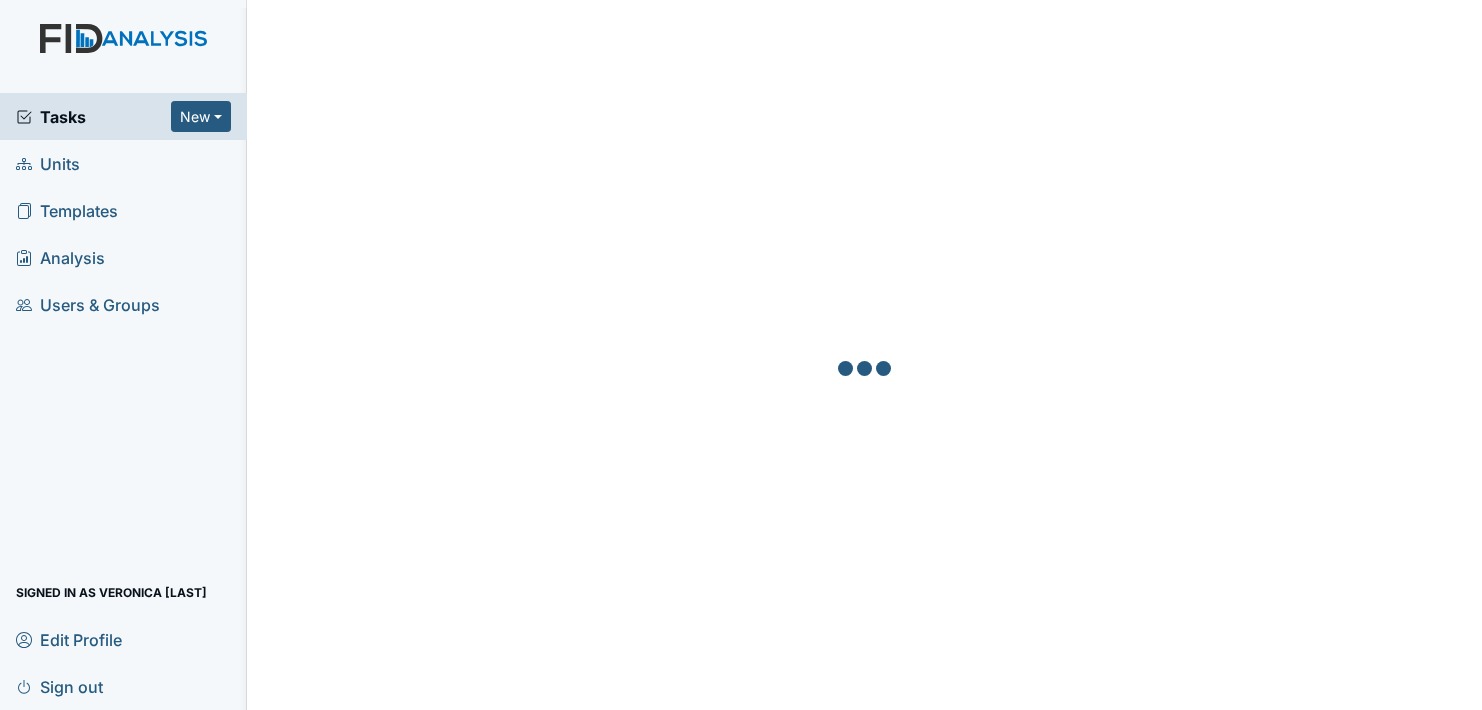 scroll, scrollTop: 0, scrollLeft: 0, axis: both 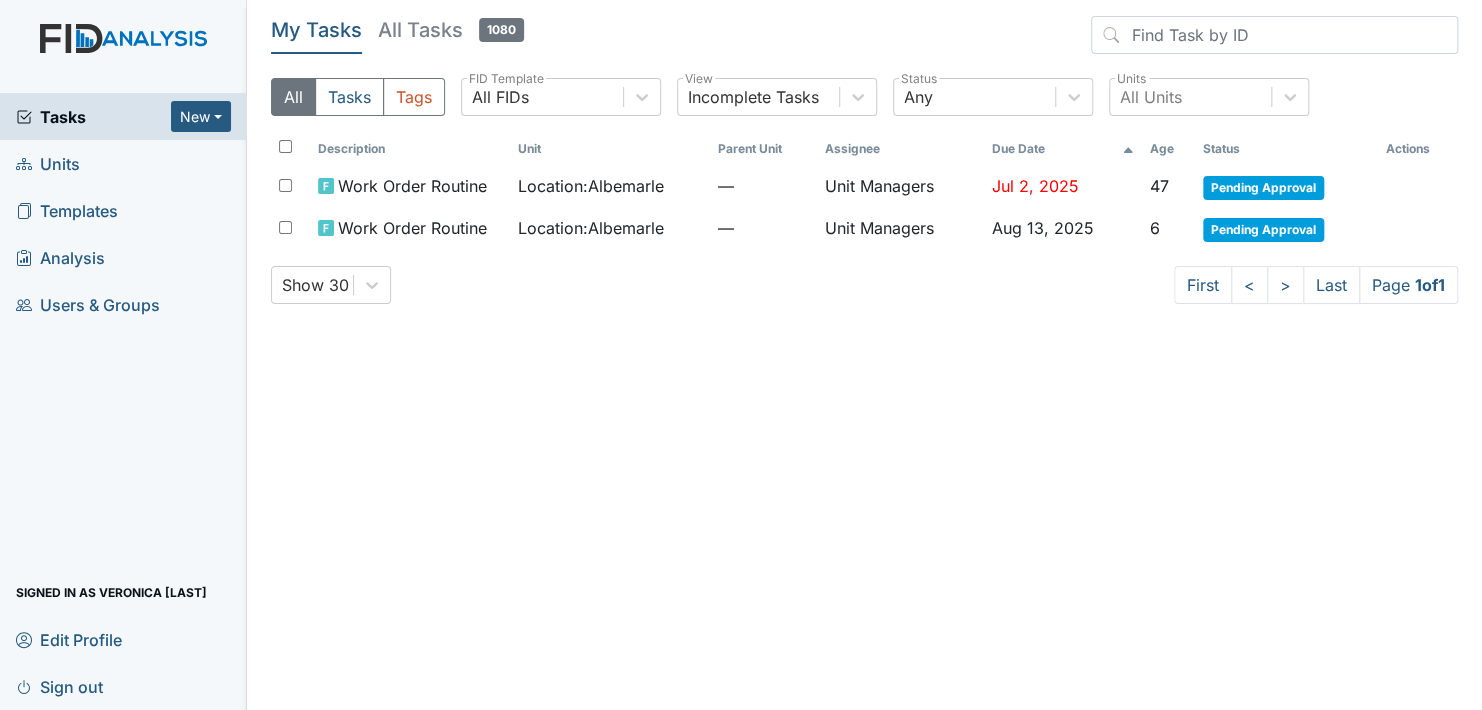 click on "Units" at bounding box center (123, 163) 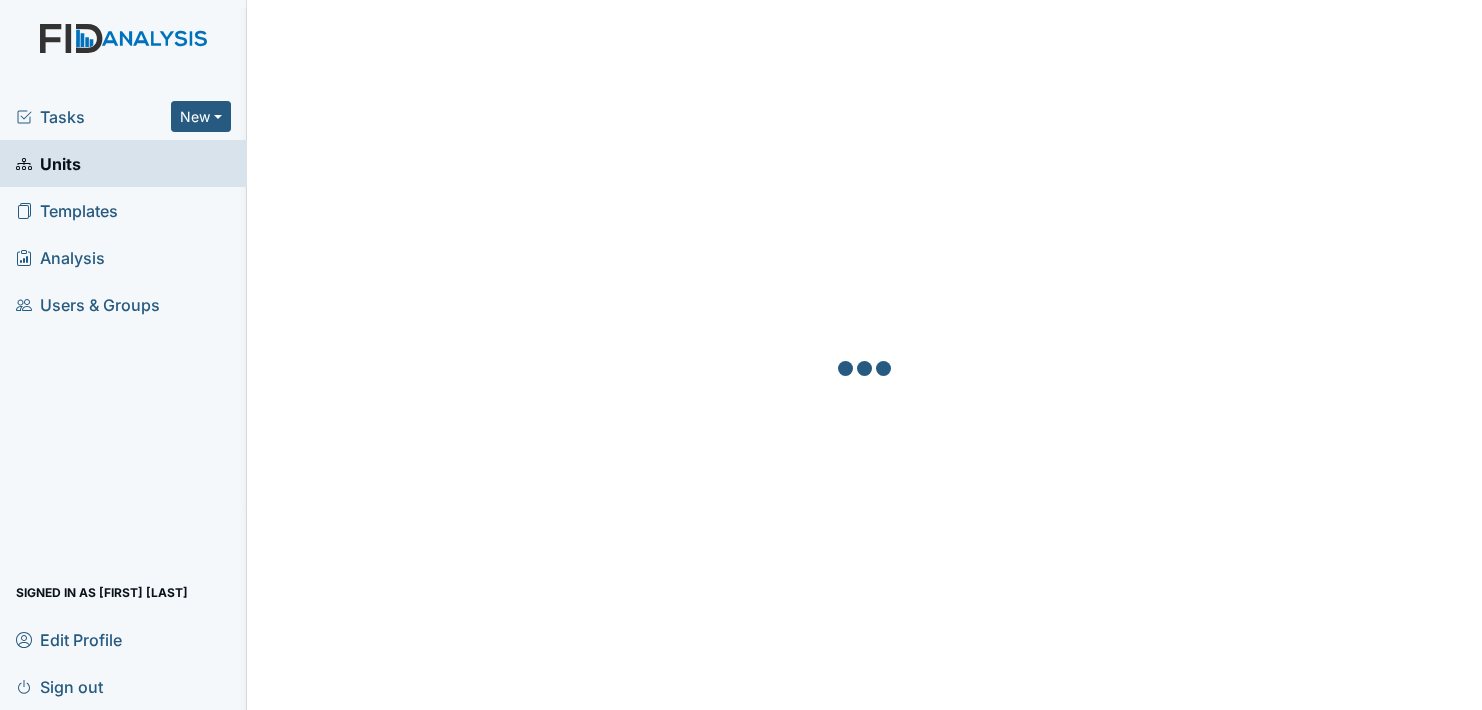 scroll, scrollTop: 0, scrollLeft: 0, axis: both 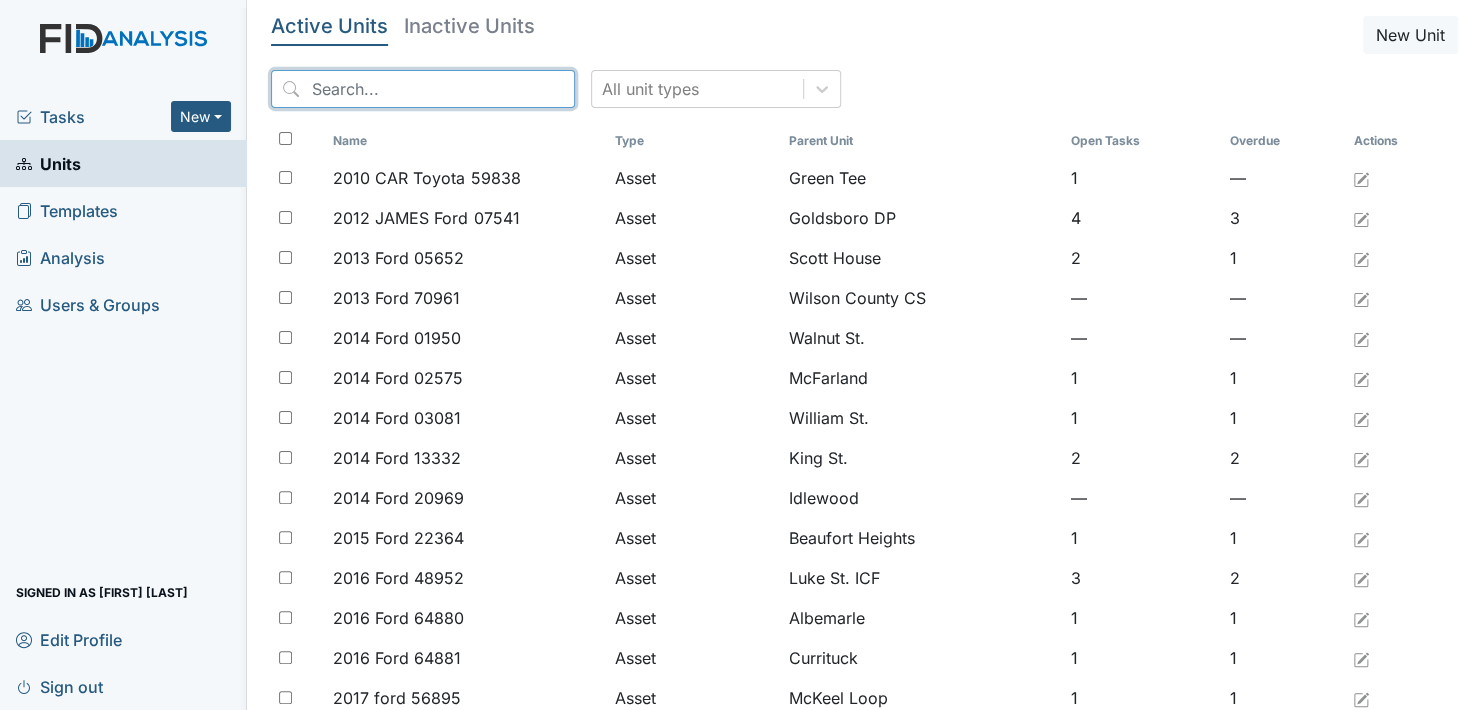 click at bounding box center [423, 89] 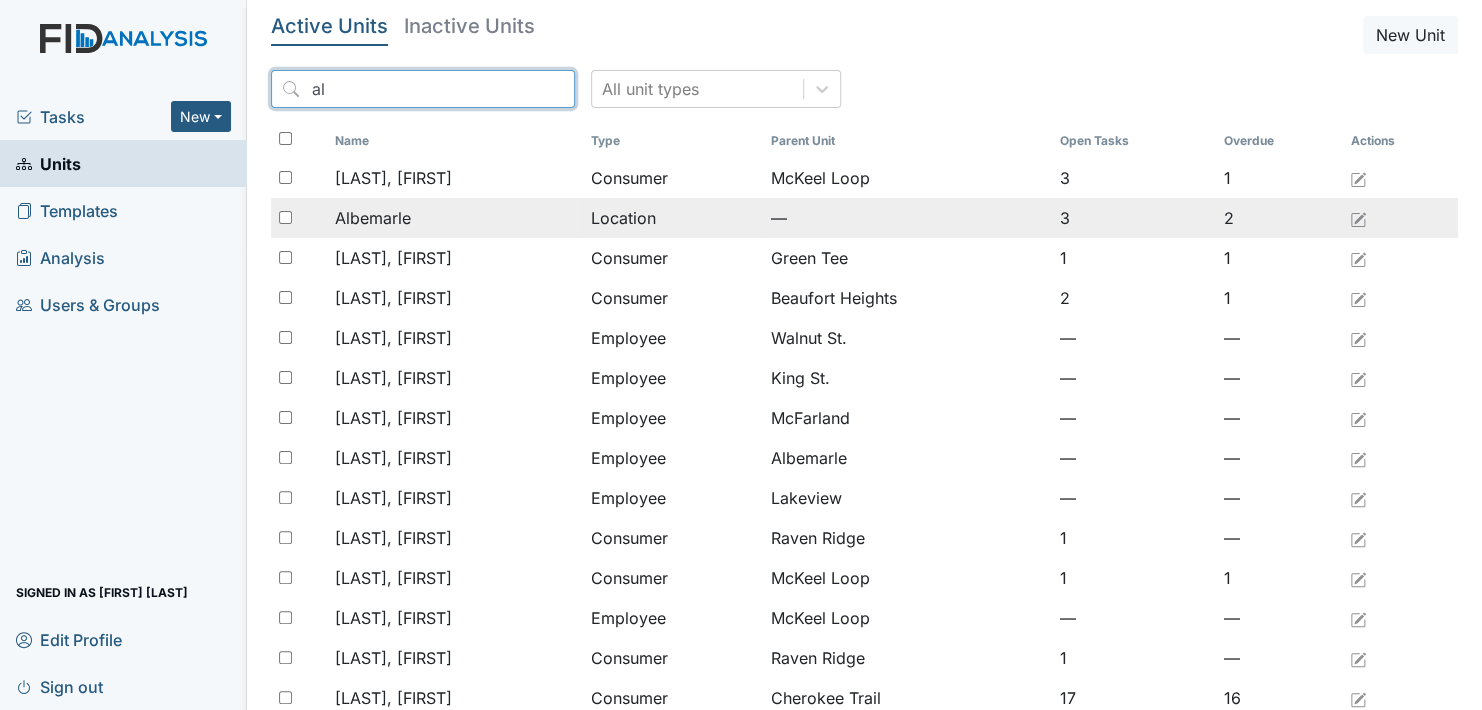 type on "al" 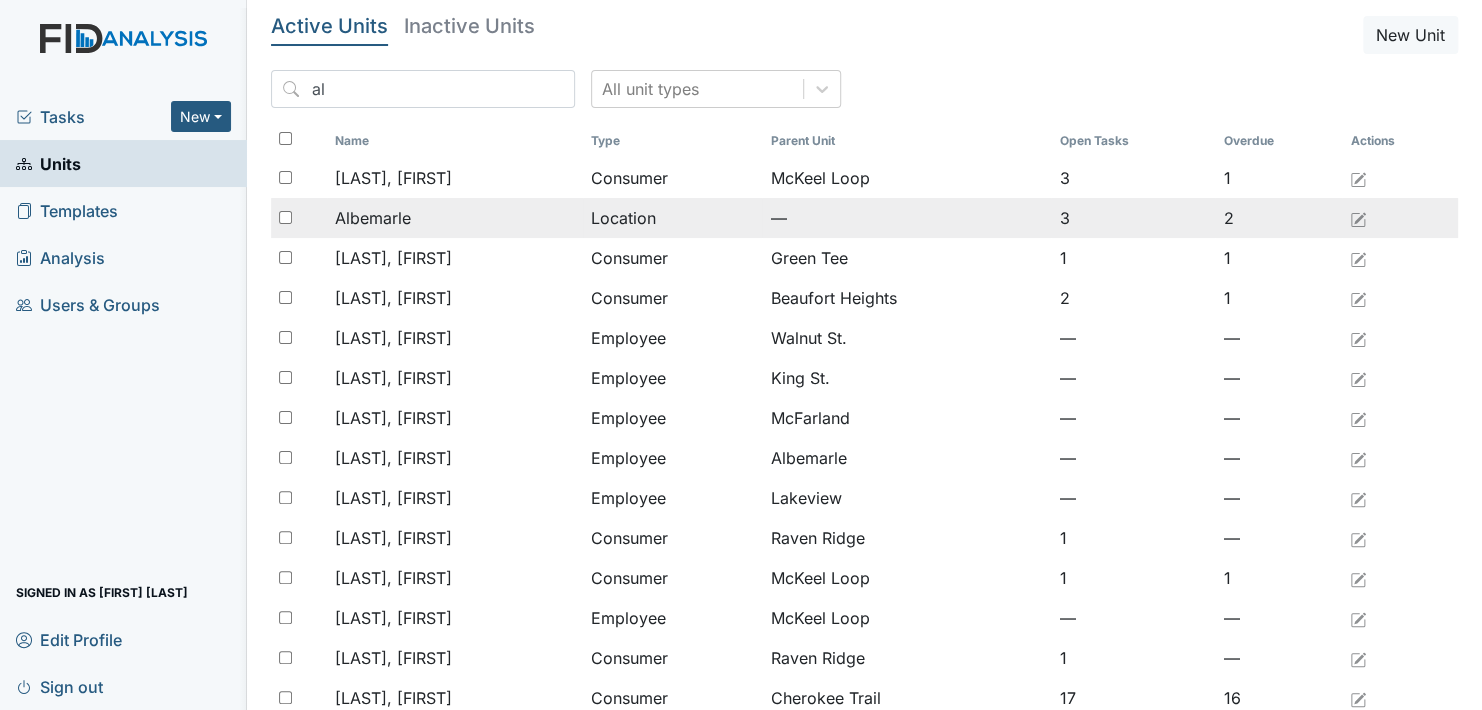 click on "Albemarle" at bounding box center [373, 218] 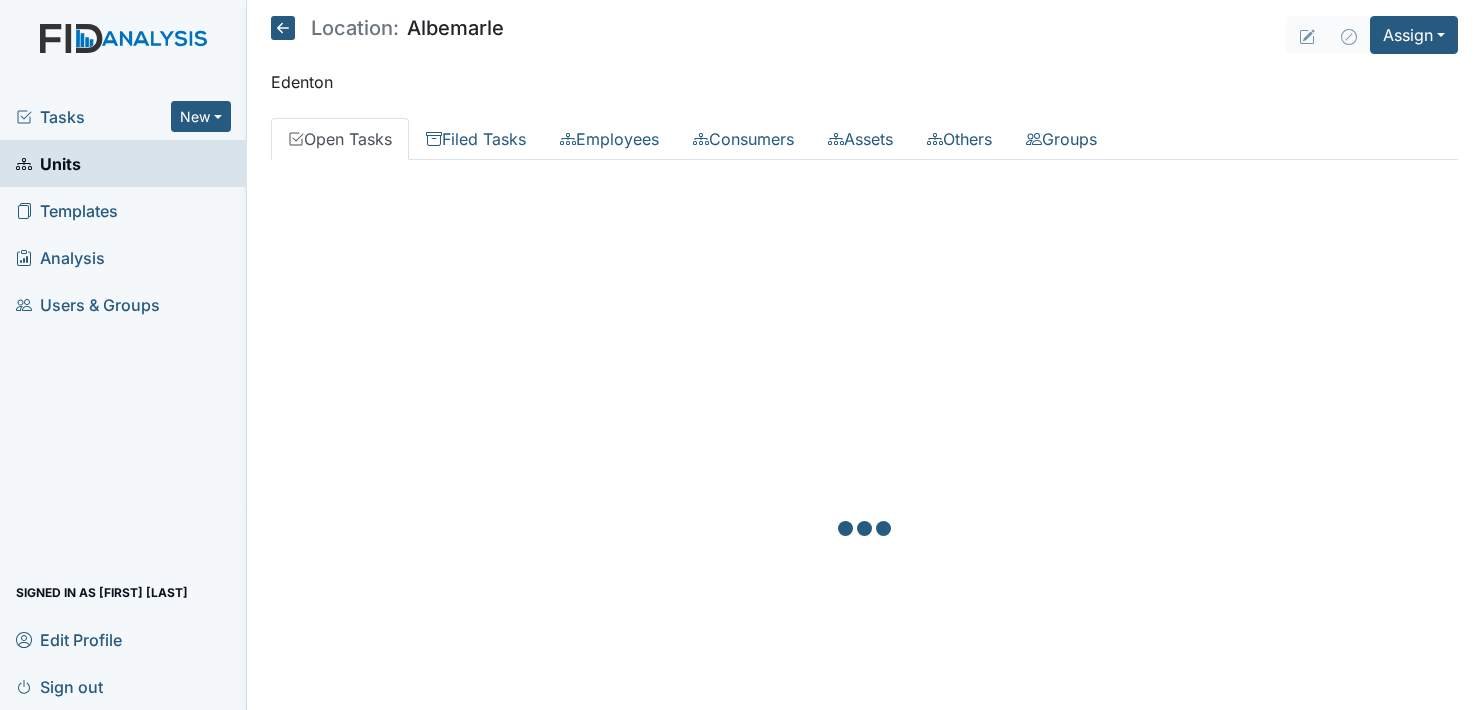 scroll, scrollTop: 0, scrollLeft: 0, axis: both 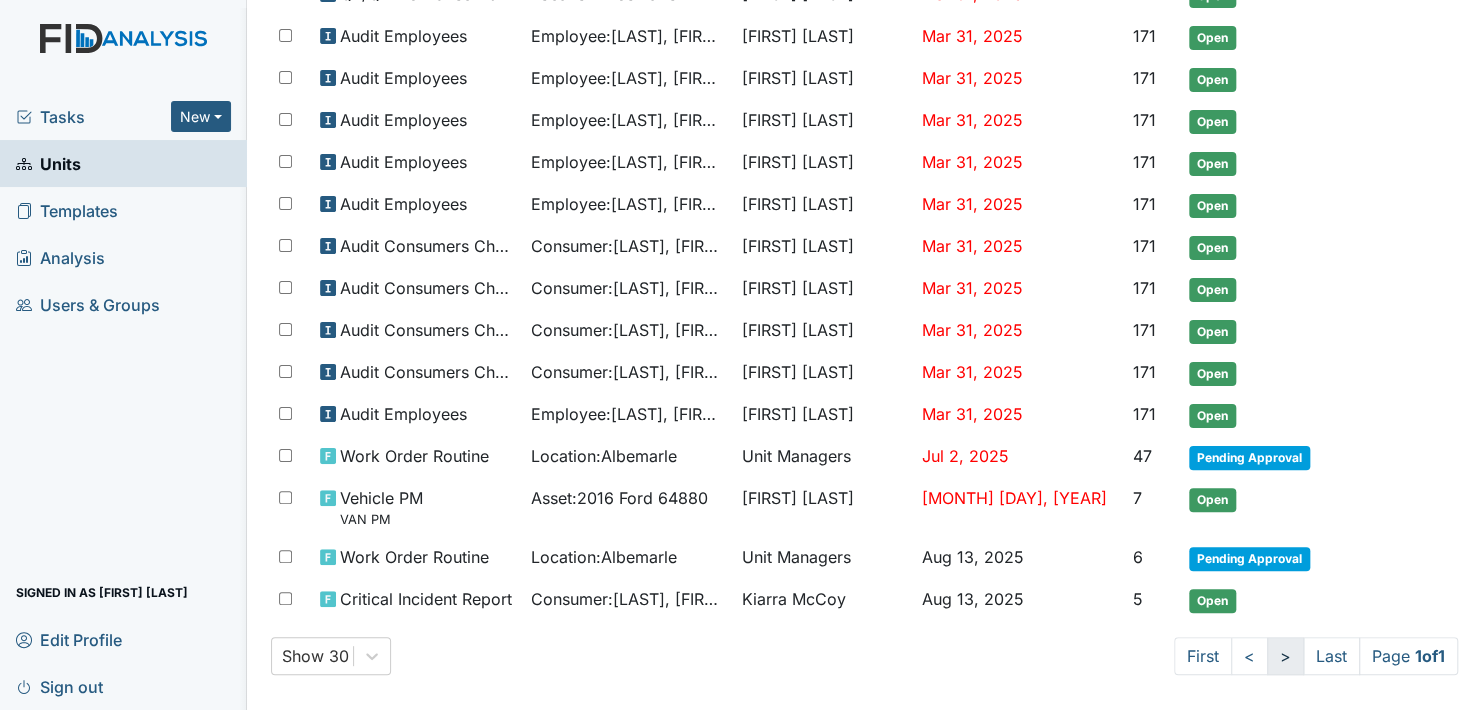 click on ">" at bounding box center [1285, 656] 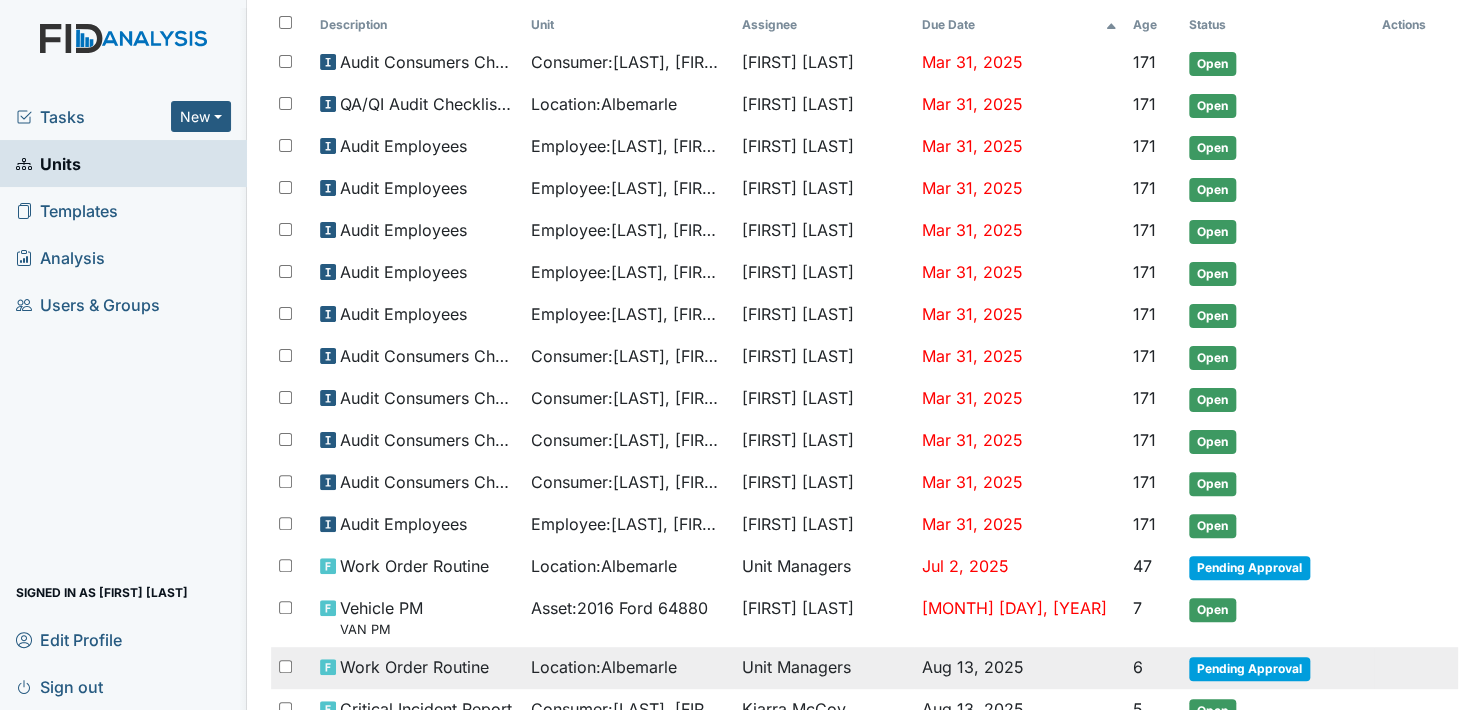 scroll, scrollTop: 332, scrollLeft: 0, axis: vertical 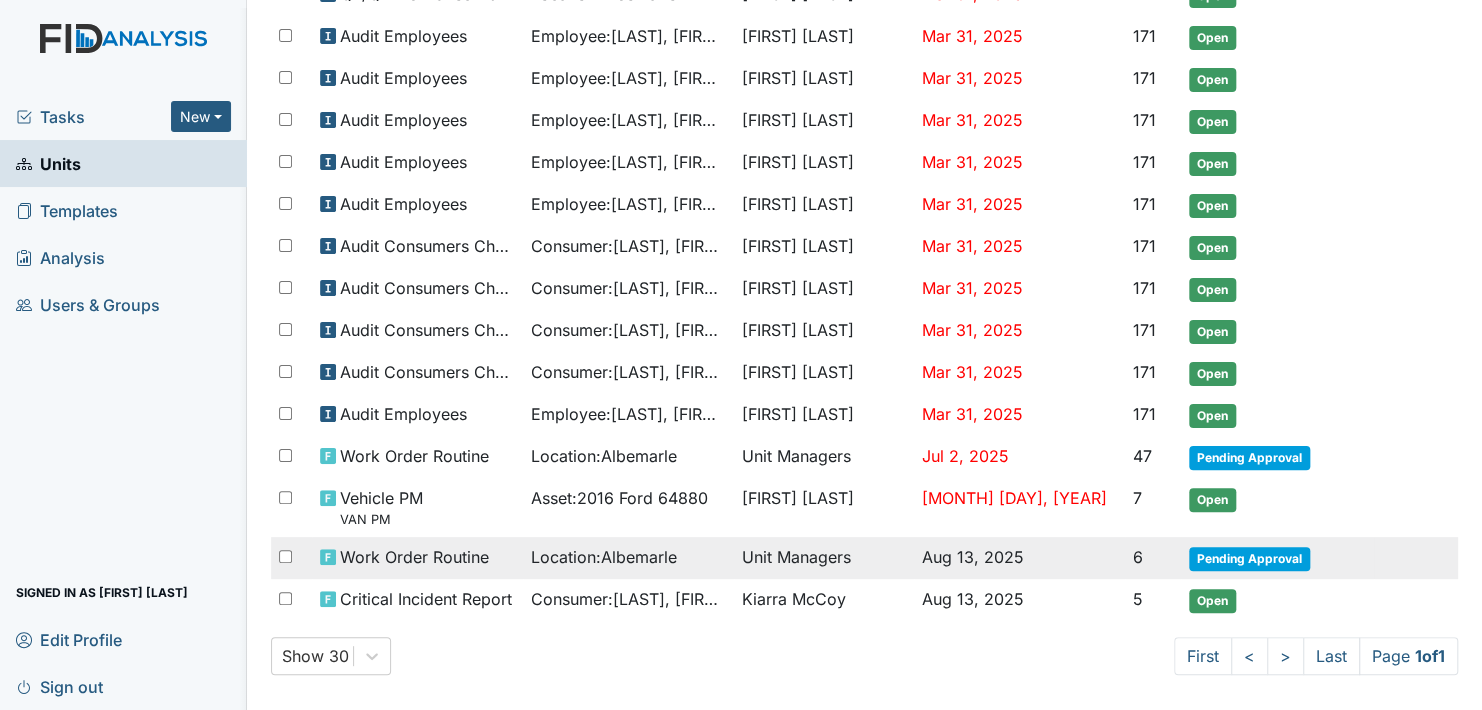 click on "Pending Approval" at bounding box center [1249, 559] 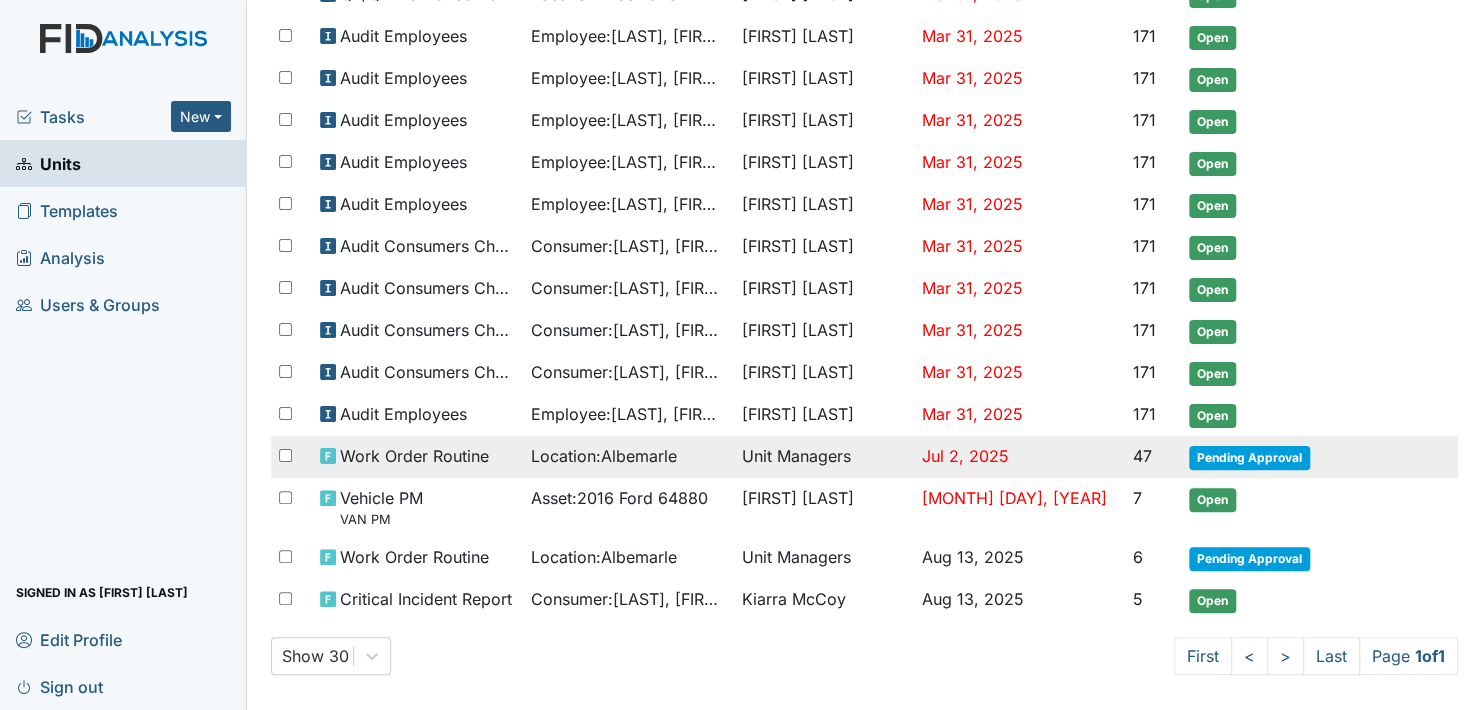 click on "Pending Approval" at bounding box center [1249, 458] 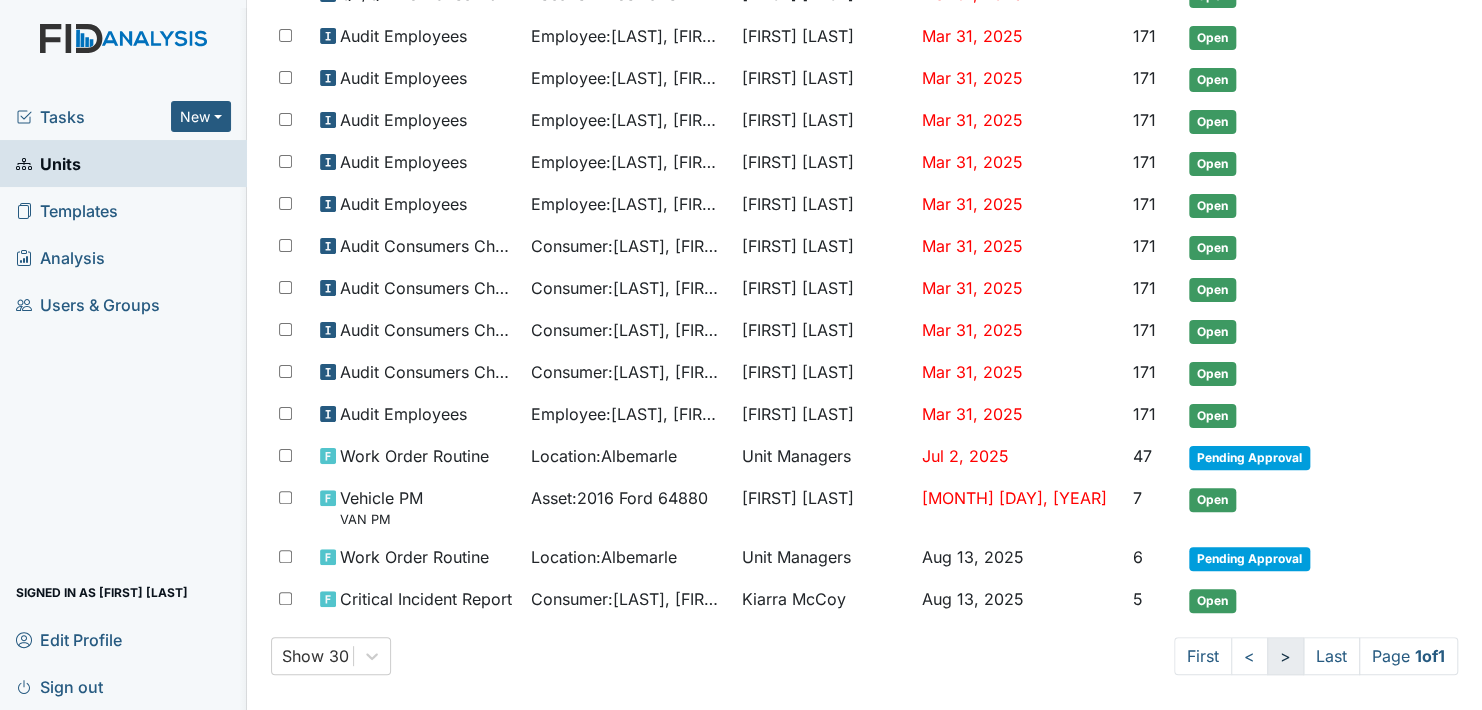 click on ">" at bounding box center [1285, 656] 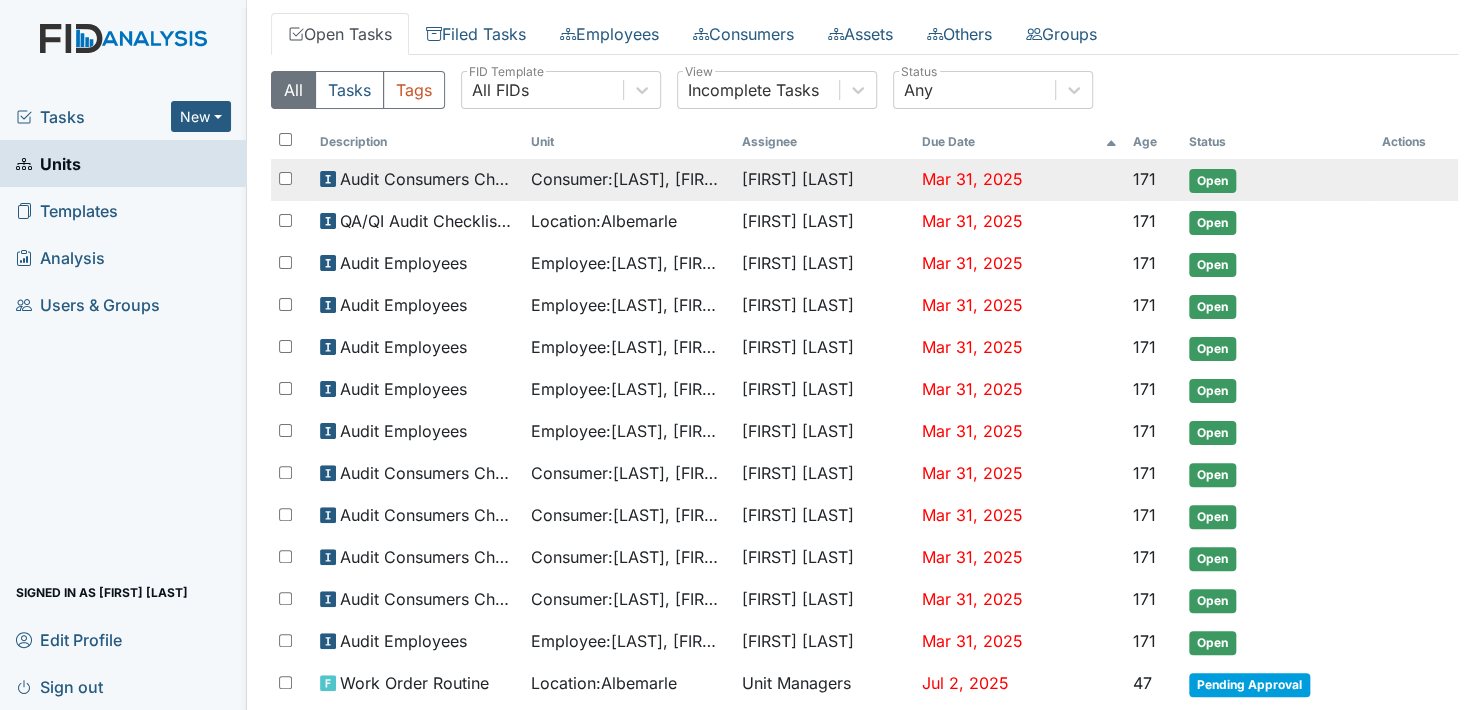 scroll, scrollTop: 0, scrollLeft: 0, axis: both 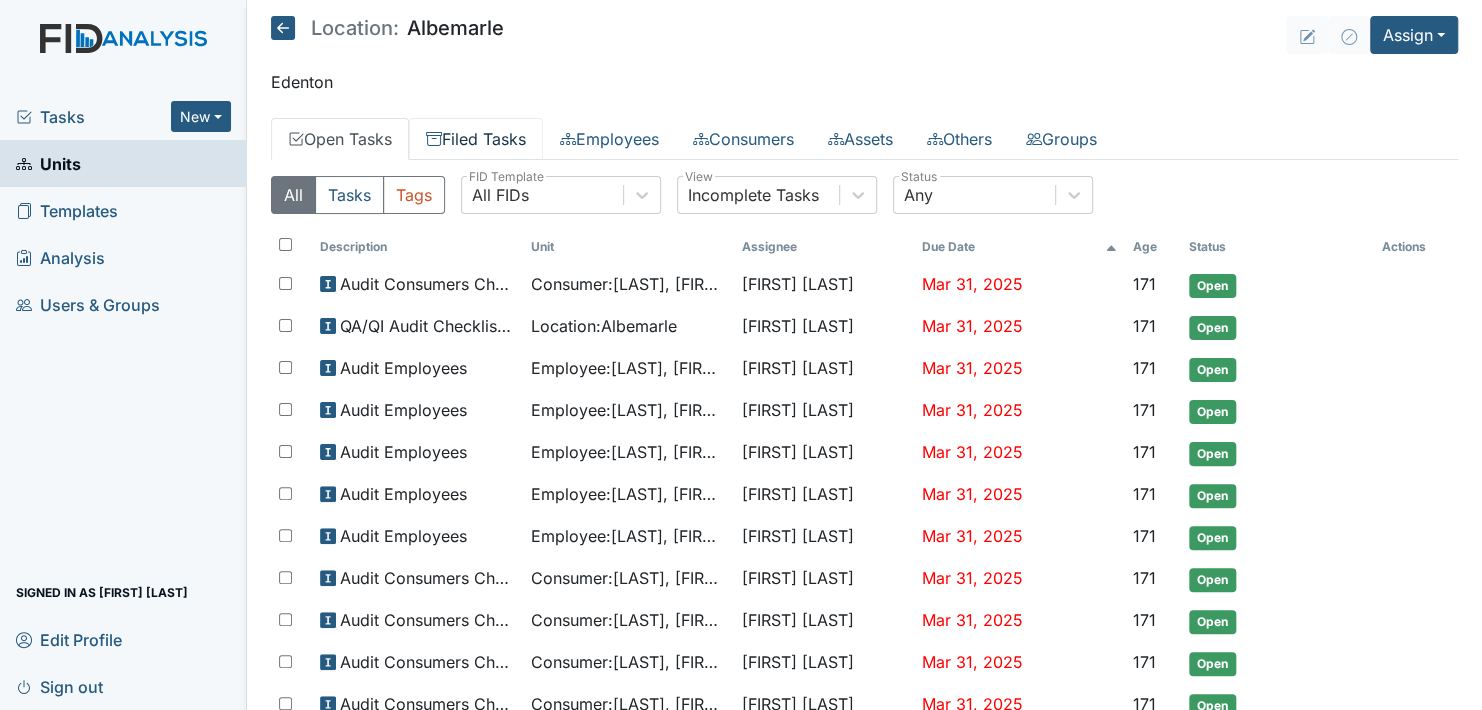 click on "Filed Tasks" at bounding box center (476, 139) 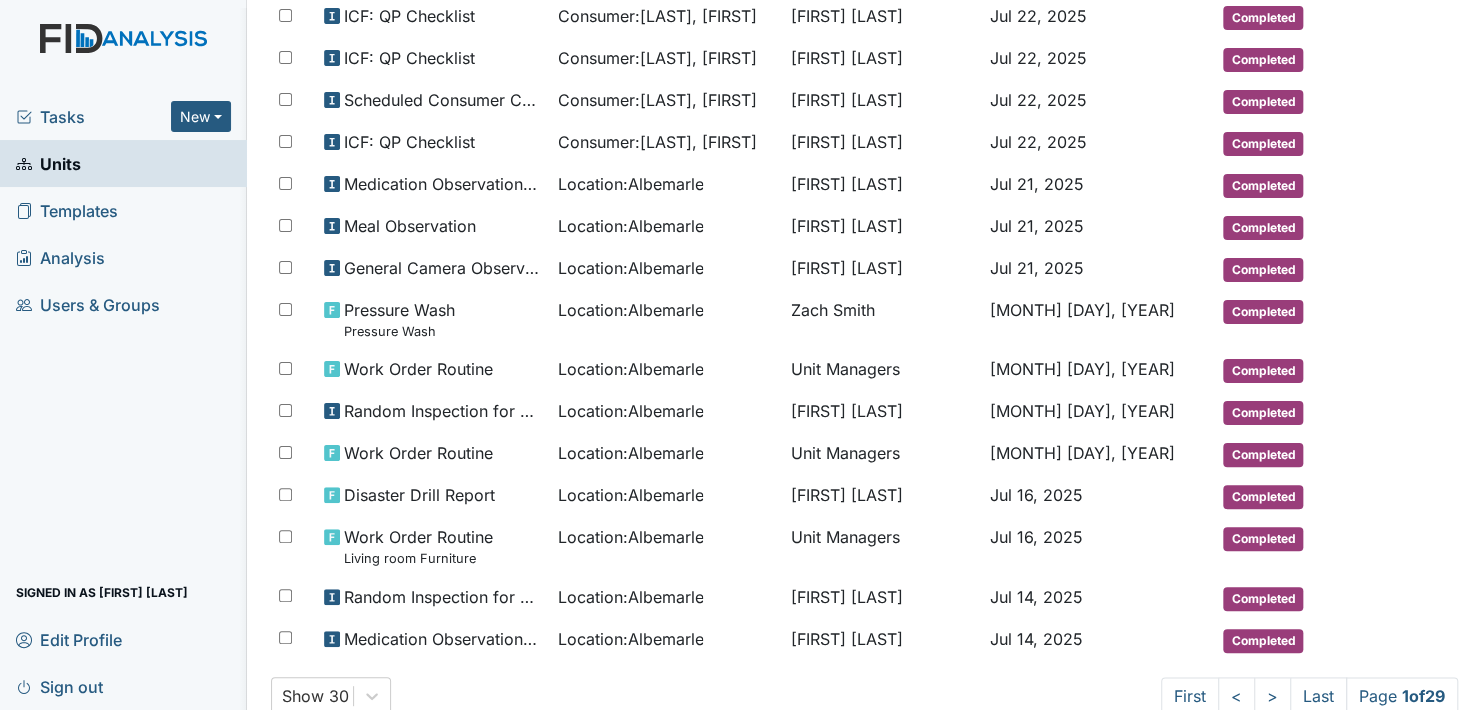 scroll, scrollTop: 944, scrollLeft: 0, axis: vertical 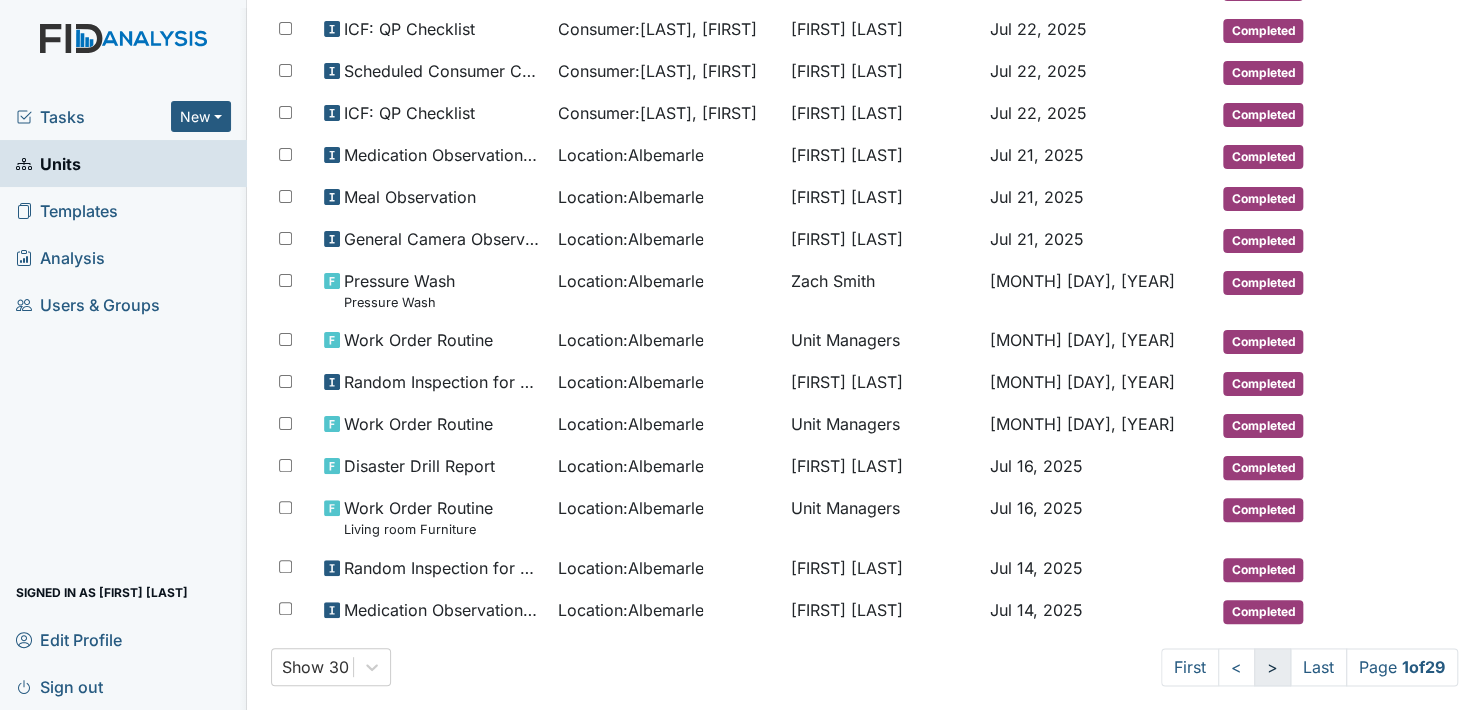 click on ">" at bounding box center [1272, 667] 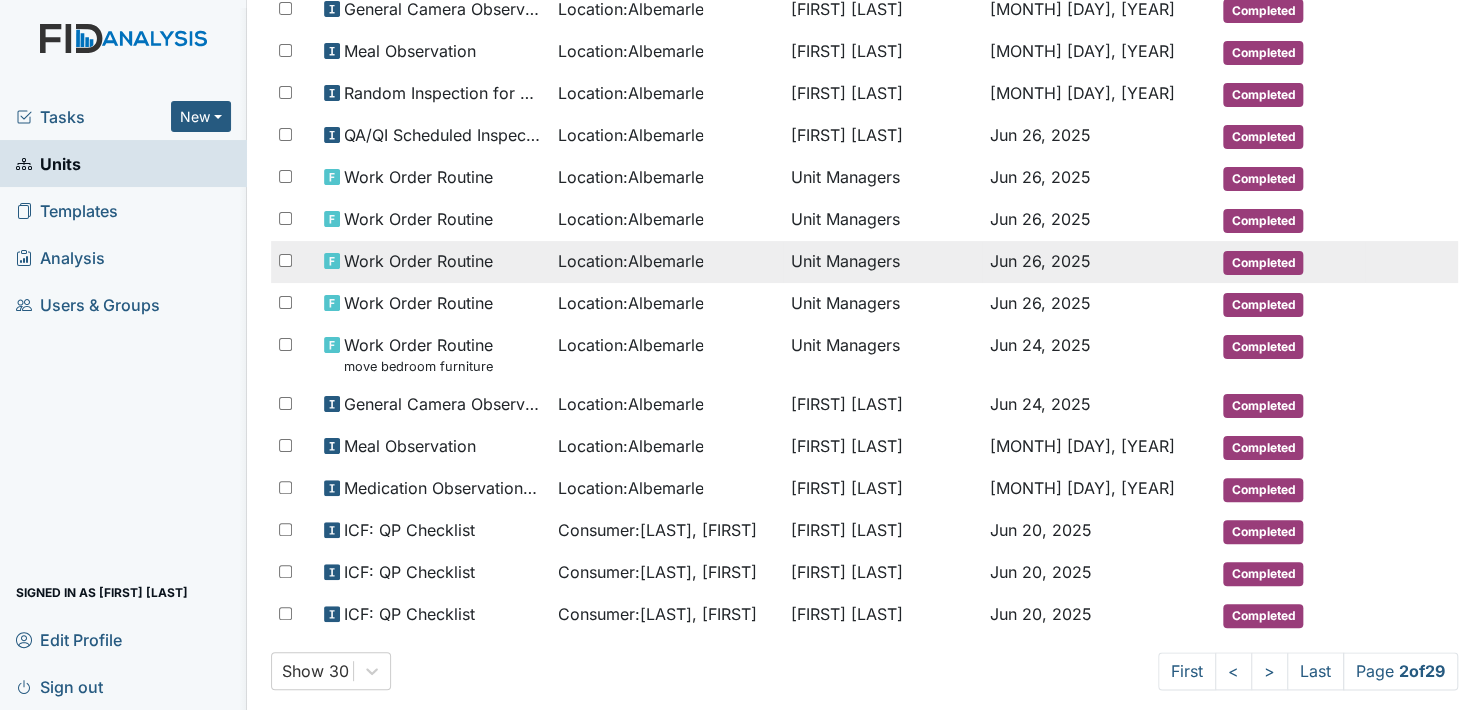 scroll, scrollTop: 908, scrollLeft: 0, axis: vertical 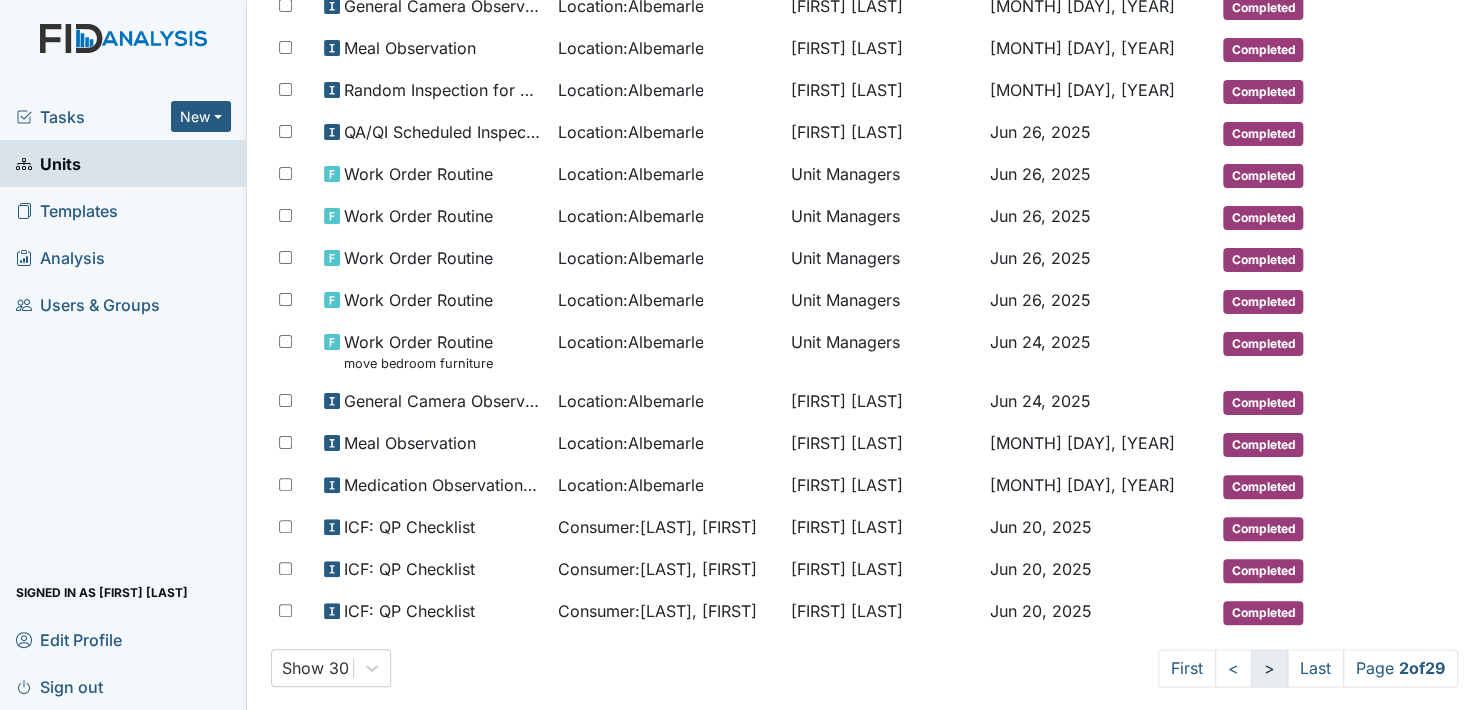 click on ">" at bounding box center [1269, 668] 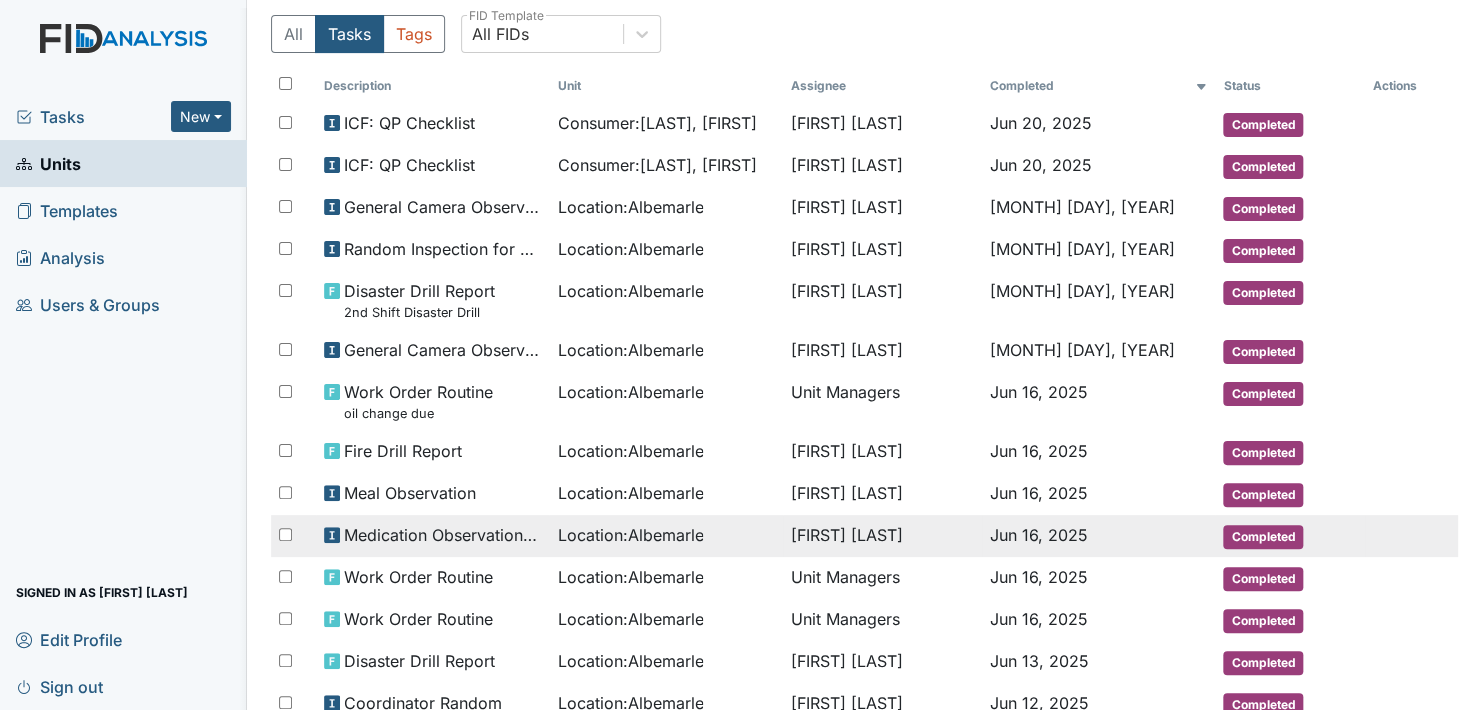 scroll, scrollTop: 144, scrollLeft: 0, axis: vertical 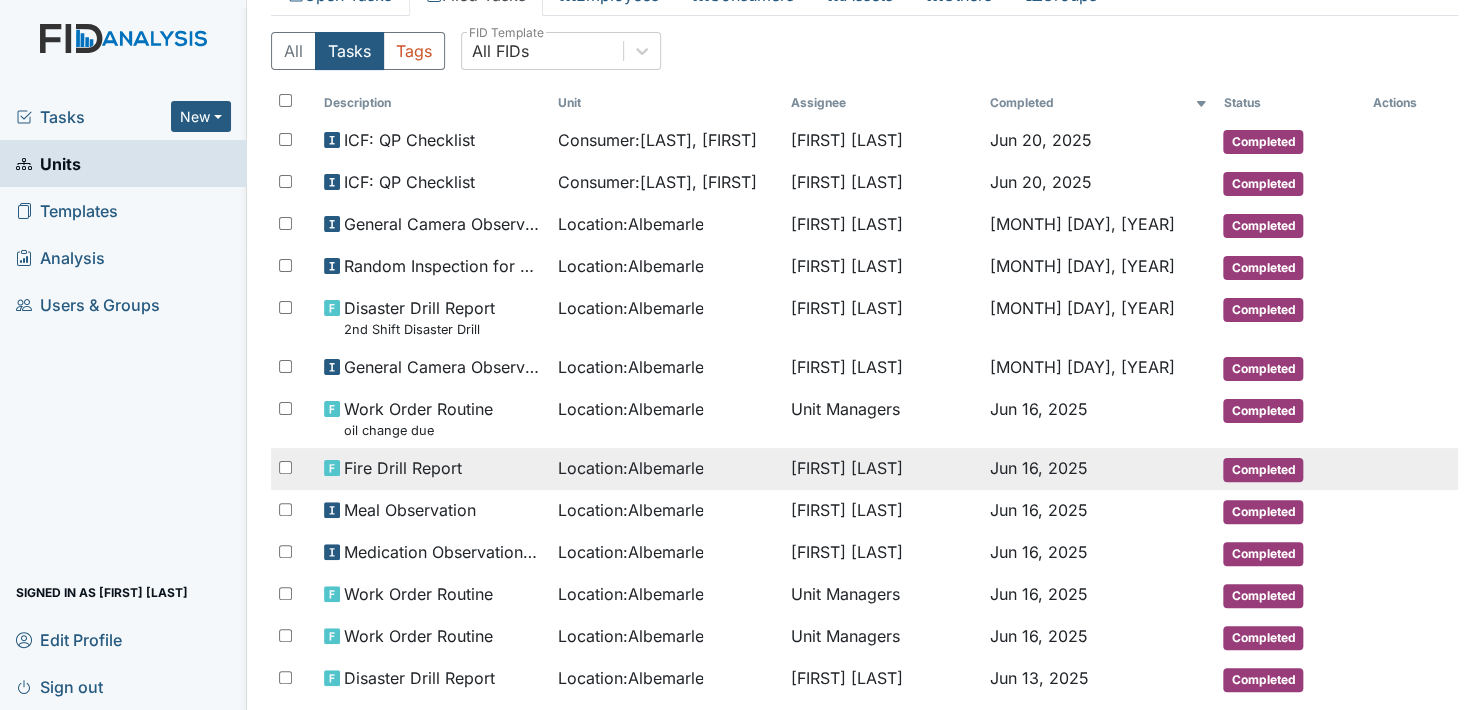 click on "Completed" at bounding box center [1263, 470] 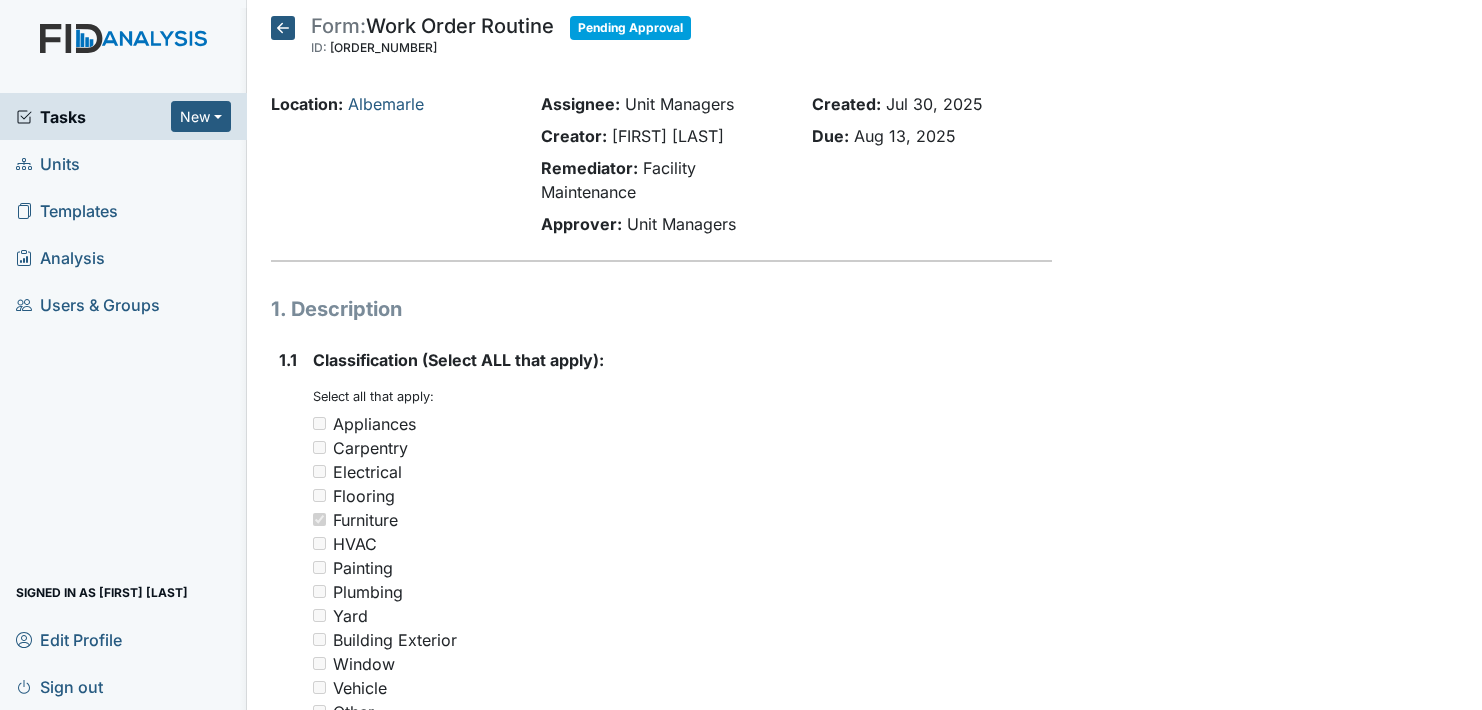 scroll, scrollTop: 0, scrollLeft: 0, axis: both 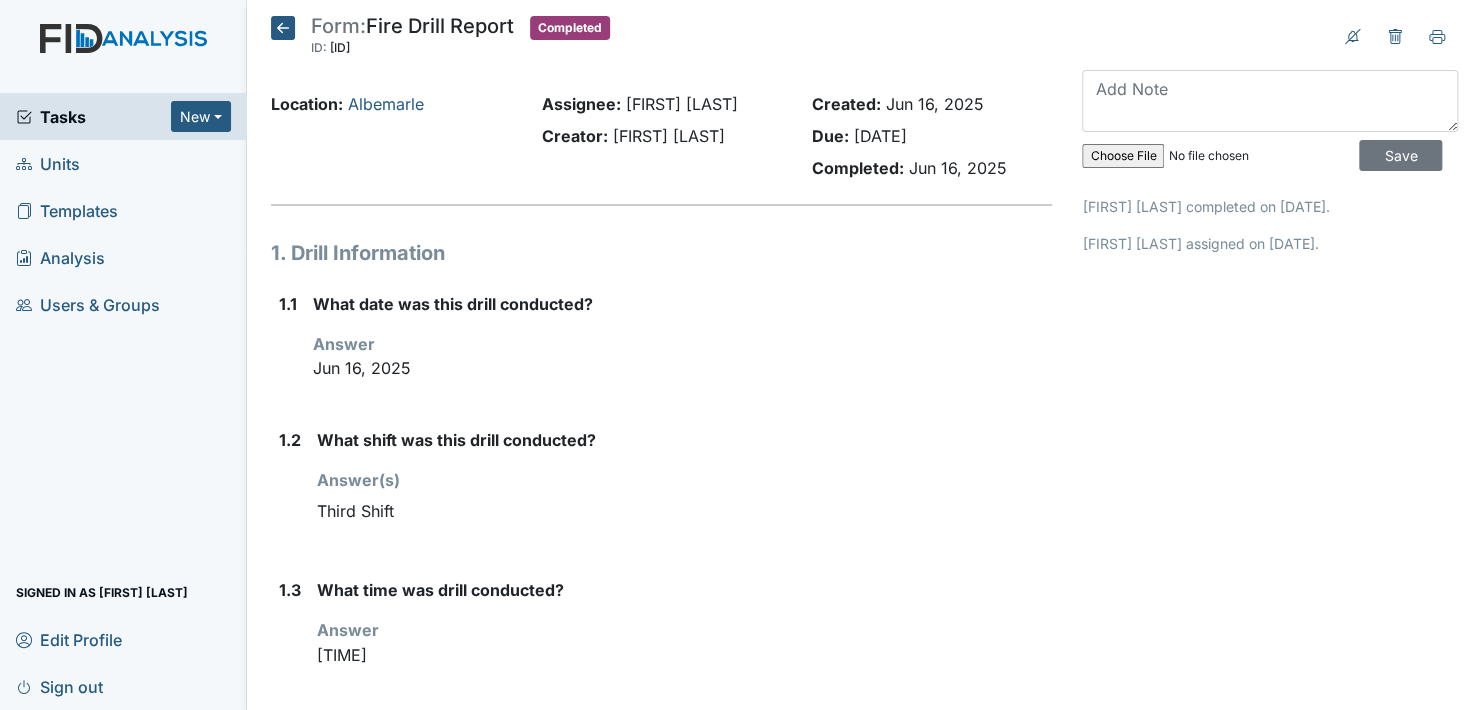 click 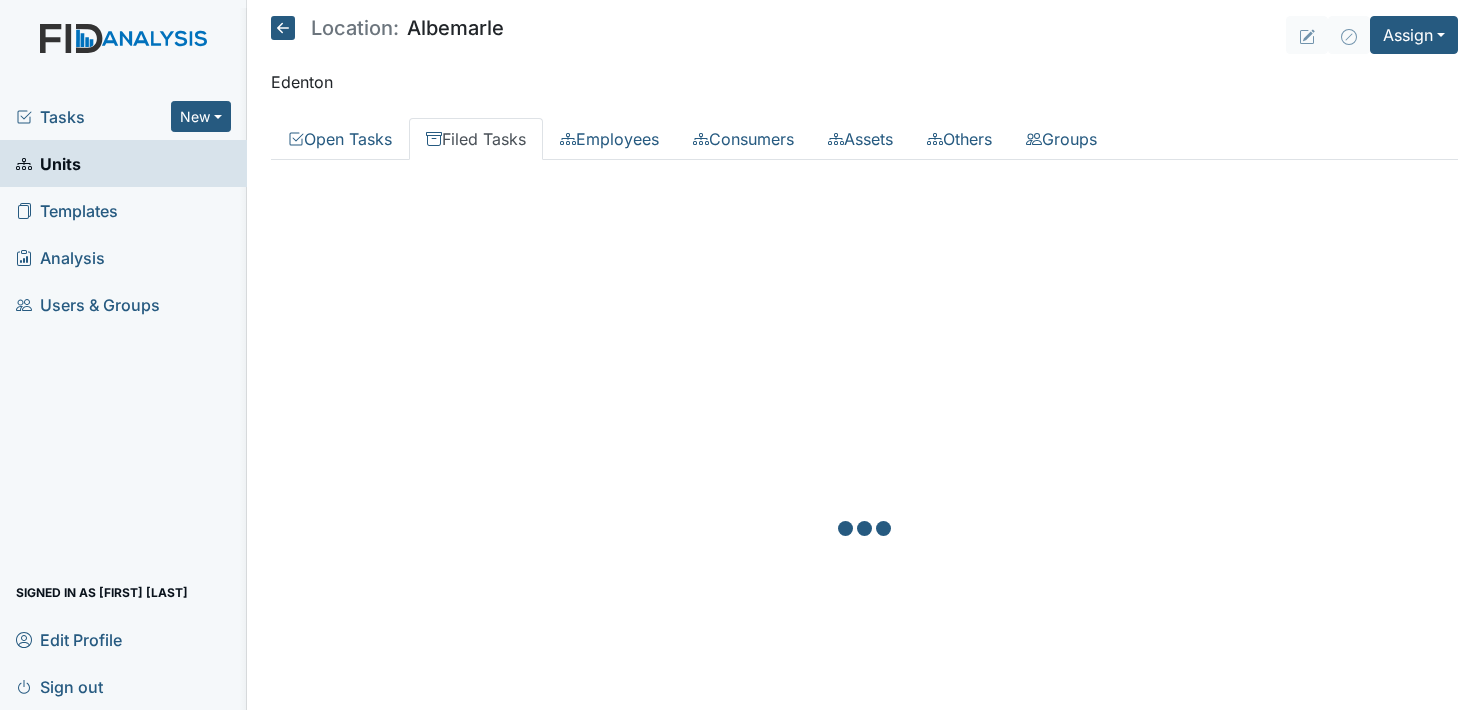 scroll, scrollTop: 0, scrollLeft: 0, axis: both 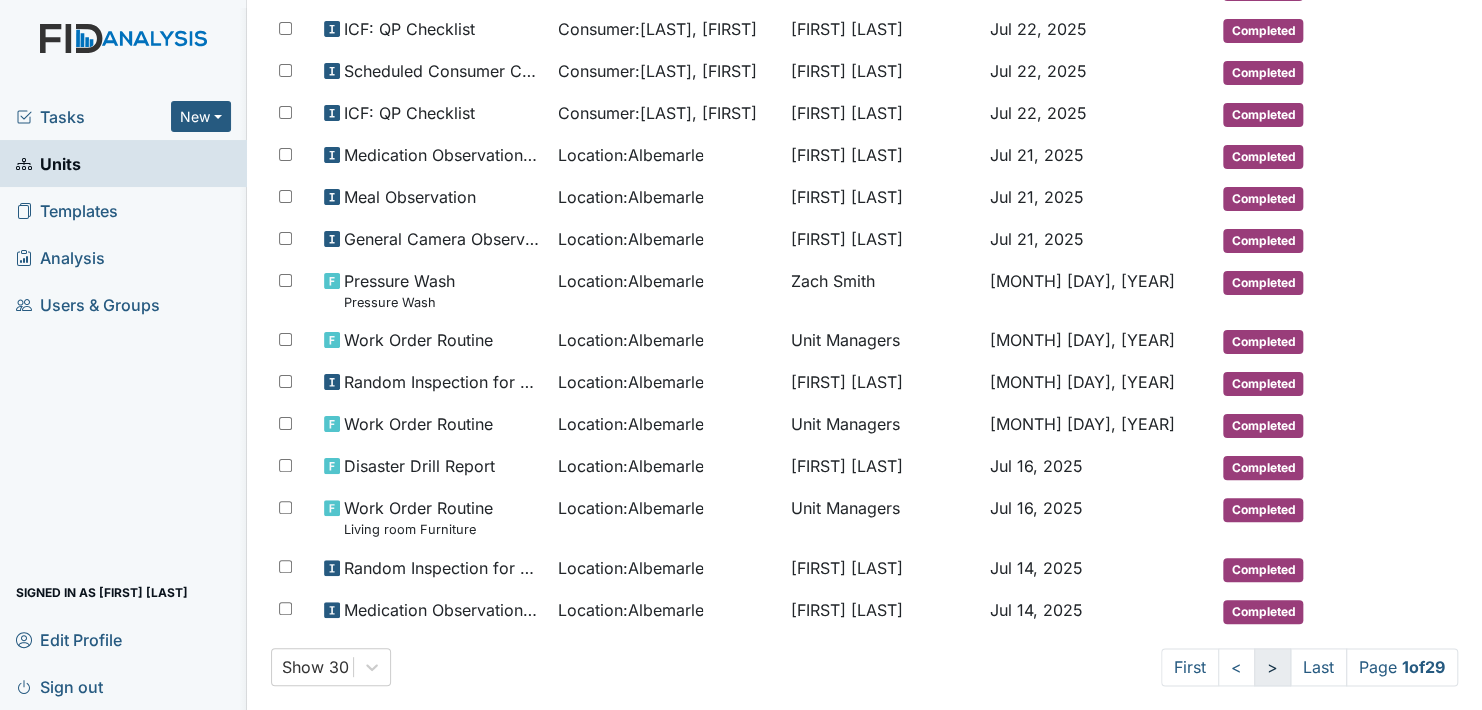click on ">" at bounding box center (1272, 667) 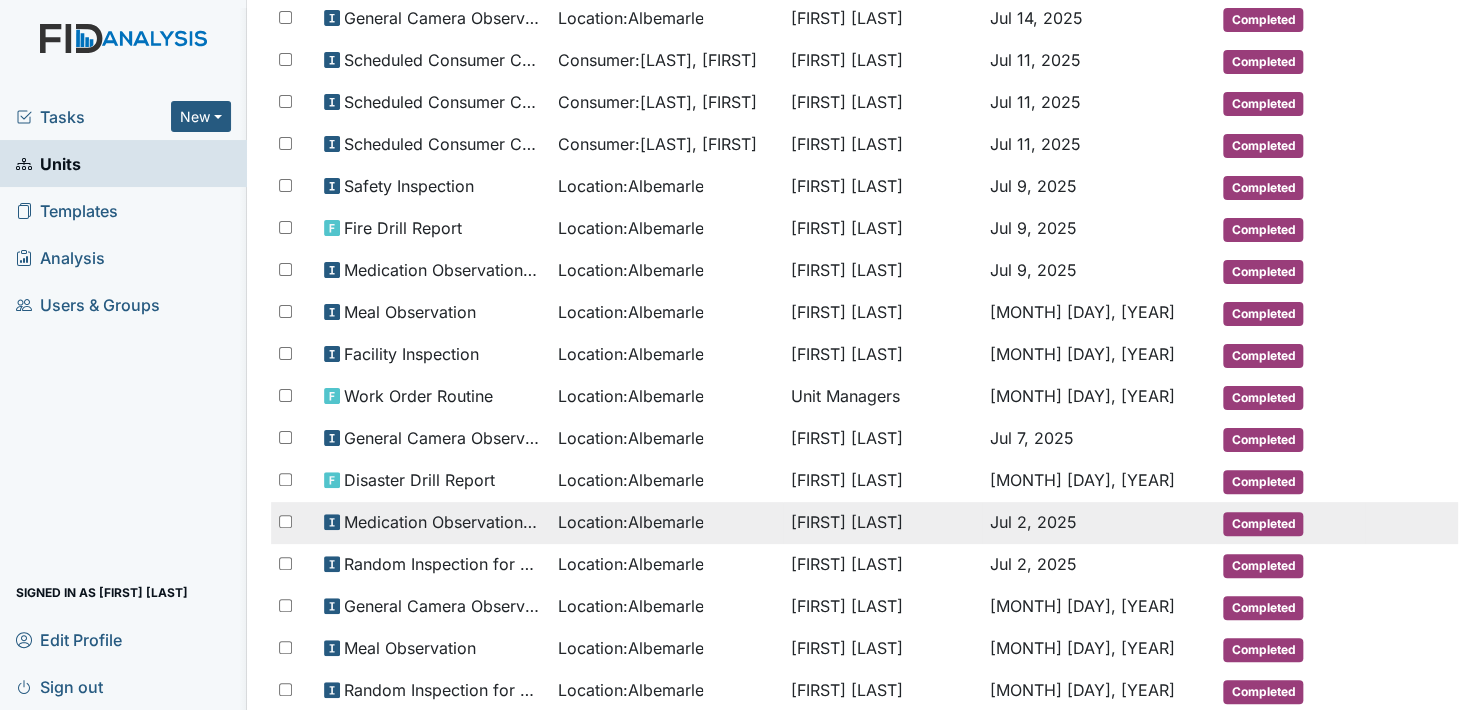 scroll, scrollTop: 208, scrollLeft: 0, axis: vertical 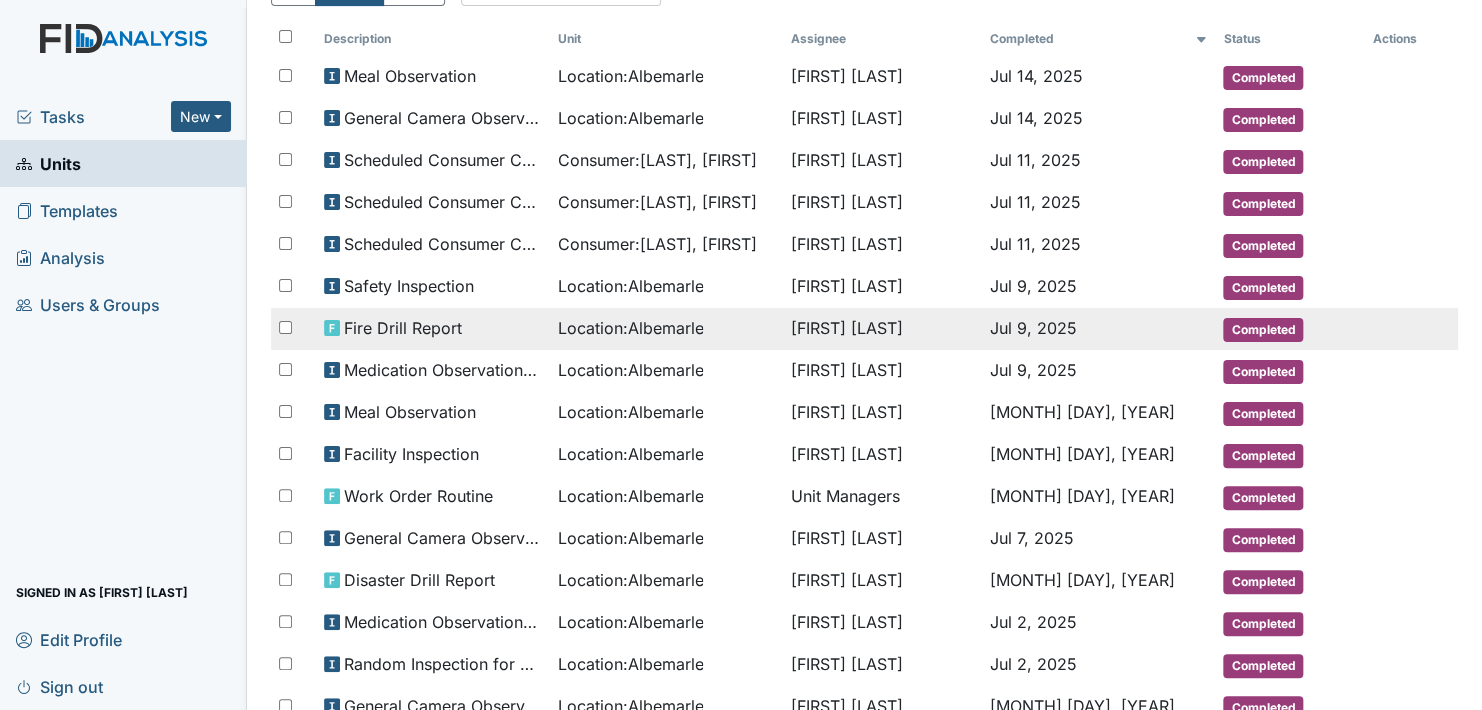 click on "Completed" at bounding box center [1263, 330] 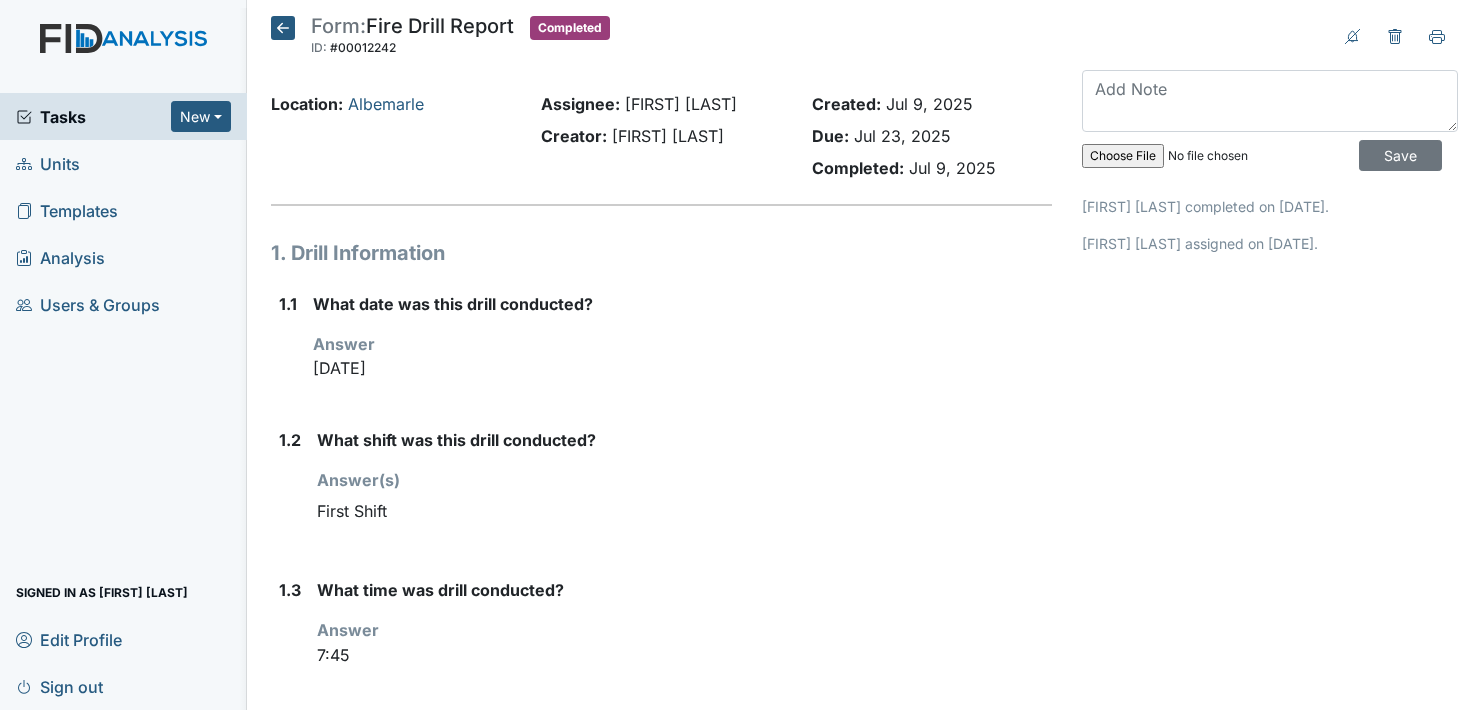 scroll, scrollTop: 0, scrollLeft: 0, axis: both 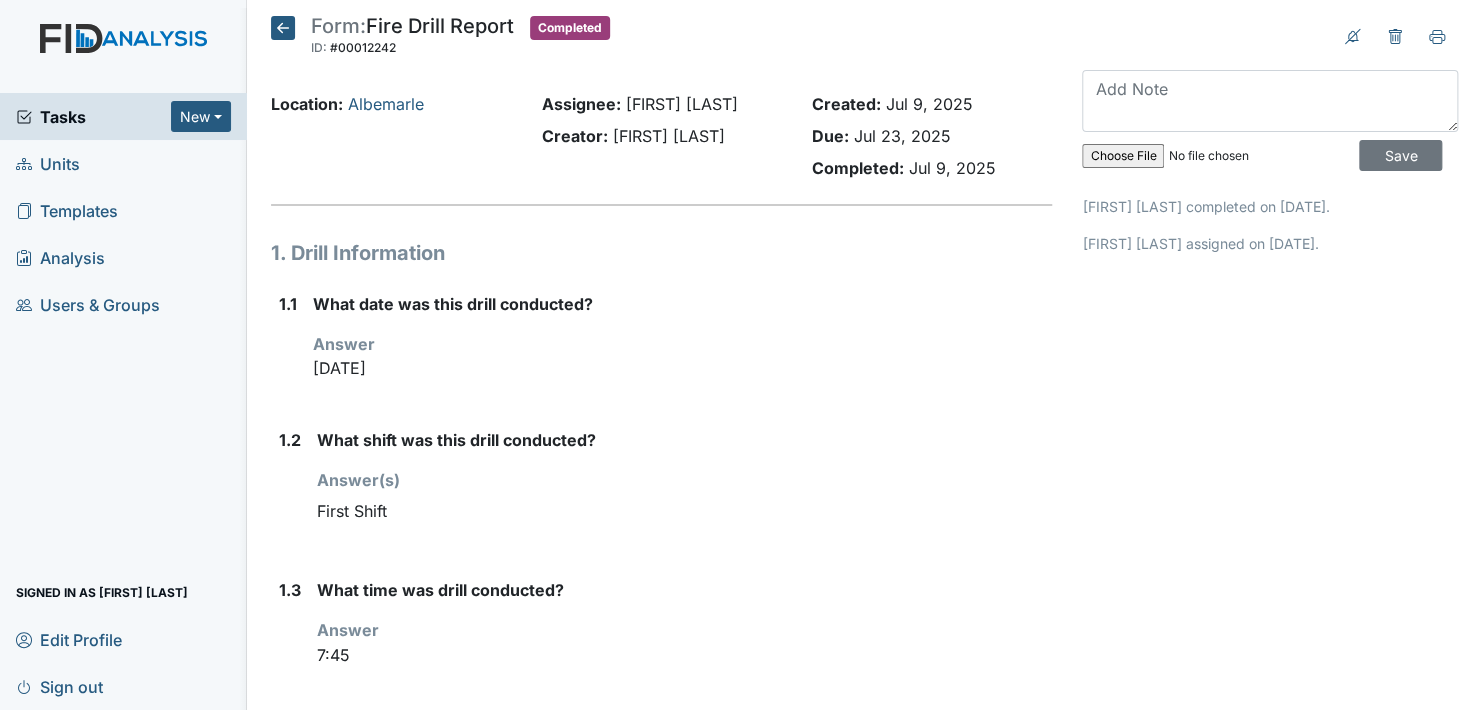 click 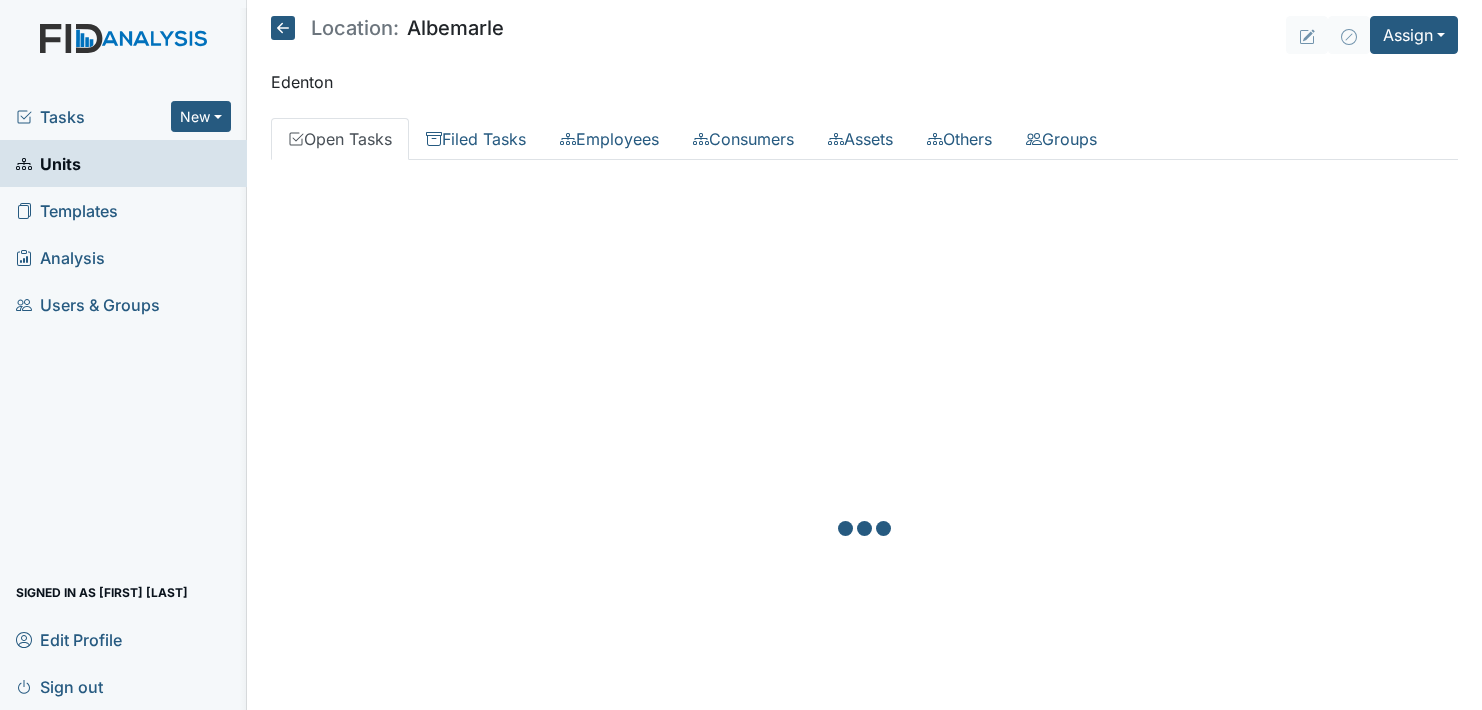 scroll, scrollTop: 0, scrollLeft: 0, axis: both 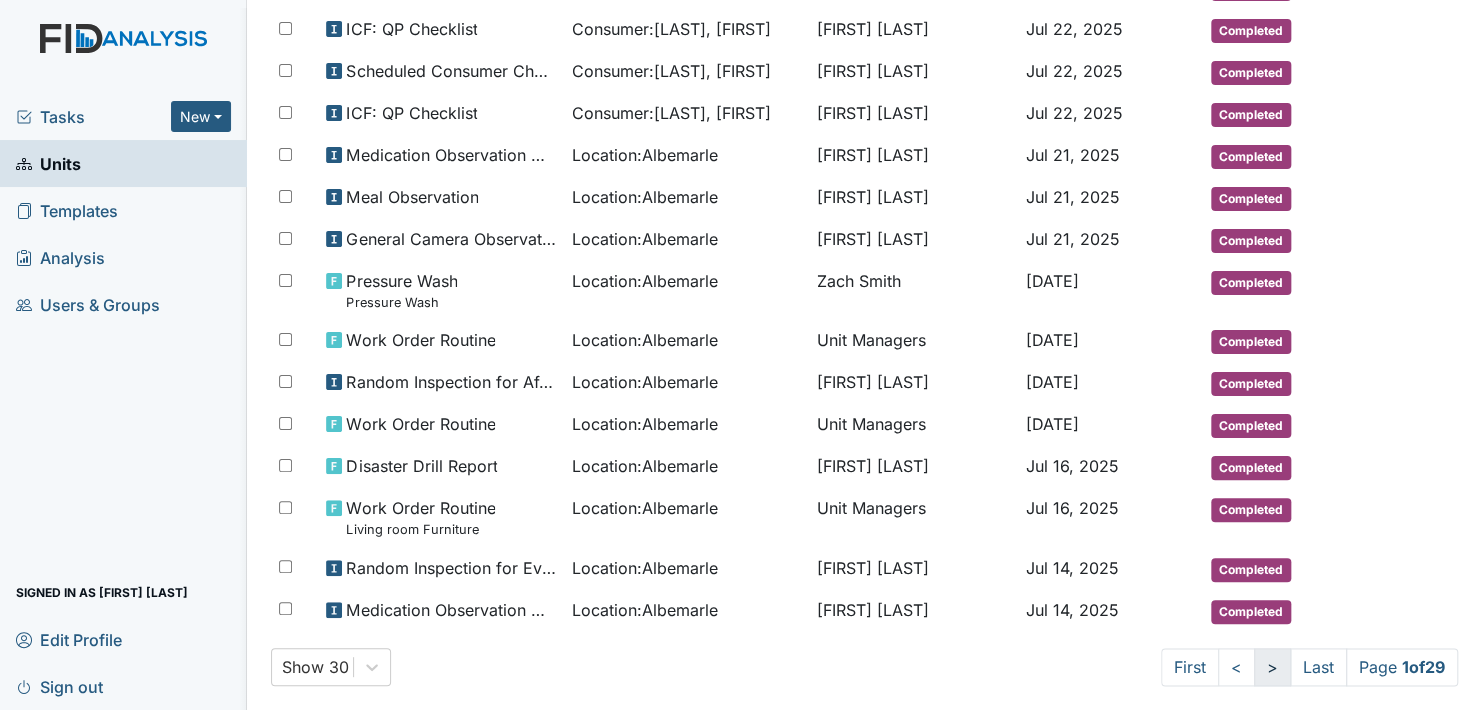 click on ">" at bounding box center [1272, 667] 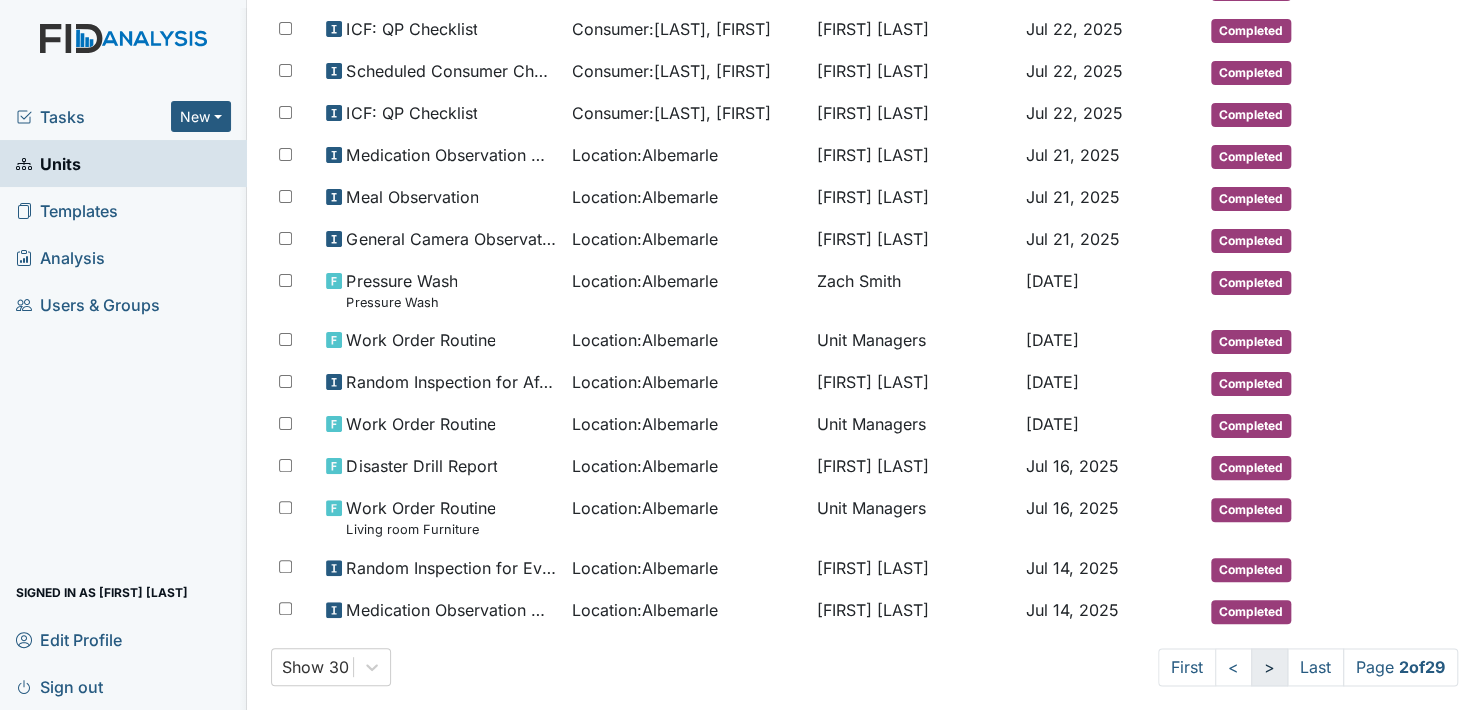 scroll, scrollTop: 908, scrollLeft: 0, axis: vertical 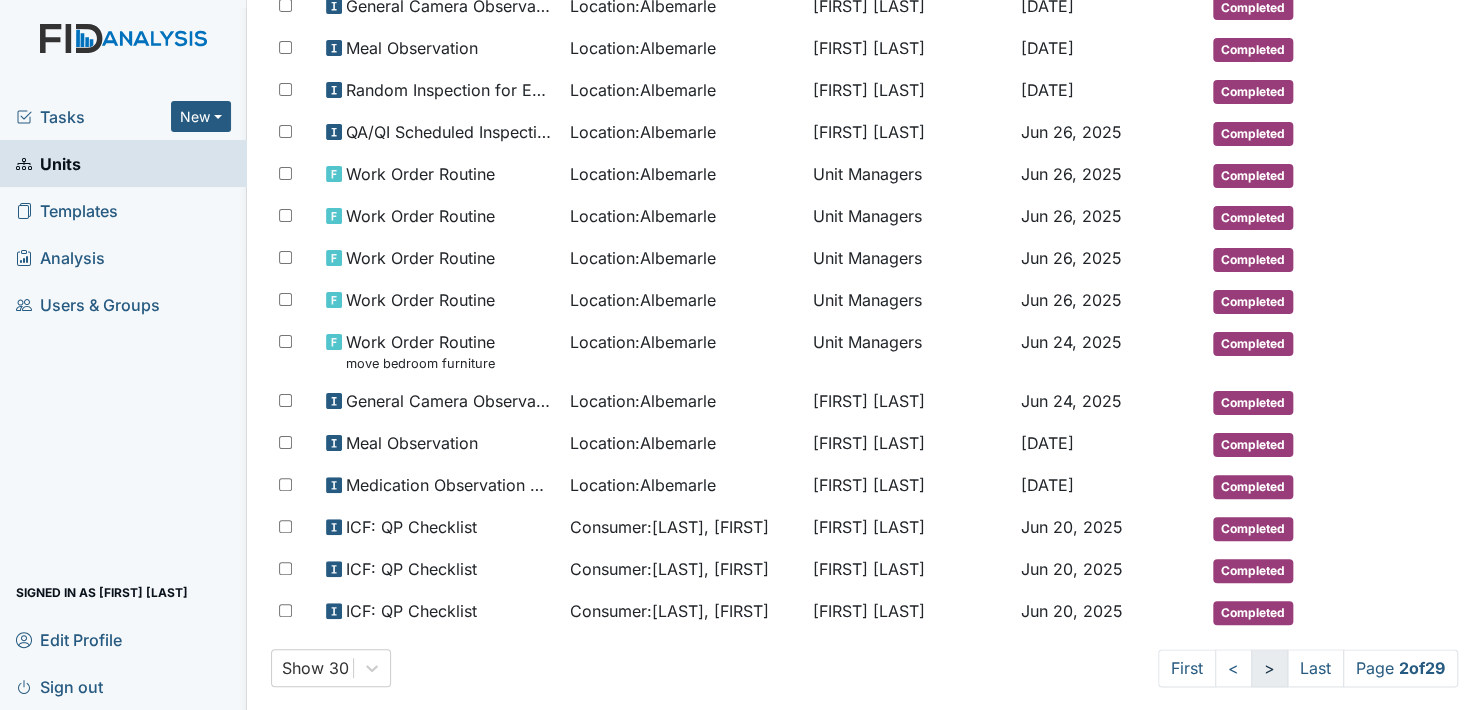 click on ">" at bounding box center (1269, 668) 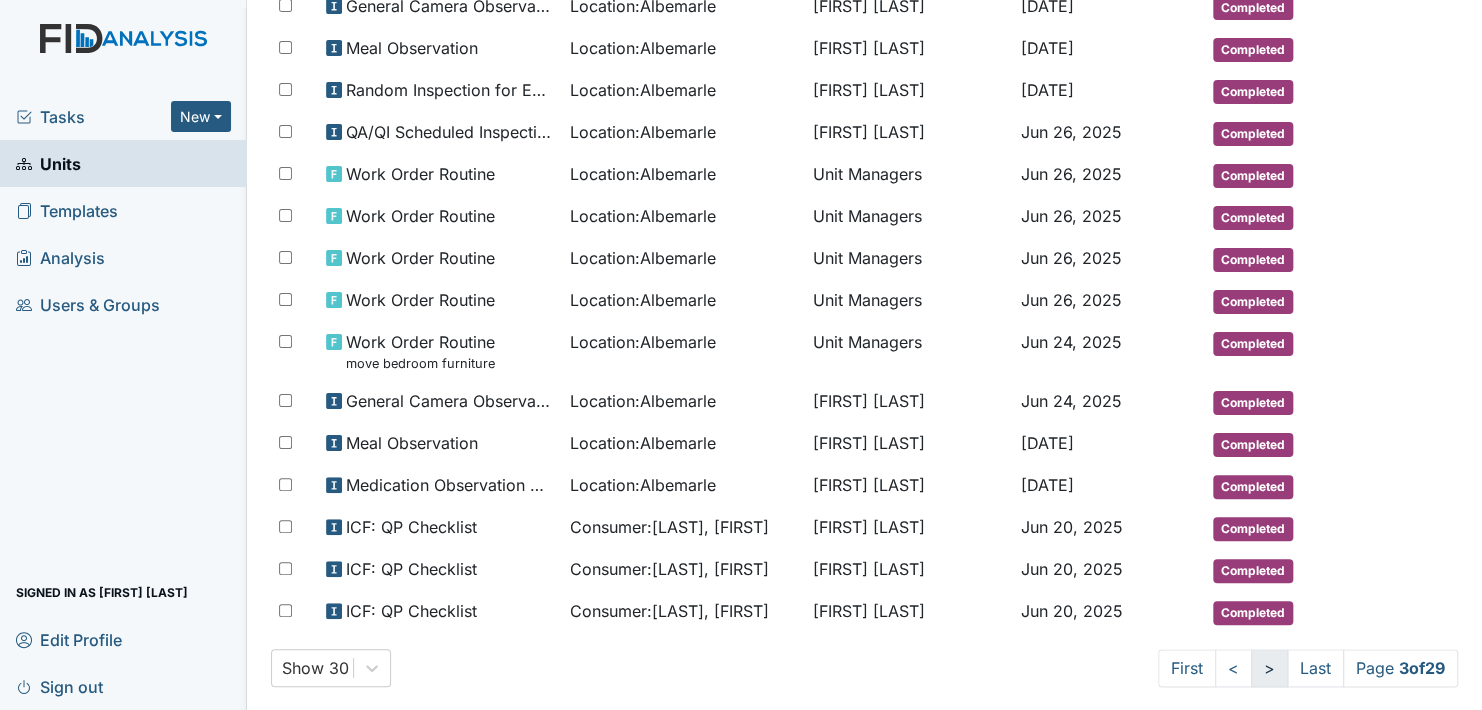 scroll, scrollTop: 944, scrollLeft: 0, axis: vertical 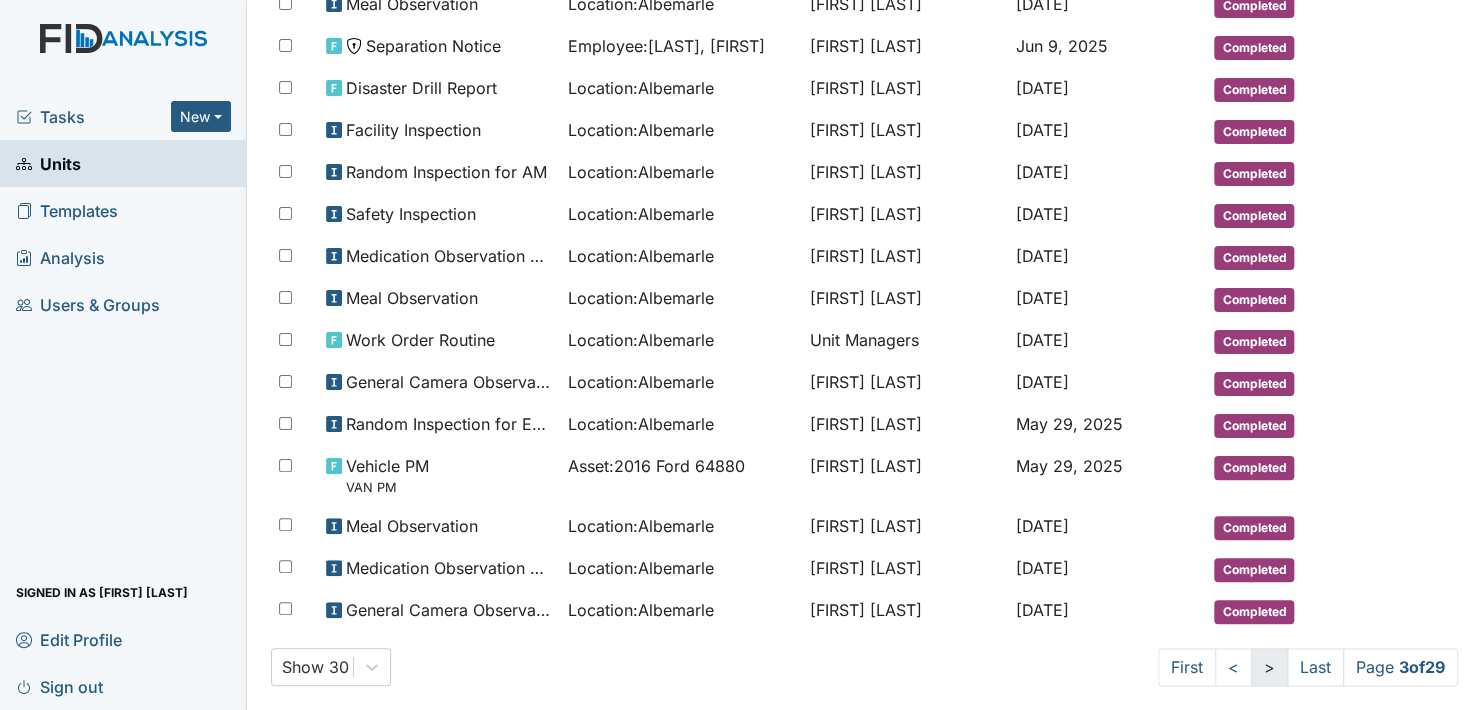 click on ">" at bounding box center (1269, 667) 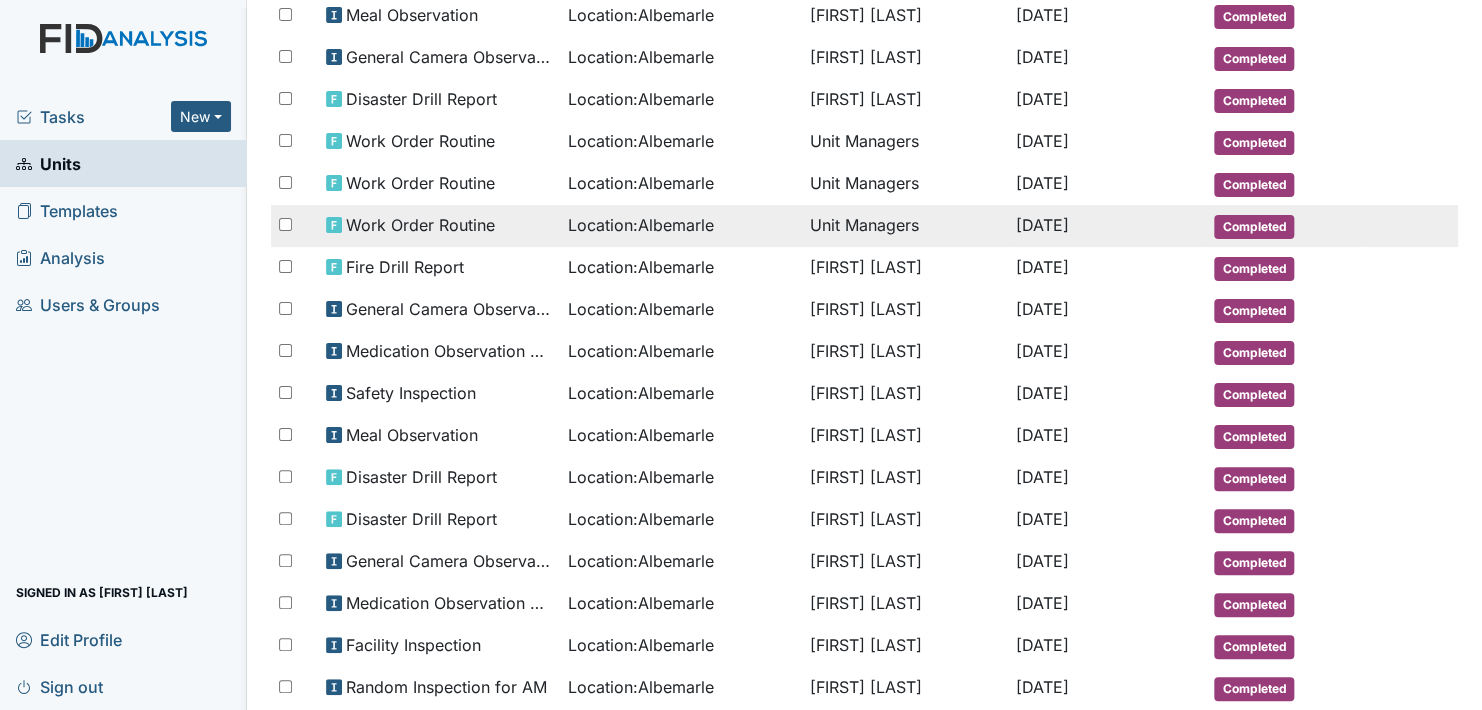 scroll, scrollTop: 608, scrollLeft: 0, axis: vertical 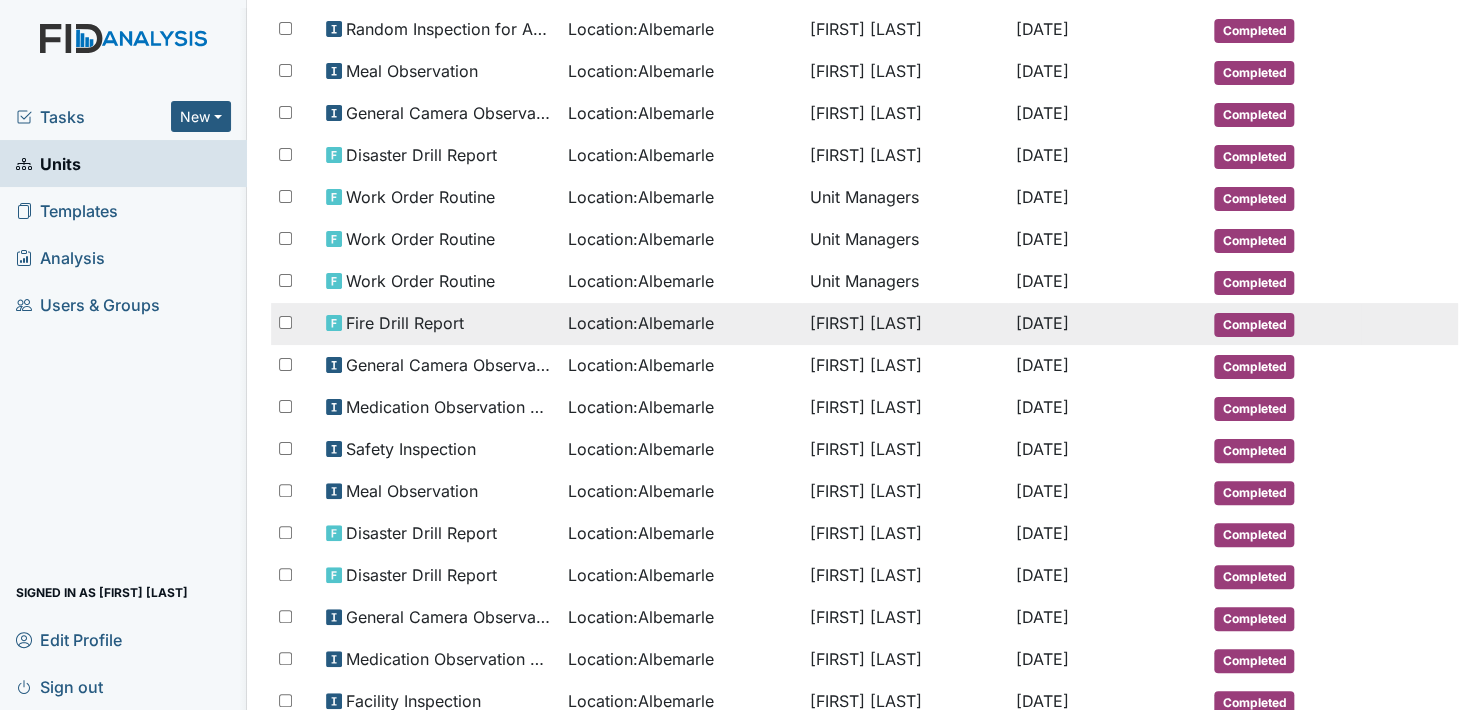 click on "Completed" at bounding box center (1254, 325) 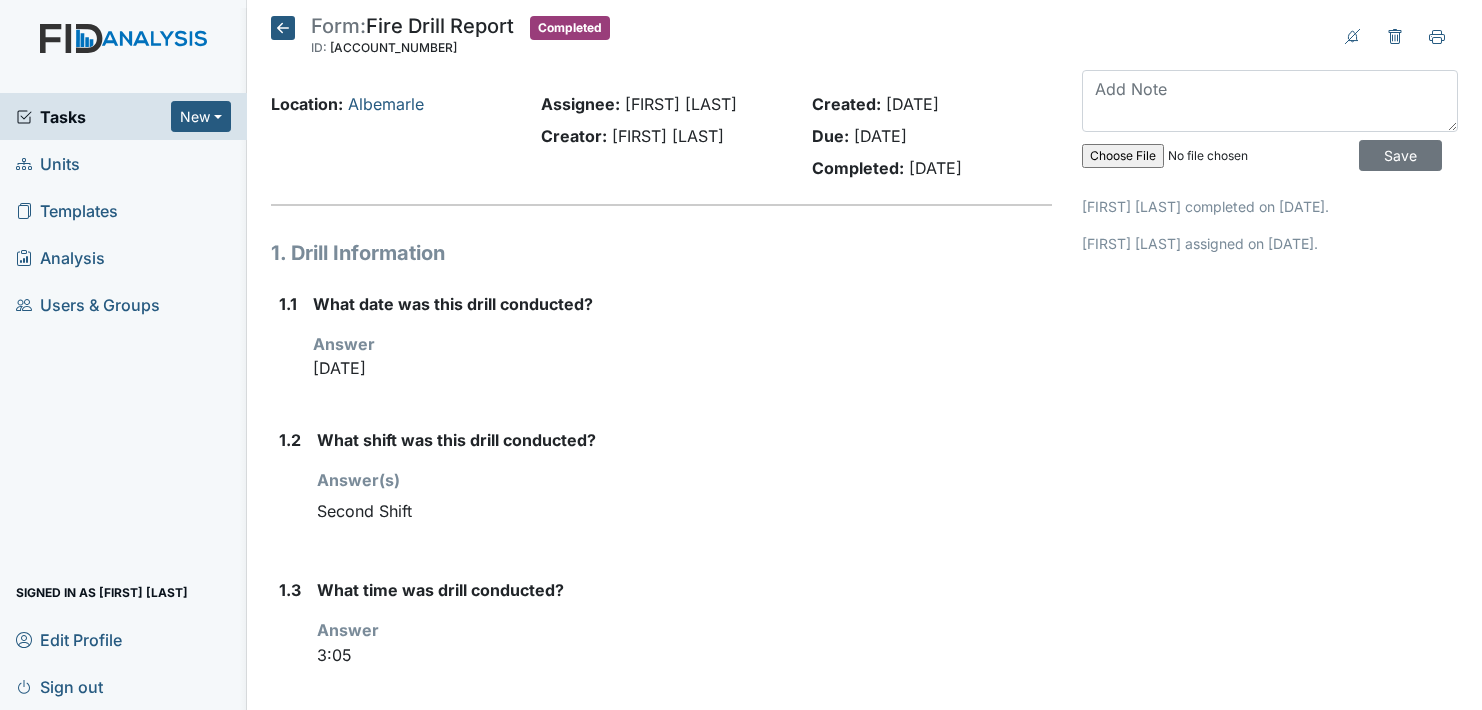 scroll, scrollTop: 0, scrollLeft: 0, axis: both 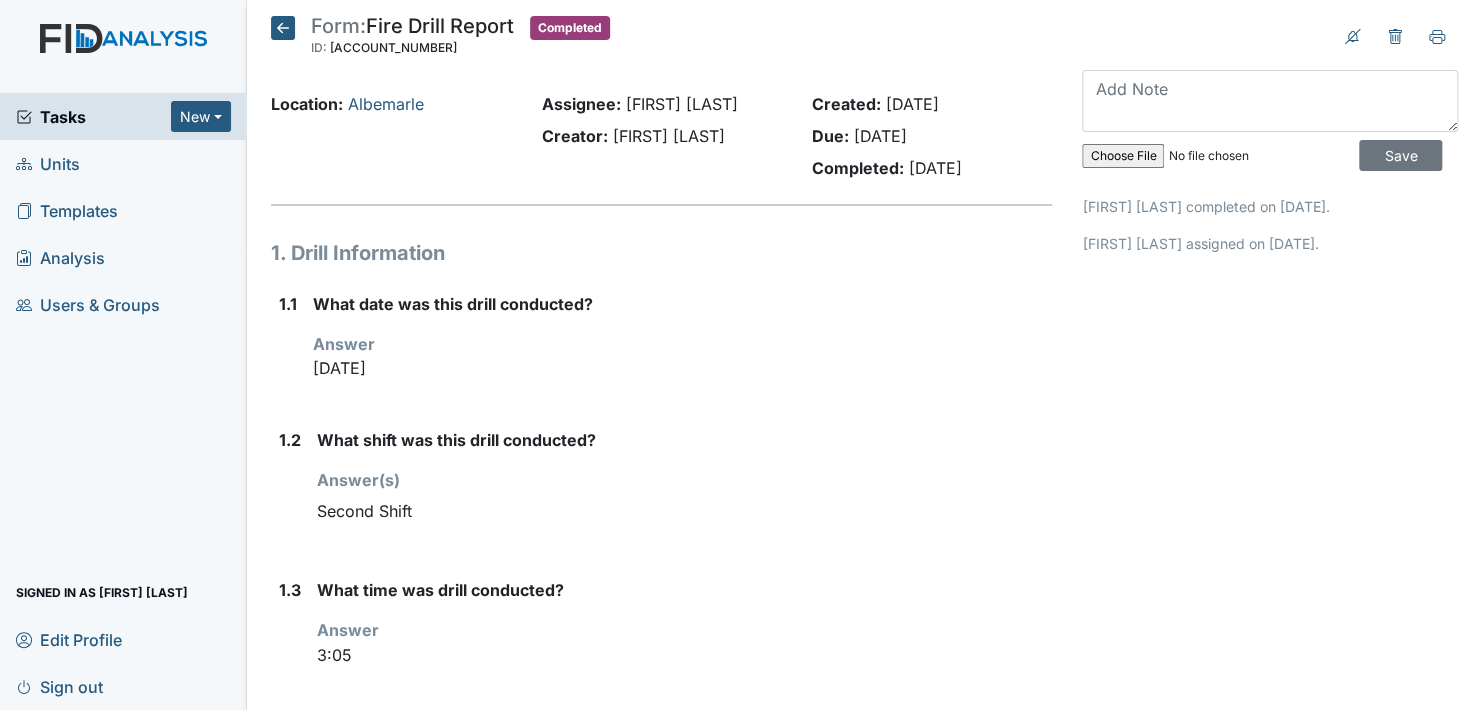 click 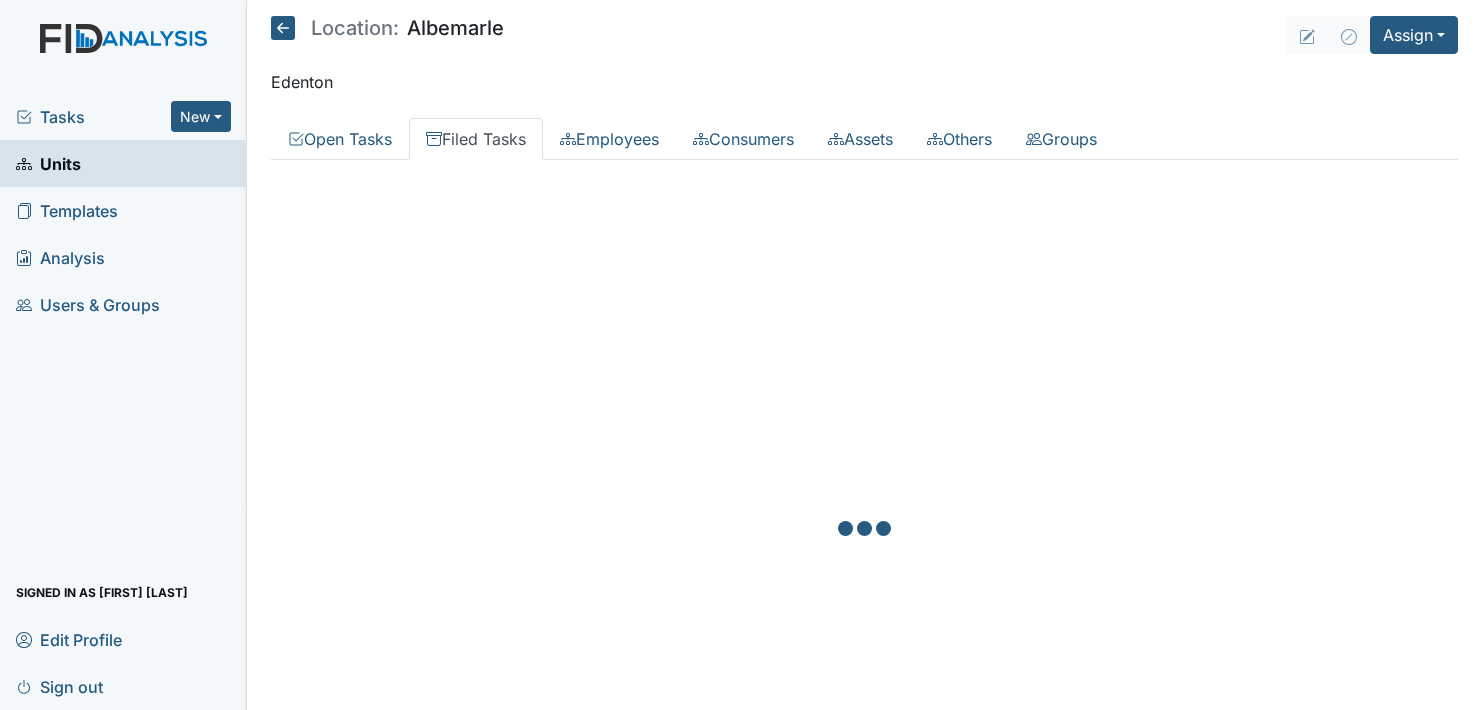 scroll, scrollTop: 0, scrollLeft: 0, axis: both 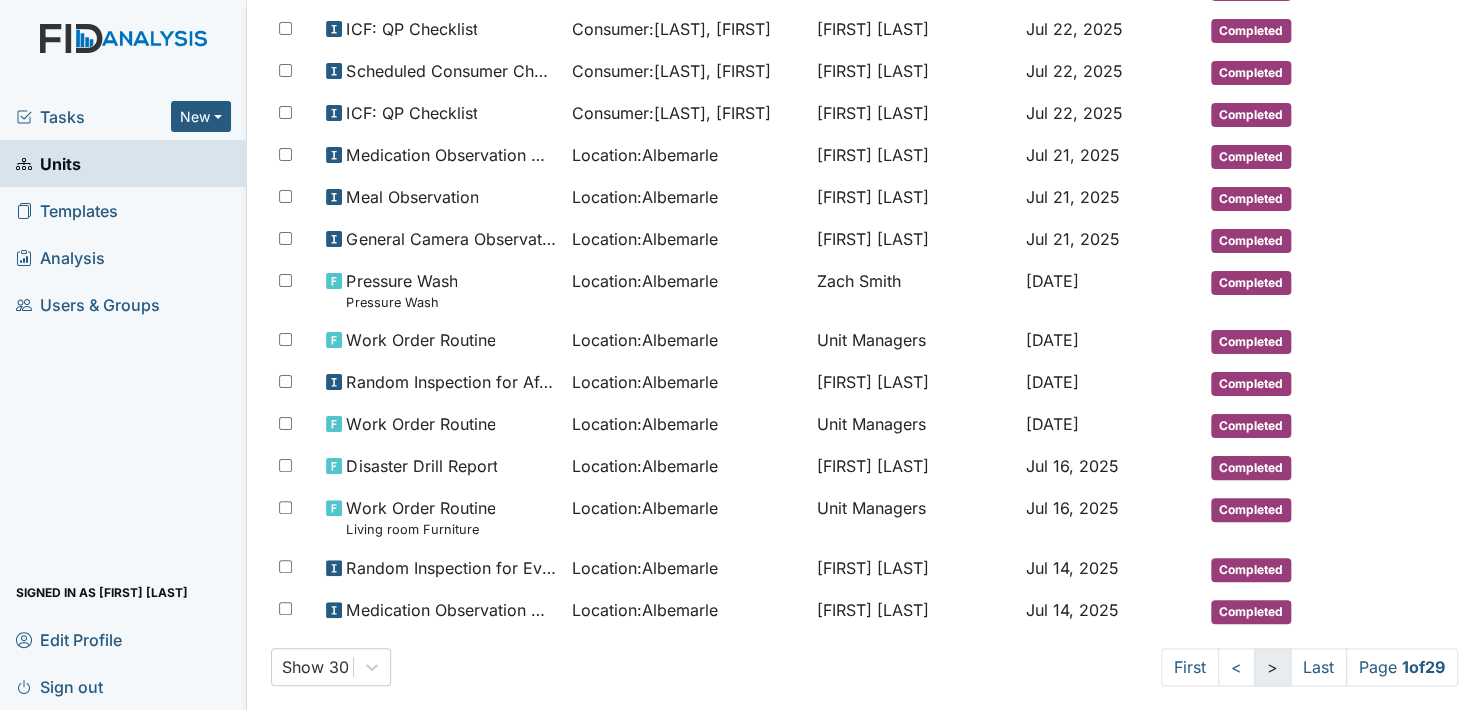 click on ">" at bounding box center (1272, 667) 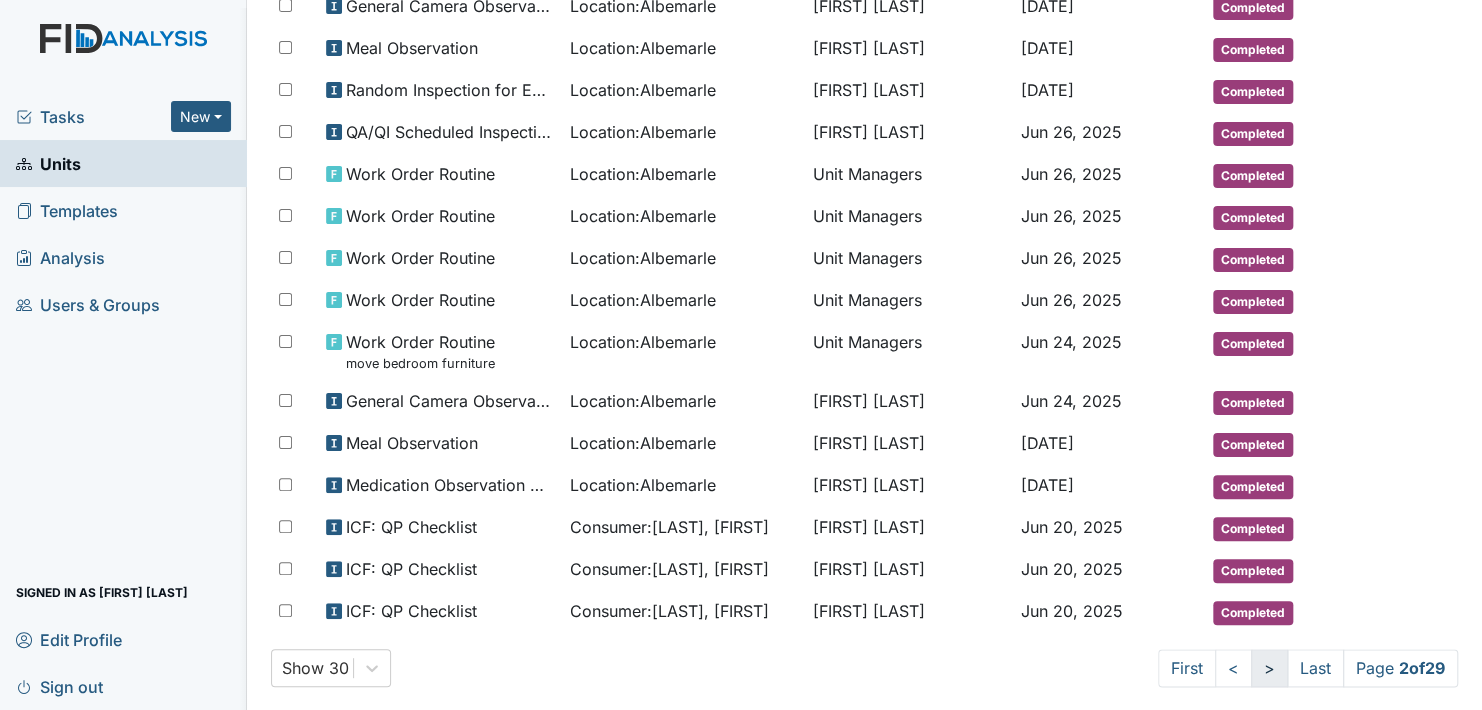click on ">" at bounding box center [1269, 668] 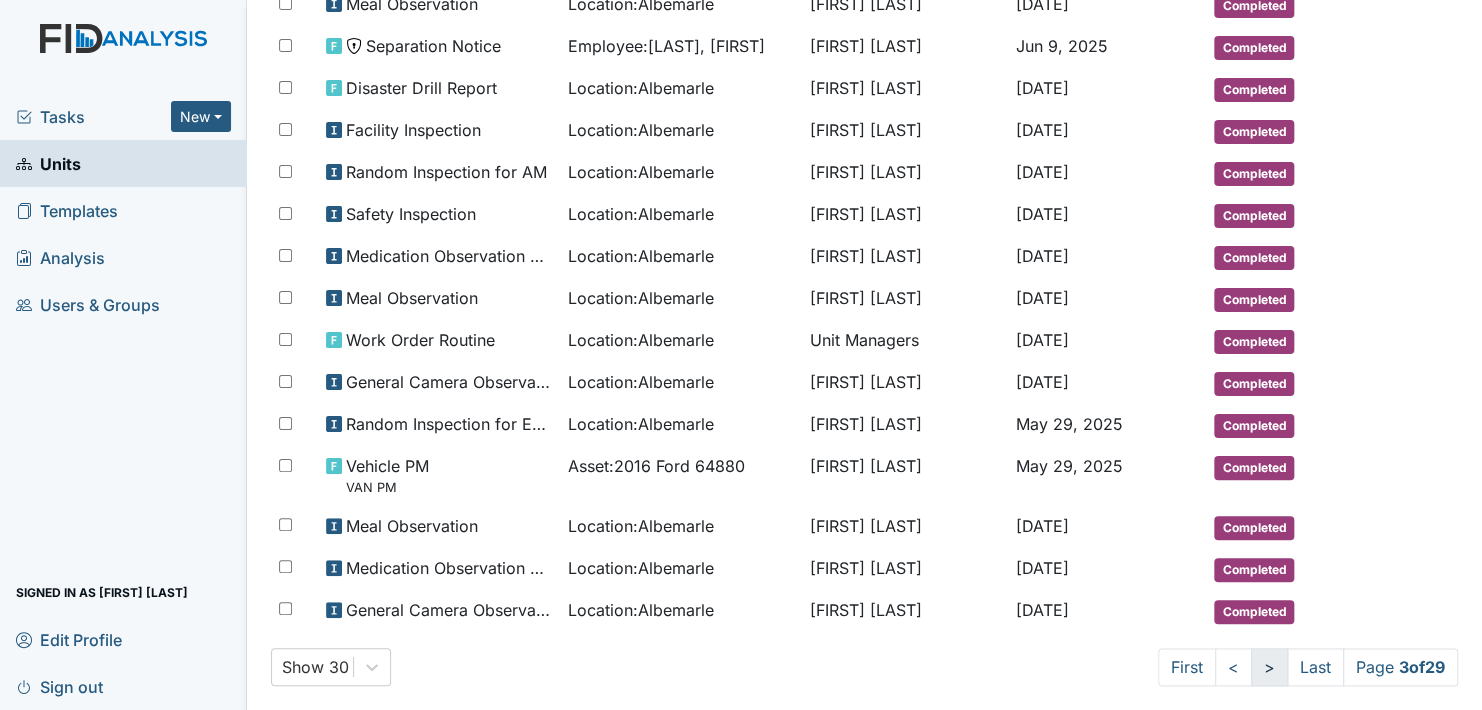 click on ">" at bounding box center [1269, 667] 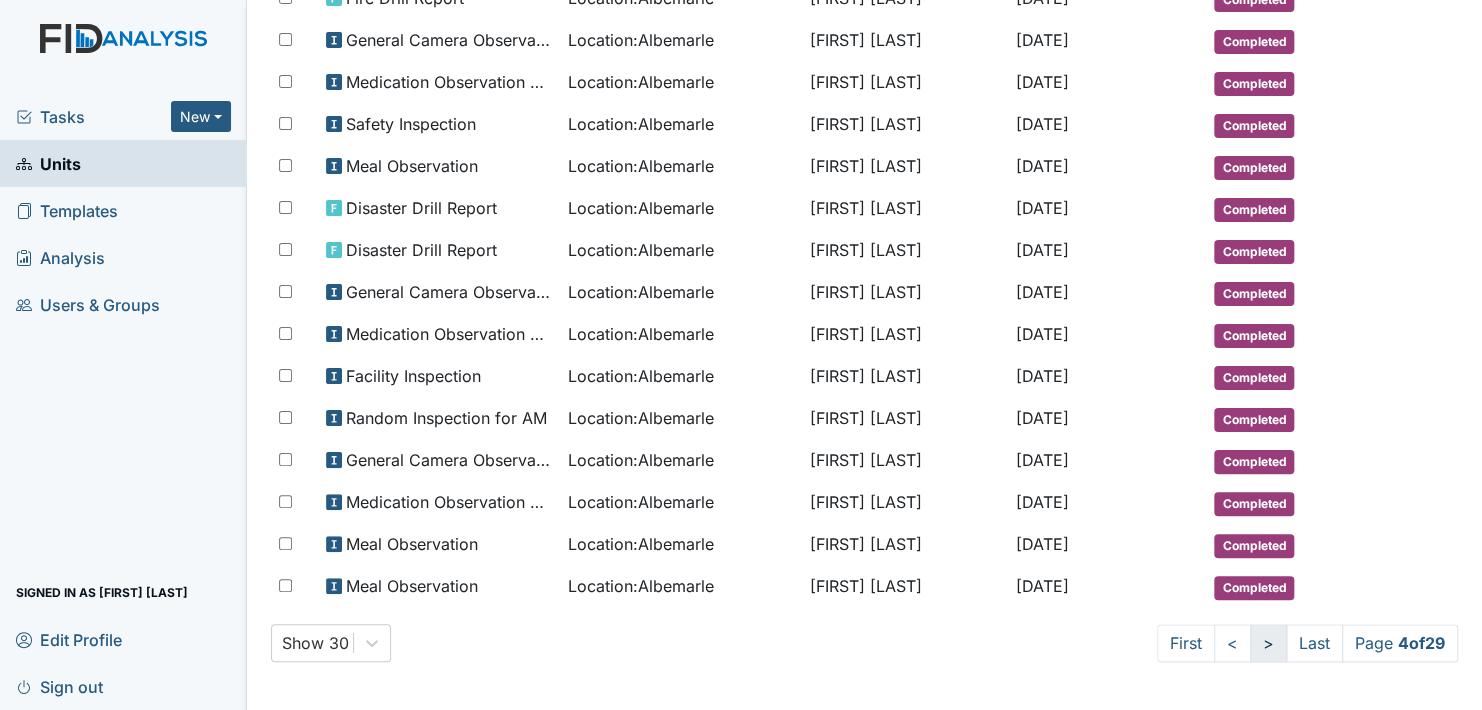 scroll, scrollTop: 908, scrollLeft: 0, axis: vertical 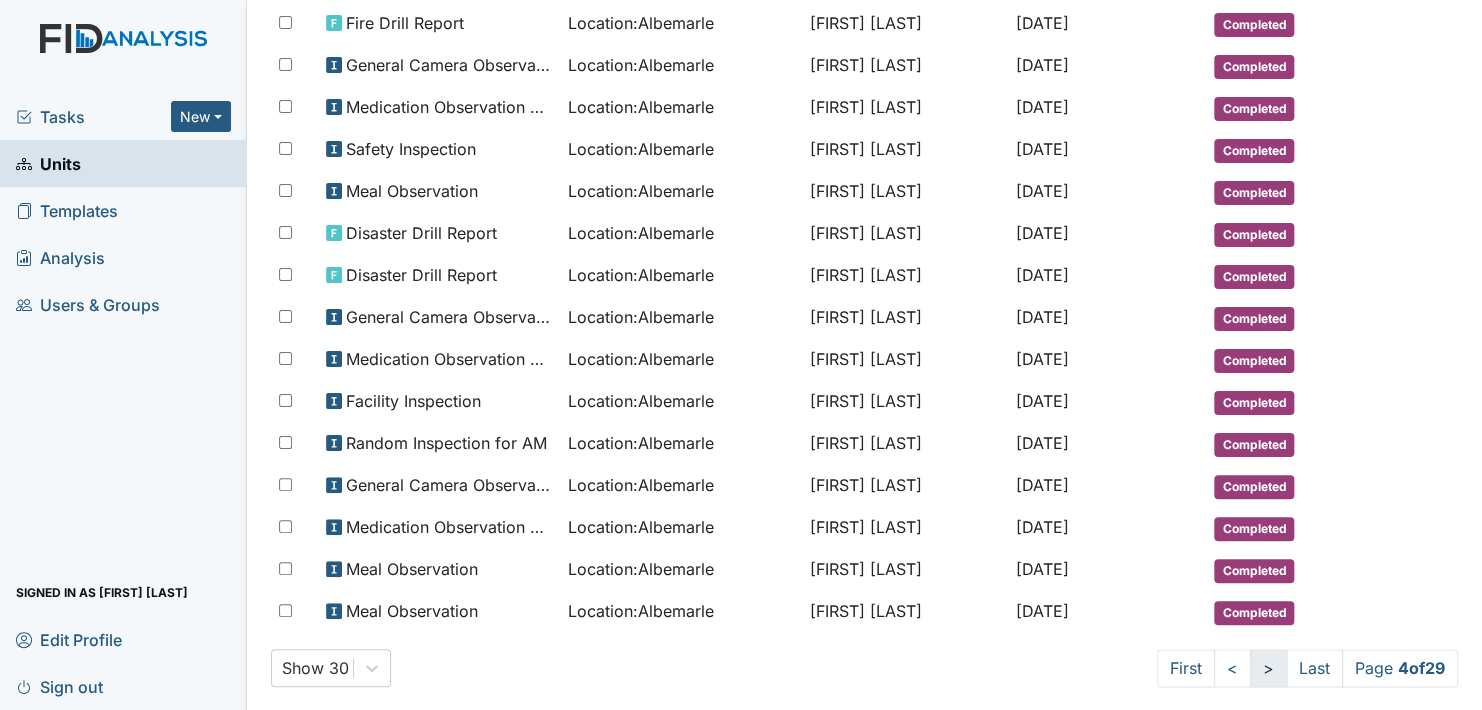 click on ">" at bounding box center (1268, 668) 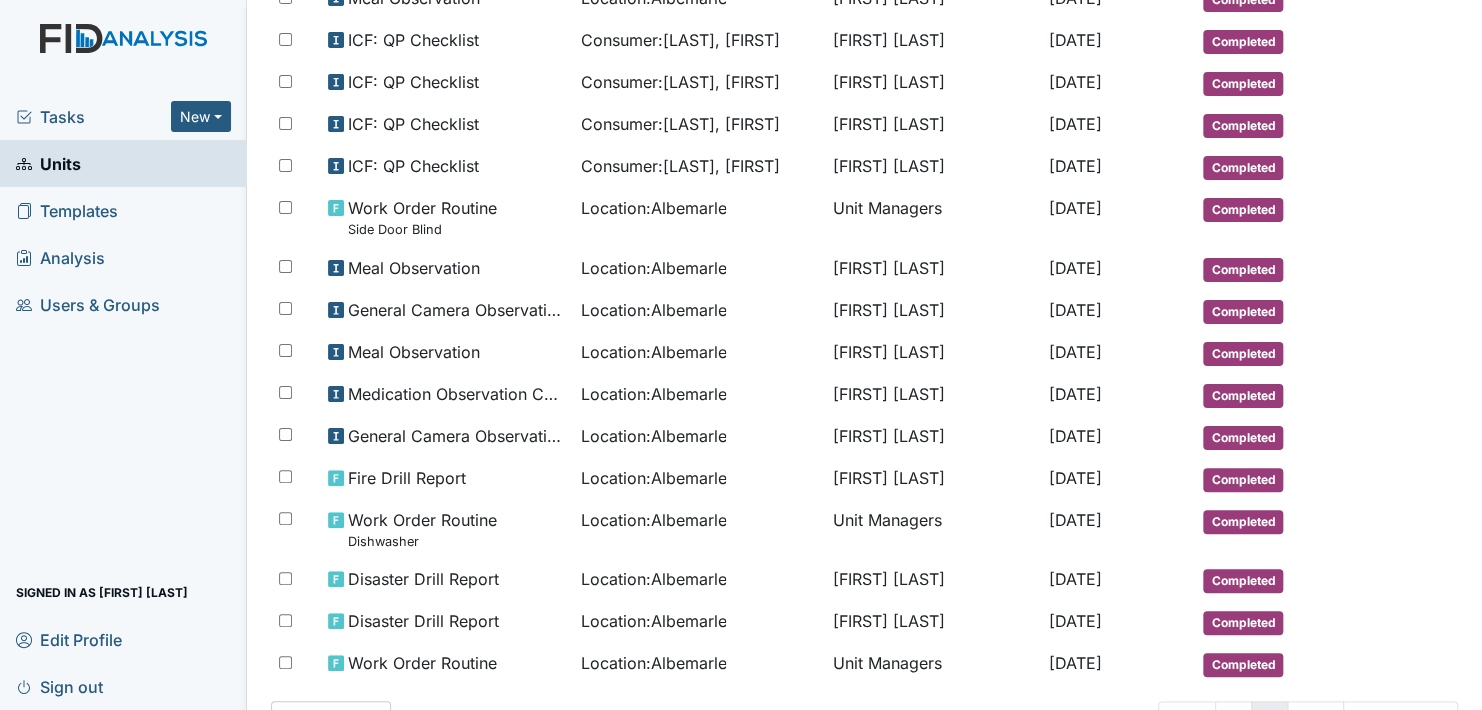 scroll, scrollTop: 962, scrollLeft: 0, axis: vertical 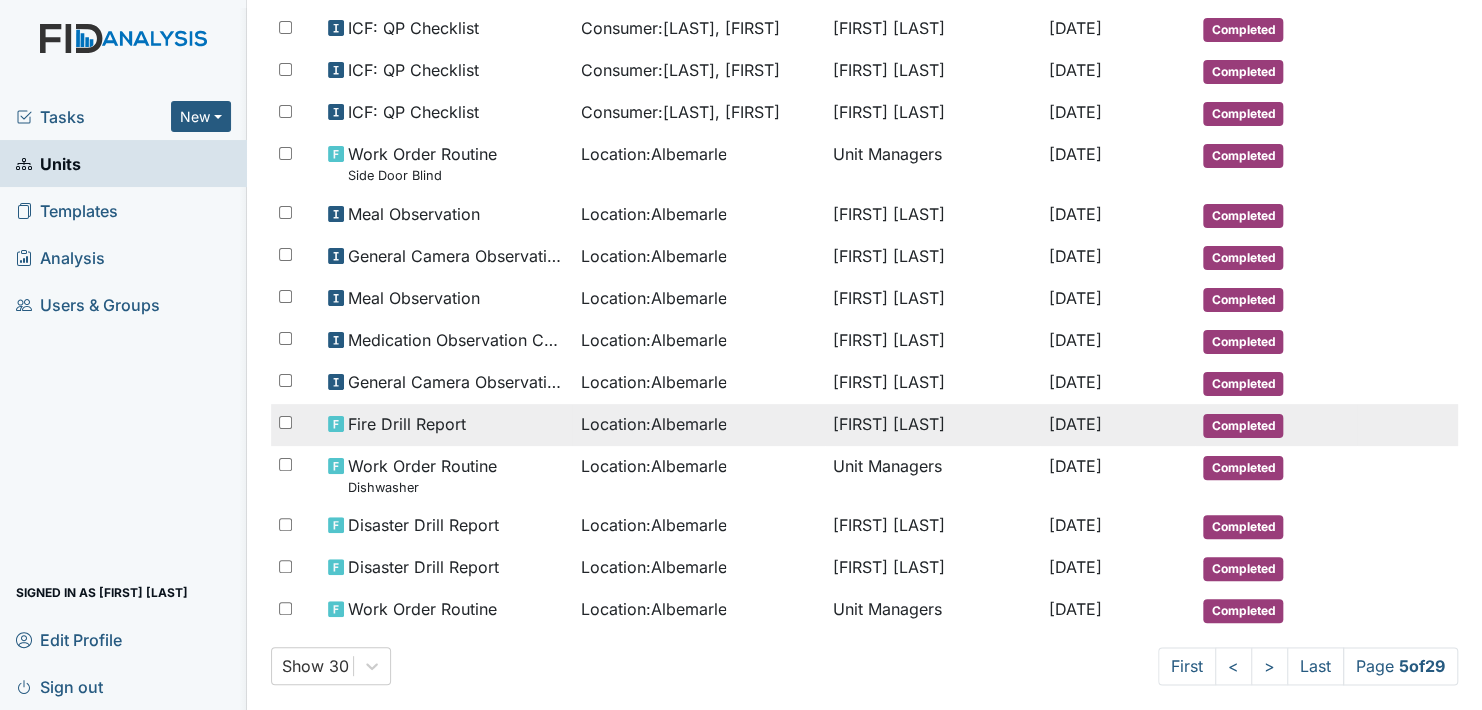 click on "Completed" at bounding box center (1243, 426) 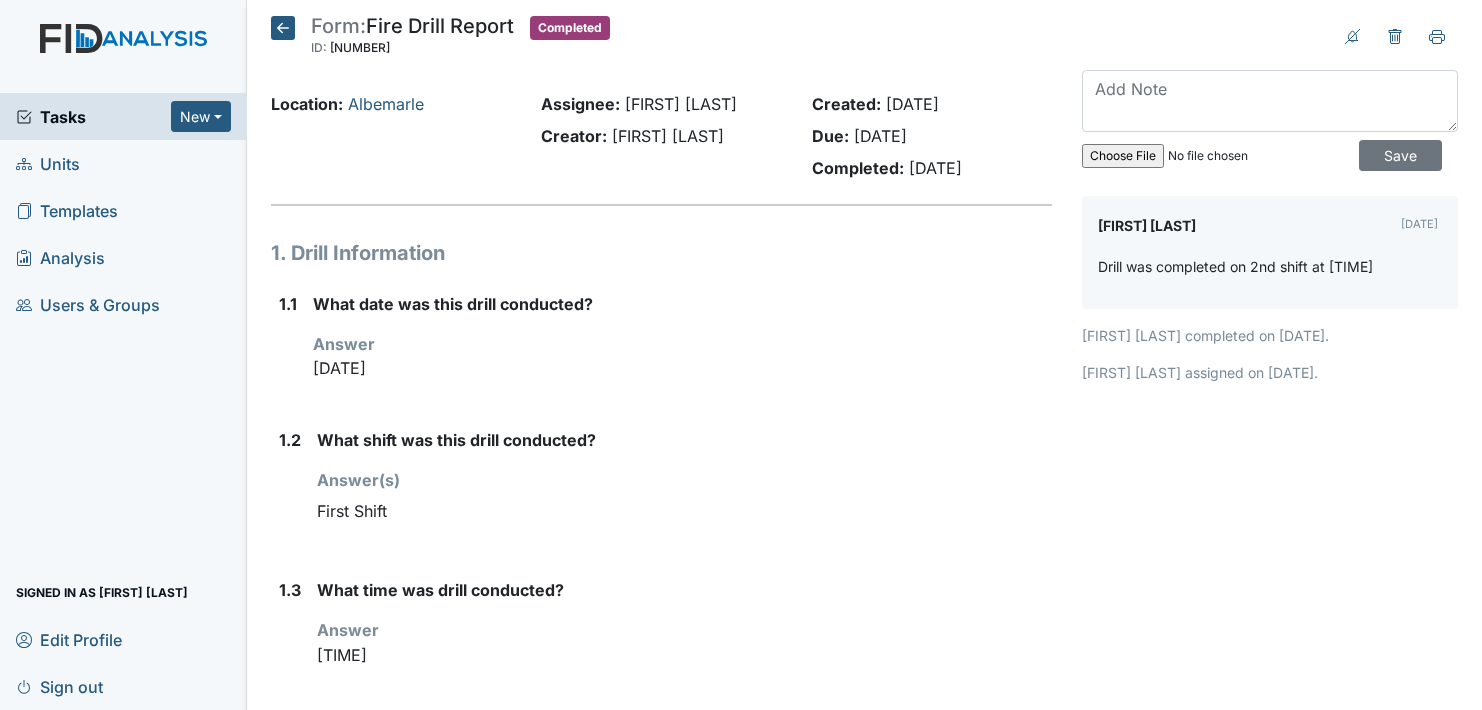 scroll, scrollTop: 0, scrollLeft: 0, axis: both 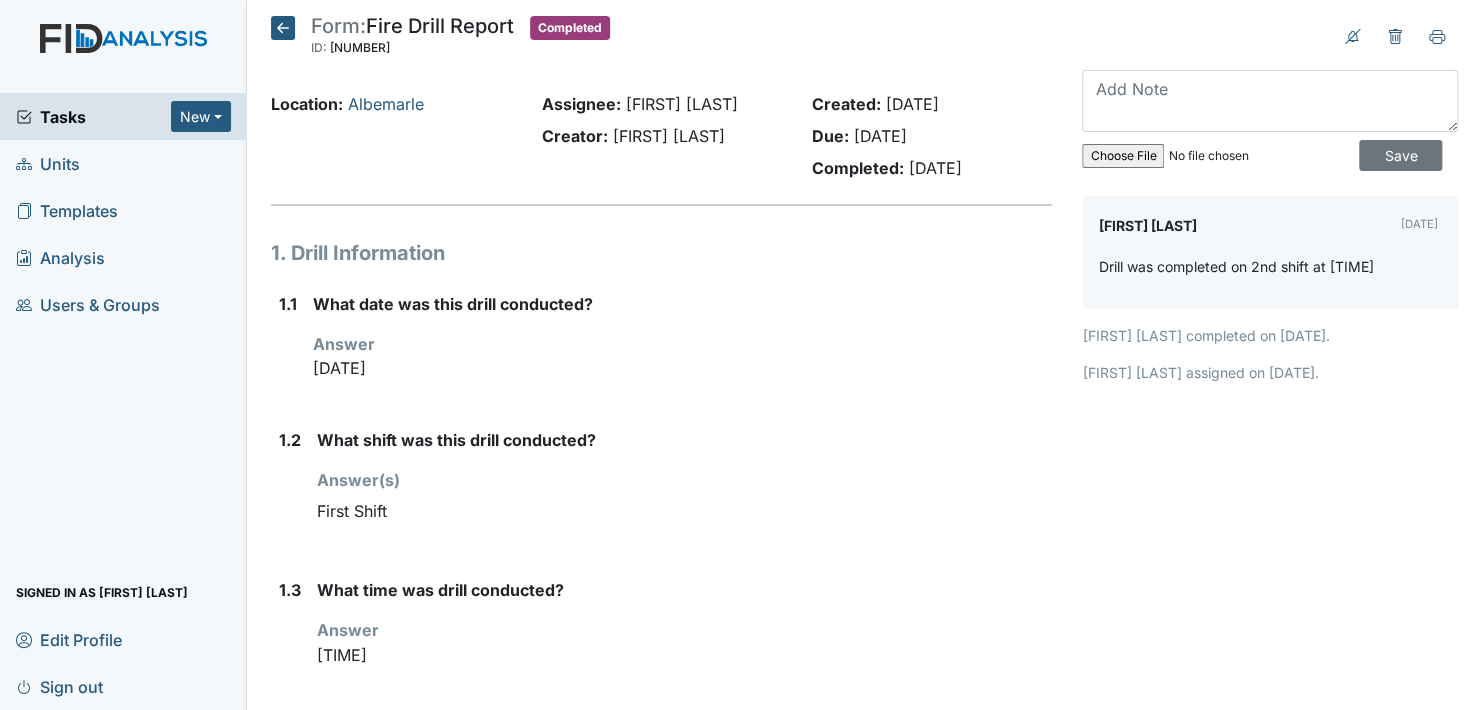 click 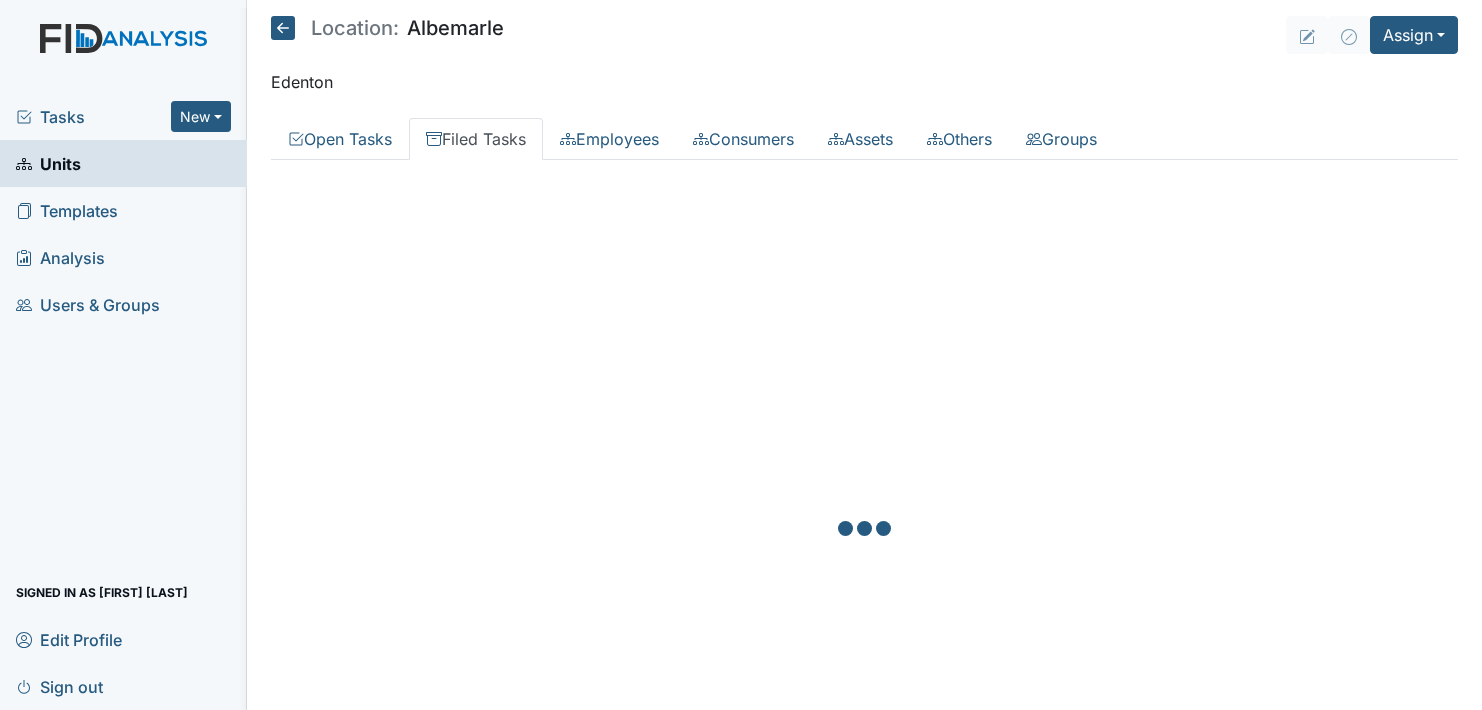 scroll, scrollTop: 0, scrollLeft: 0, axis: both 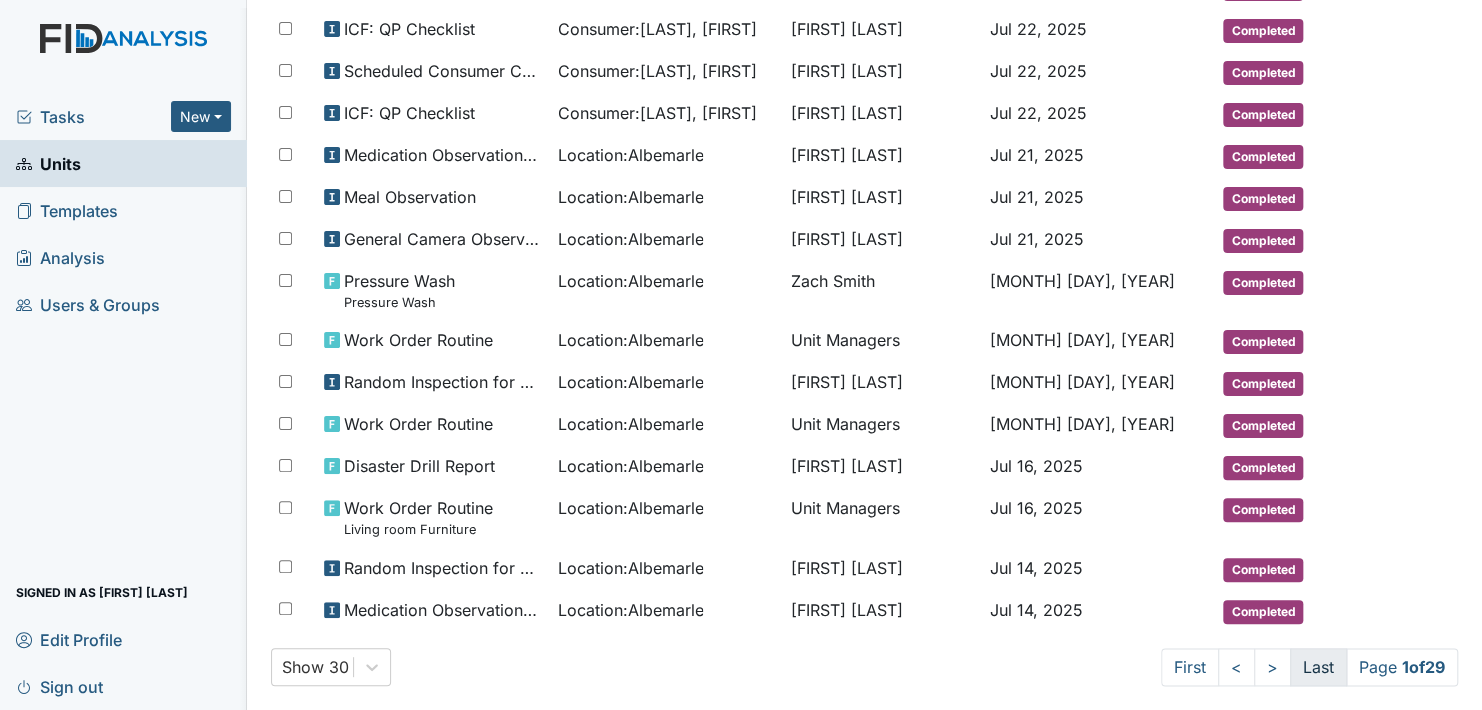 click on "Last" at bounding box center (1318, 667) 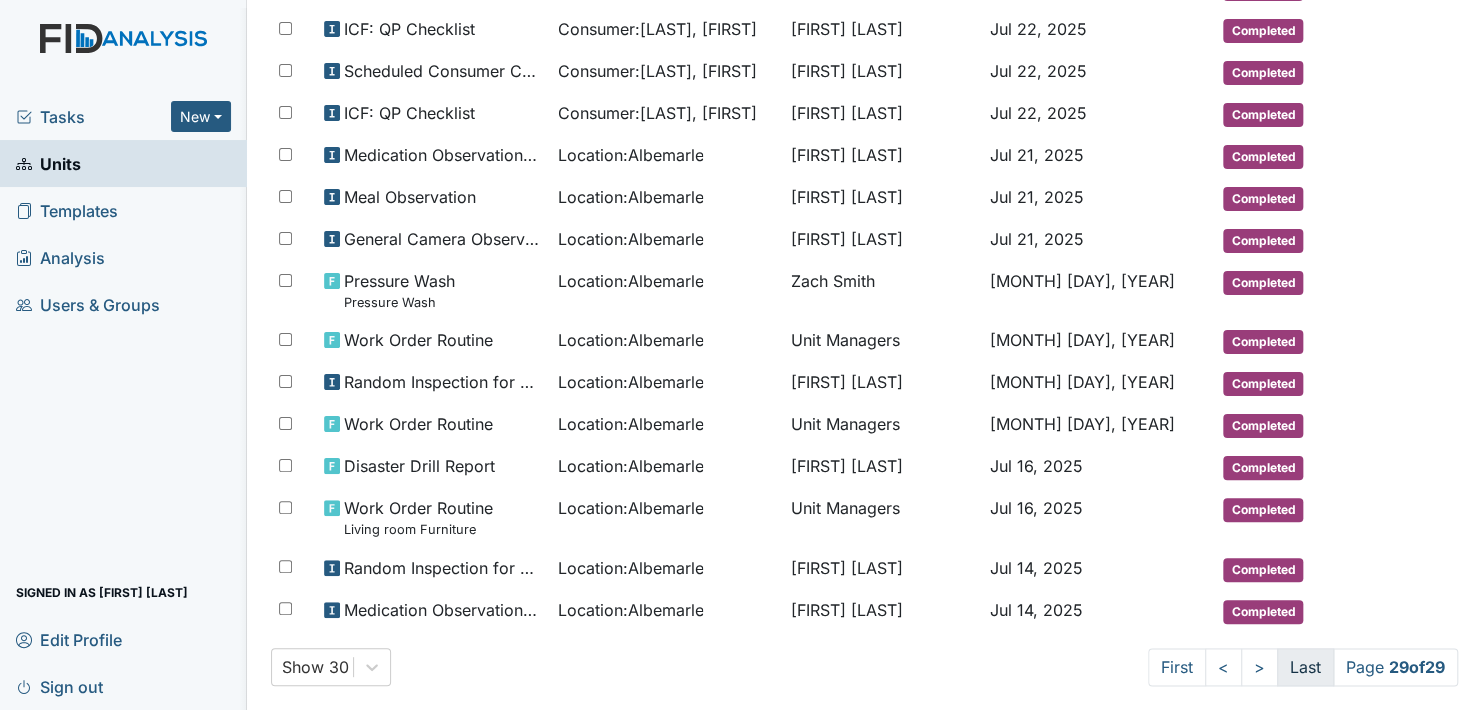 scroll, scrollTop: 0, scrollLeft: 0, axis: both 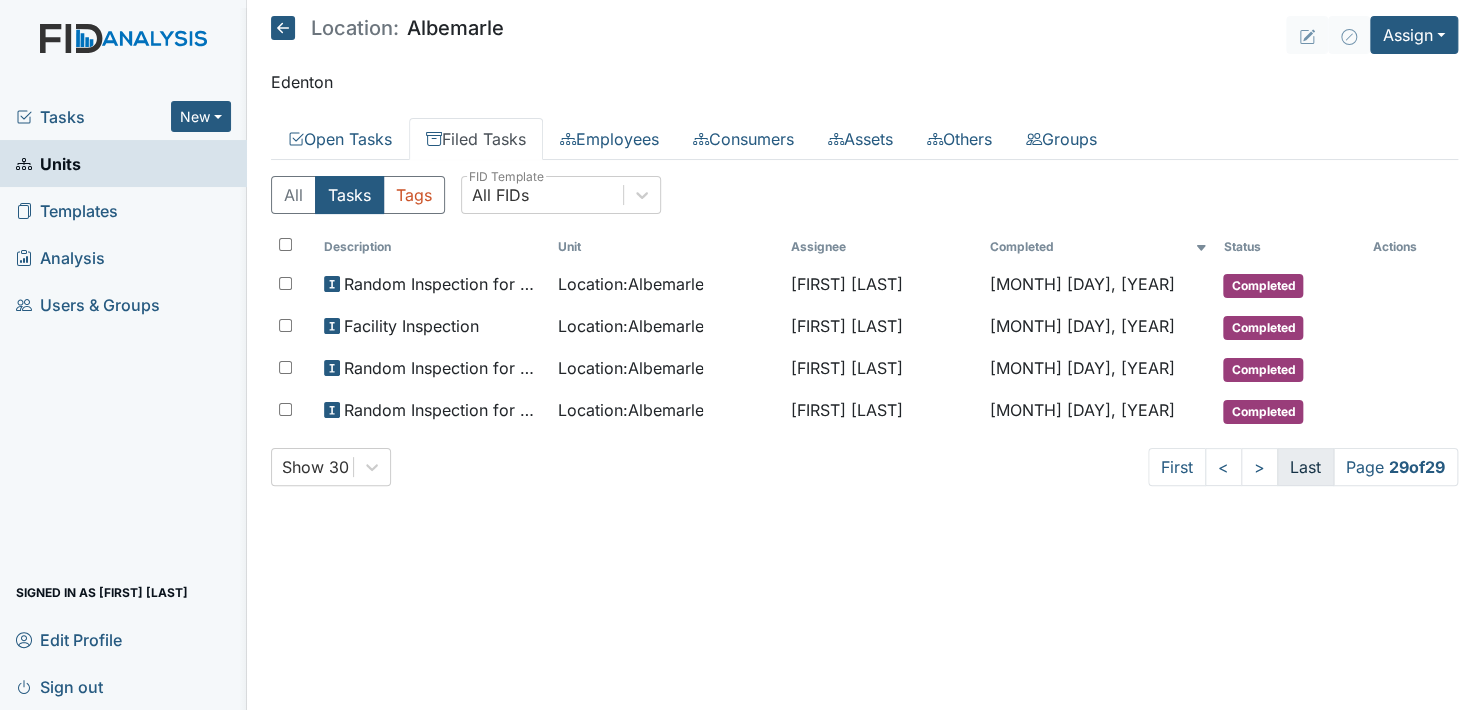 click on "Location:
Albemarle
Assign
Assign Form
Assign Inspection
Assign Document
Assign Bundle
Edenton
Open Tasks
Filed Tasks
Employees
Consumers
Assets
Others
Groups
All   Tasks   Tags   All FIDs FID Template Incomplete Tasks View Any Status Description Unit Assignee Due Date Age Status Actions Audit Consumers Charts Consumer :  Farmer, Alan Sandra Duke Mar 31, 2025 171 Open QA/QI Audit Checklist (ICF) Location :  Albemarle Sandra Duke Mar 31, 2025 171 Open Audit Employees Employee :  Howell, Izetta Sandra Duke Mar 31, 2025 171 Open Audit Employees Employee :  Parks, Monika Sandra Duke Mar 31, 2025 171 Open Audit Employees Employee :  Perry, Lahoma Sandra Duke Mar 31, 2025 171 Open Audit Employees Employee :  Privott, JoVoughtnie Sandra Duke Mar 31, 2025 171 Open Audit Employees :  7" at bounding box center [864, 355] 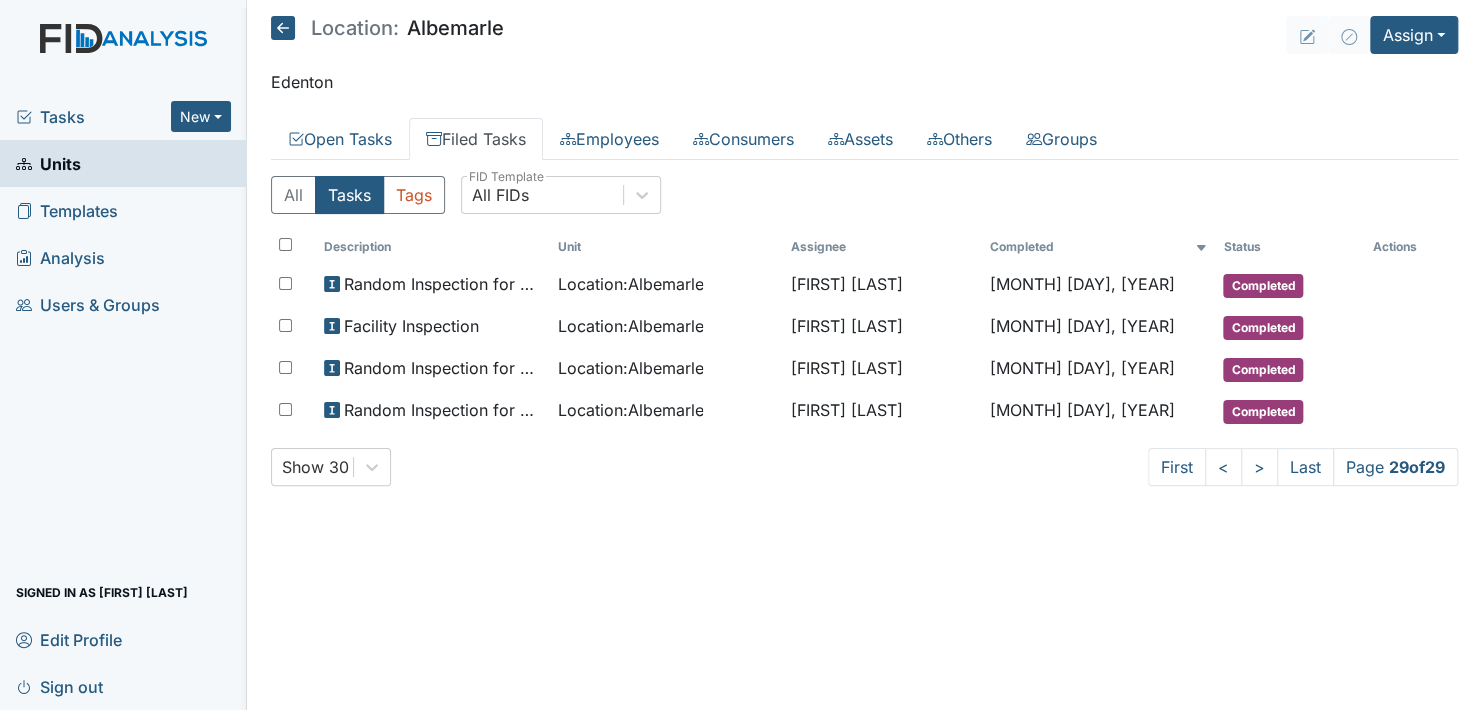 click 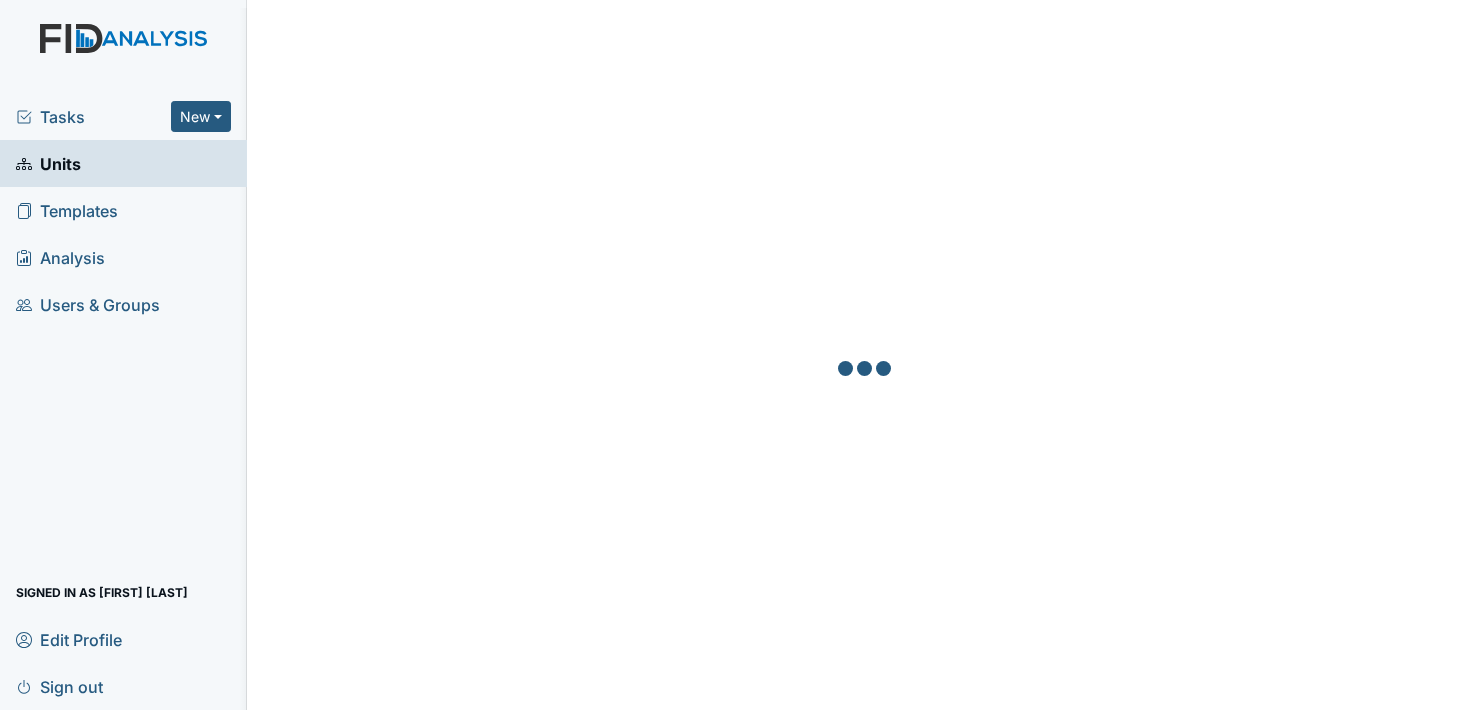 scroll, scrollTop: 0, scrollLeft: 0, axis: both 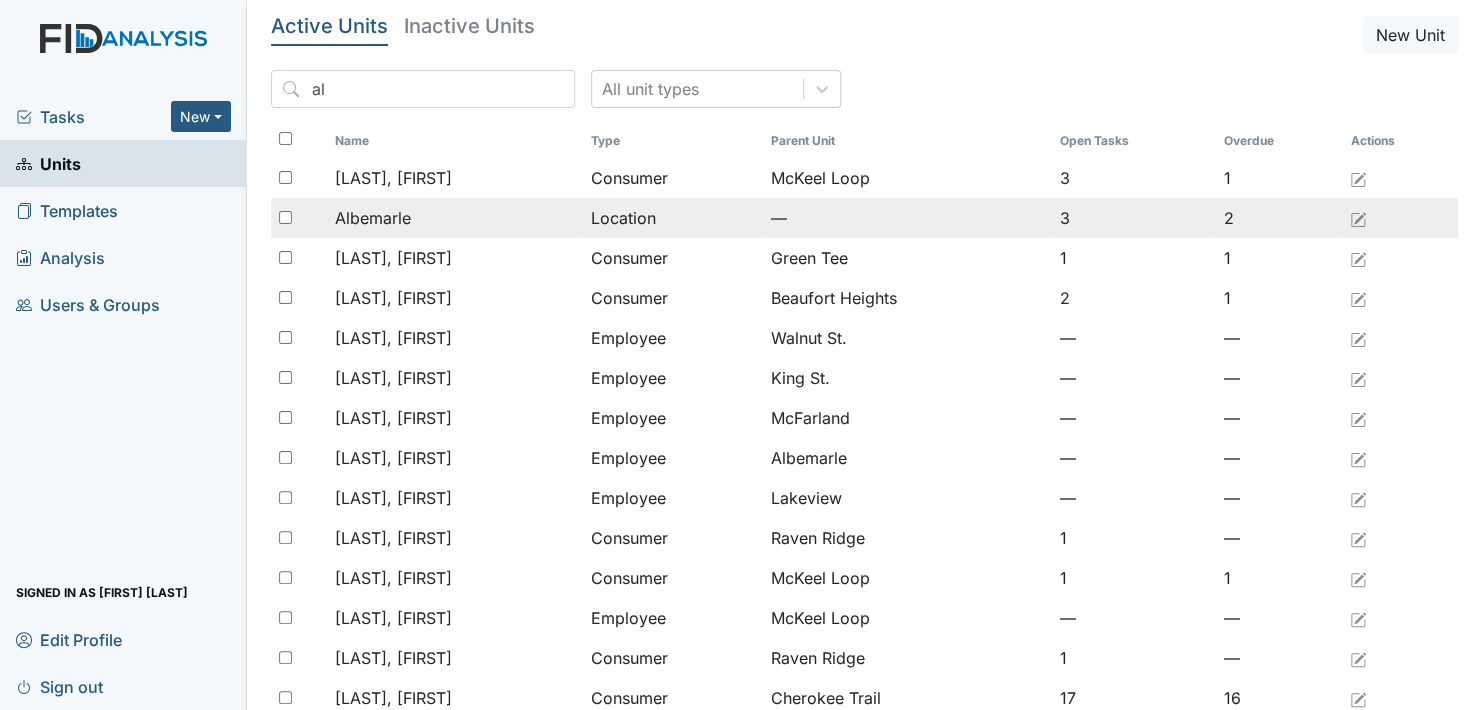 click on "Albemarle" at bounding box center (373, 218) 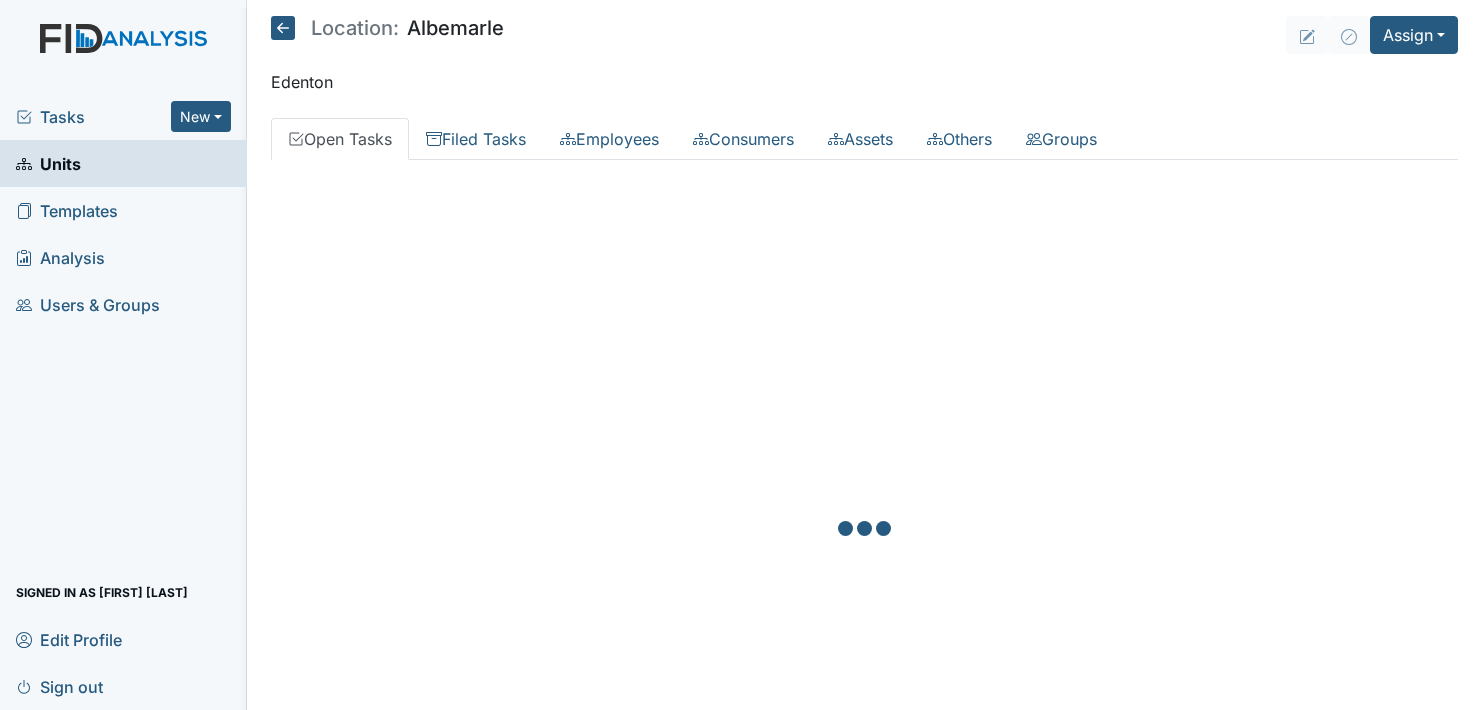 scroll, scrollTop: 0, scrollLeft: 0, axis: both 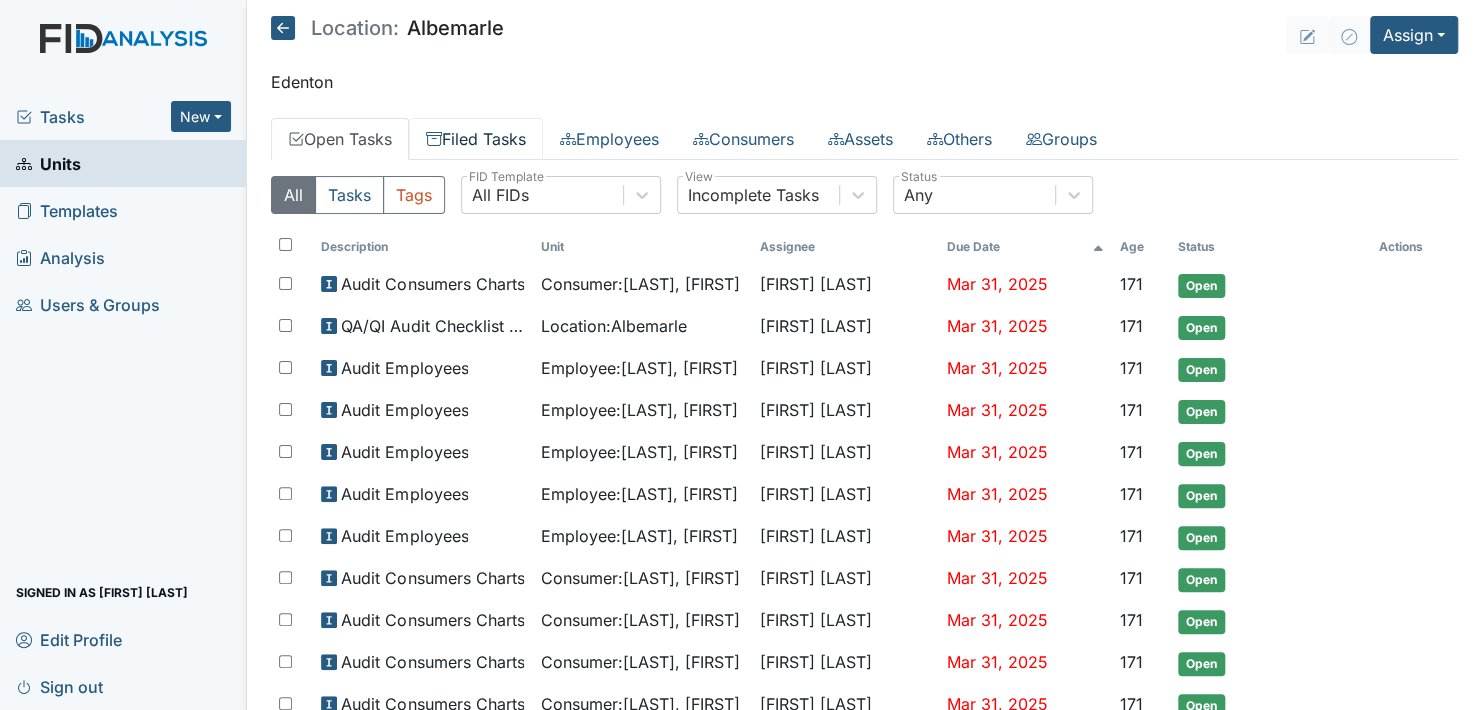 click on "Filed Tasks" at bounding box center (476, 139) 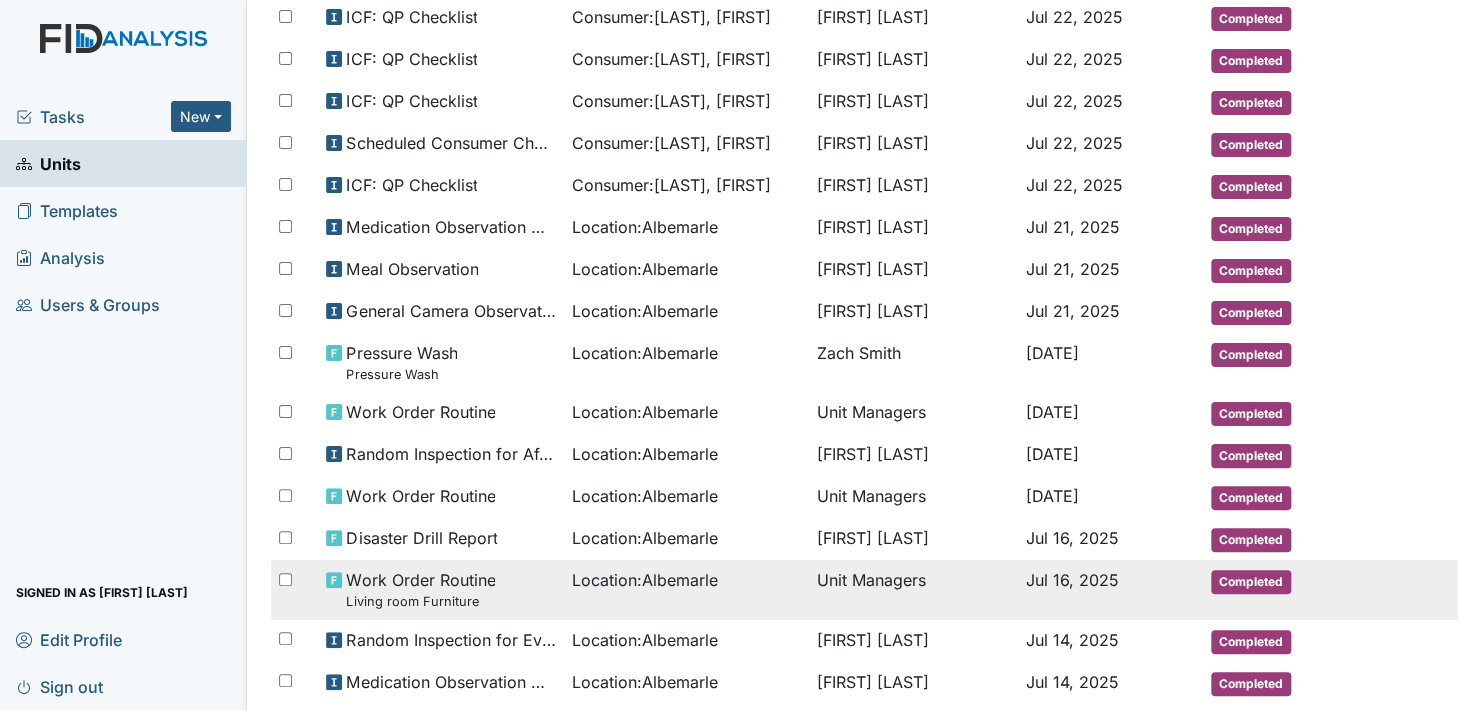 scroll, scrollTop: 944, scrollLeft: 0, axis: vertical 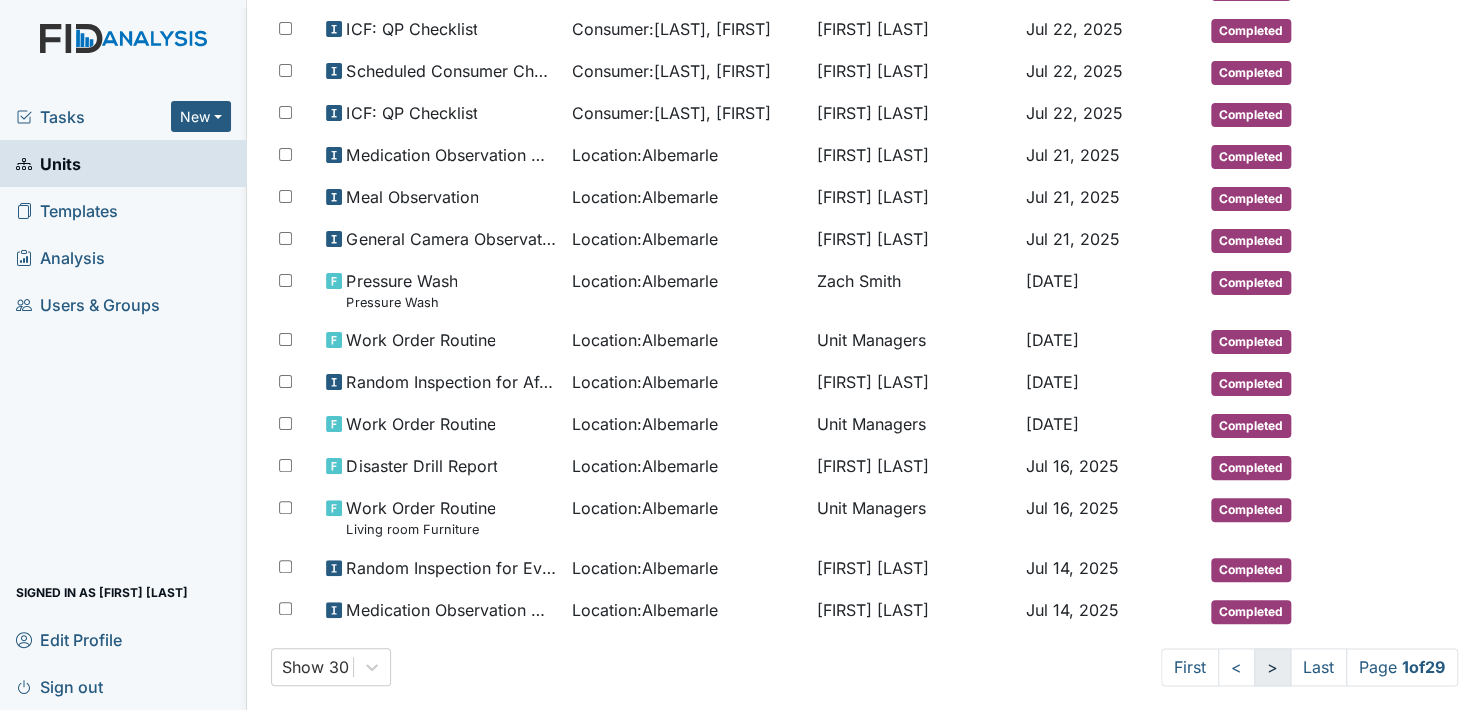 click on ">" at bounding box center [1272, 667] 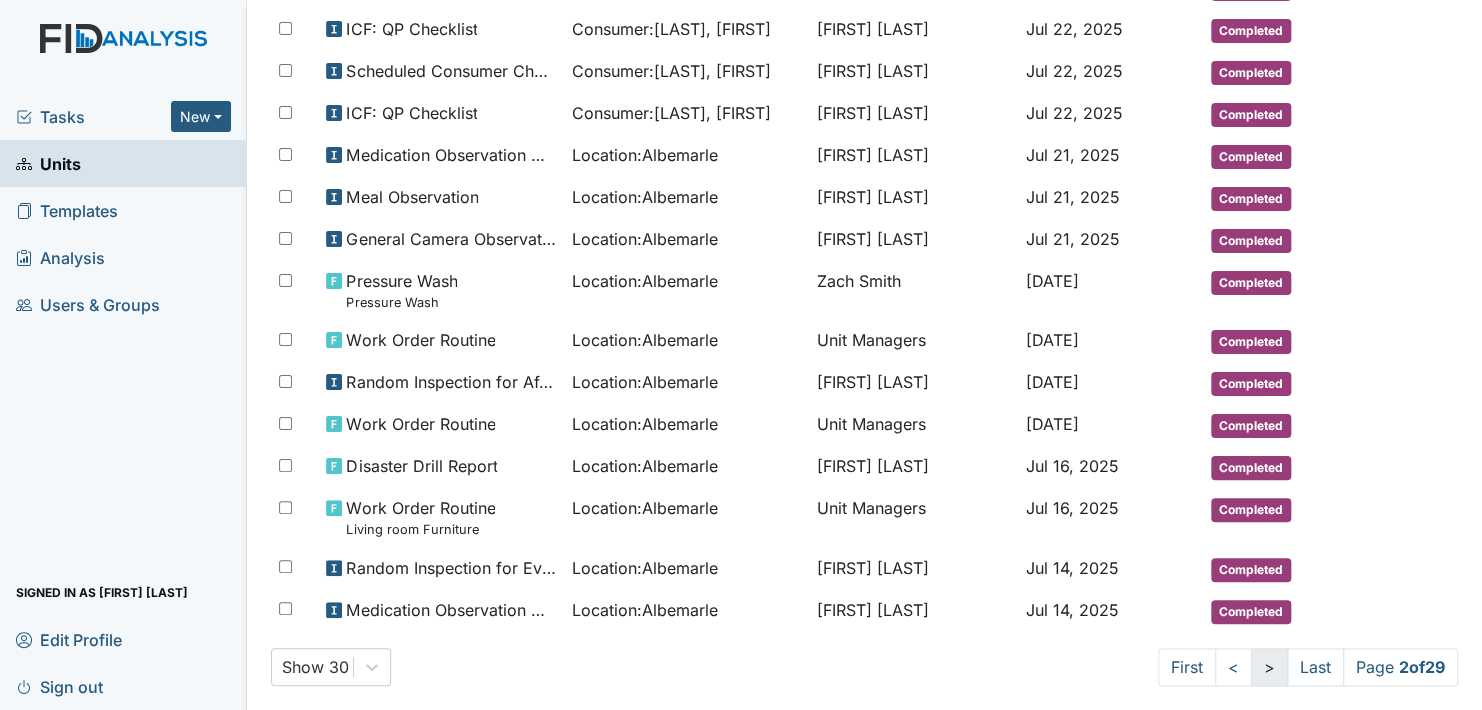 scroll, scrollTop: 908, scrollLeft: 0, axis: vertical 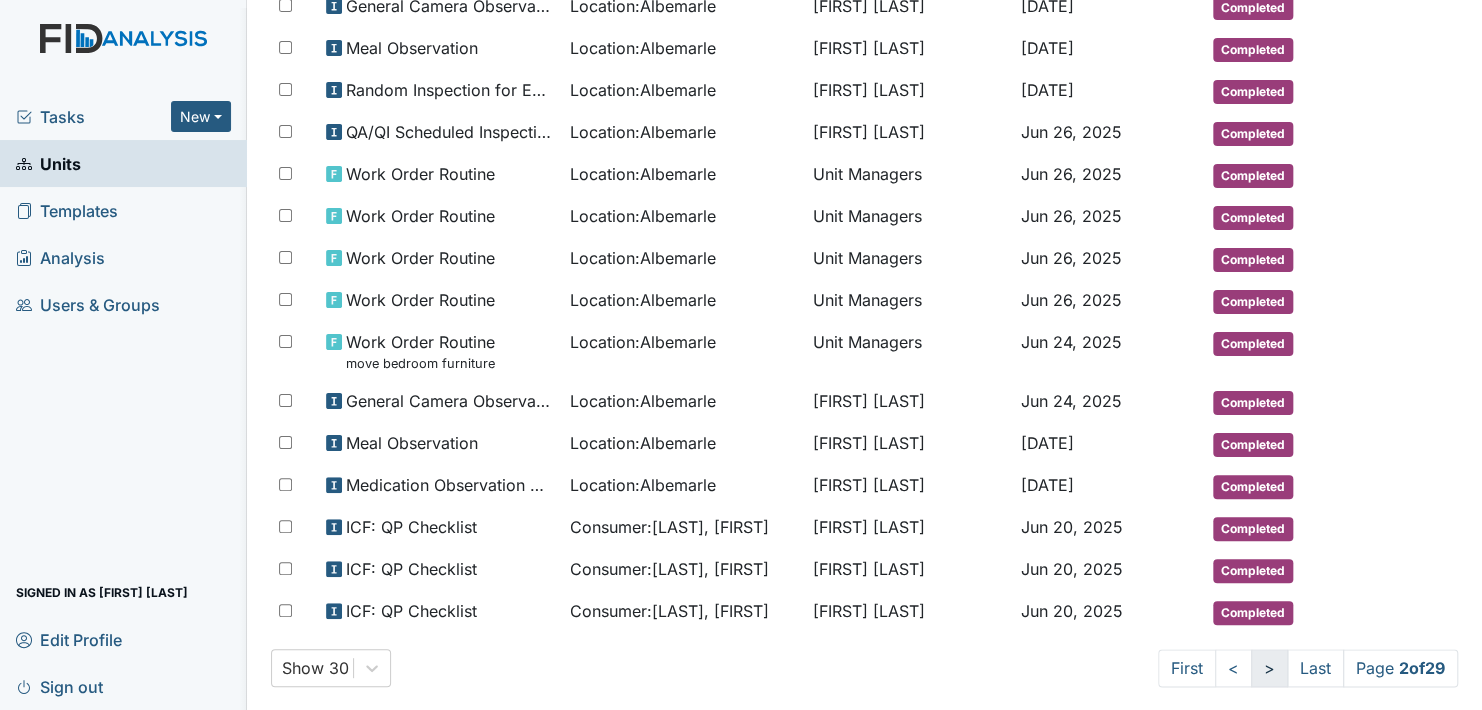 click on ">" at bounding box center [1269, 668] 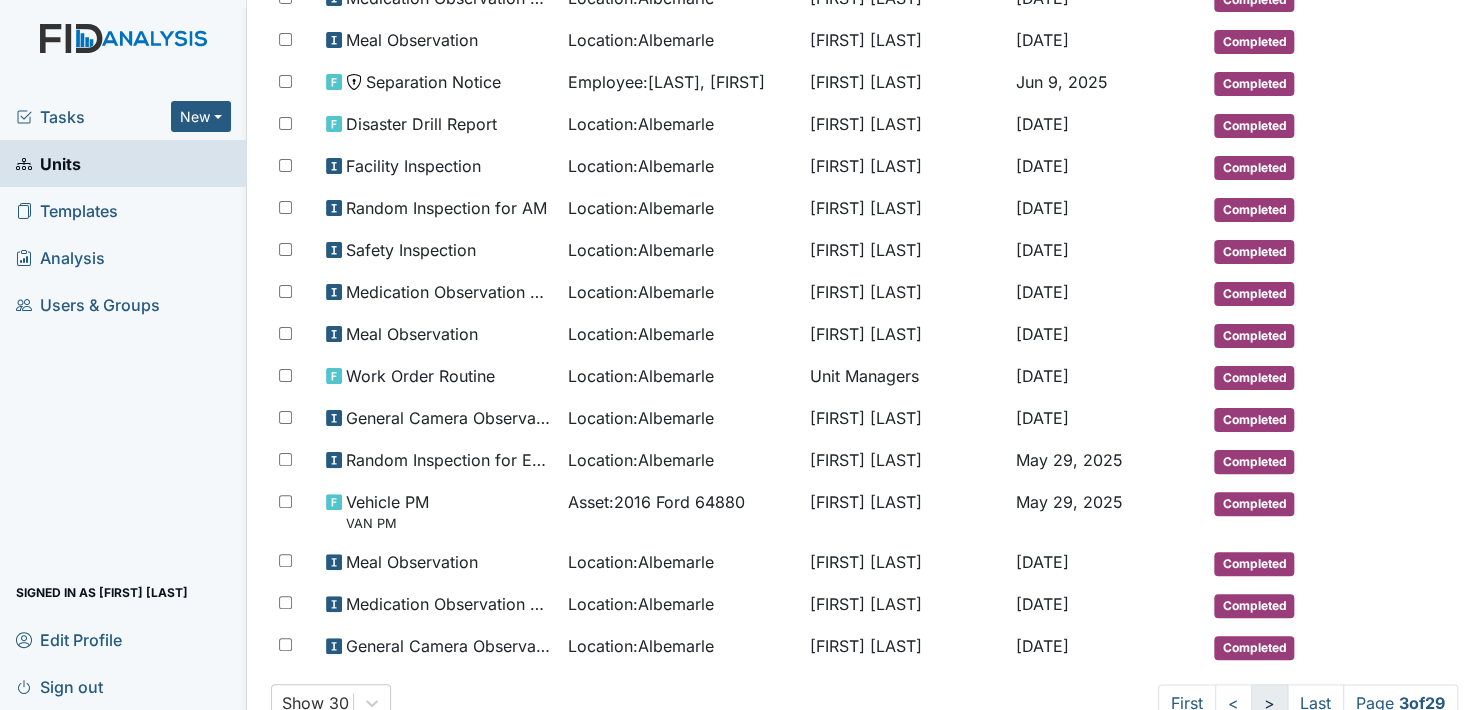 scroll, scrollTop: 944, scrollLeft: 0, axis: vertical 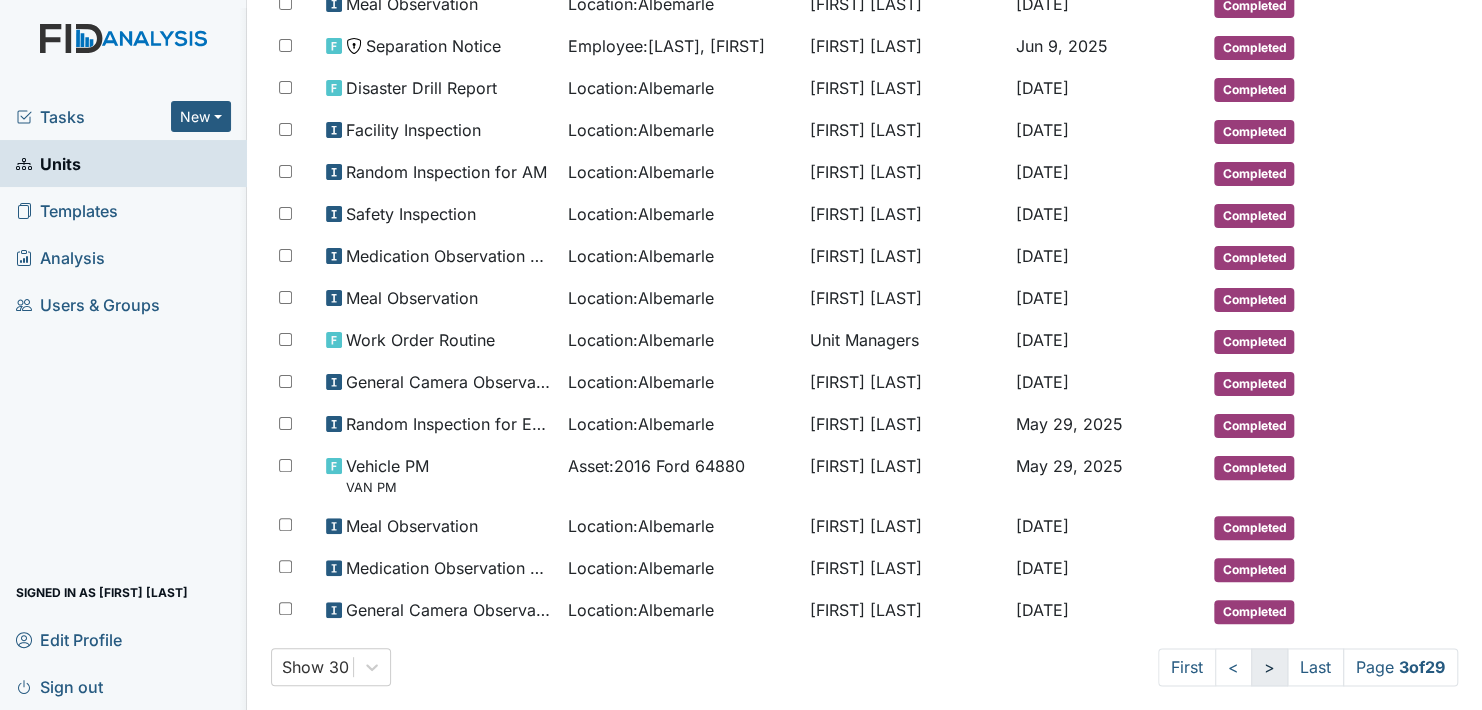 click on ">" at bounding box center (1269, 667) 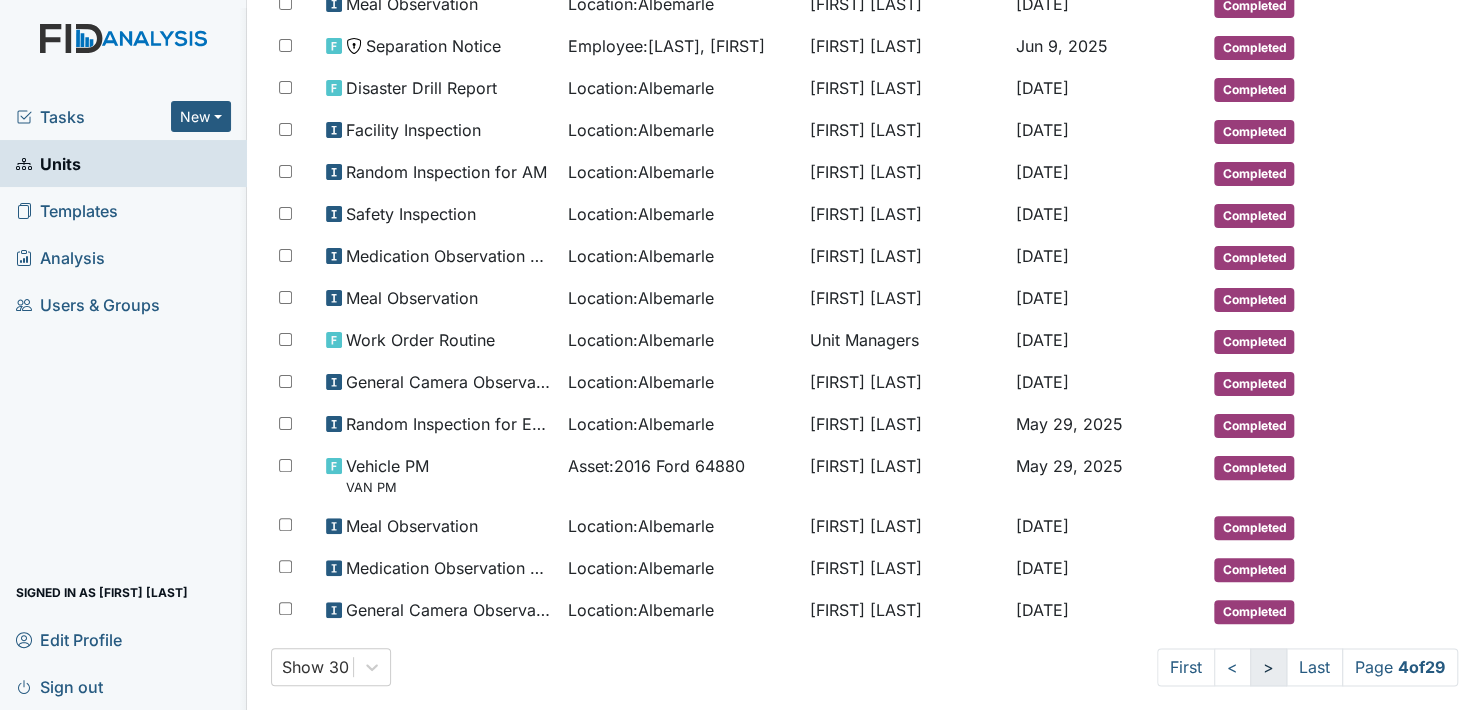 scroll, scrollTop: 908, scrollLeft: 0, axis: vertical 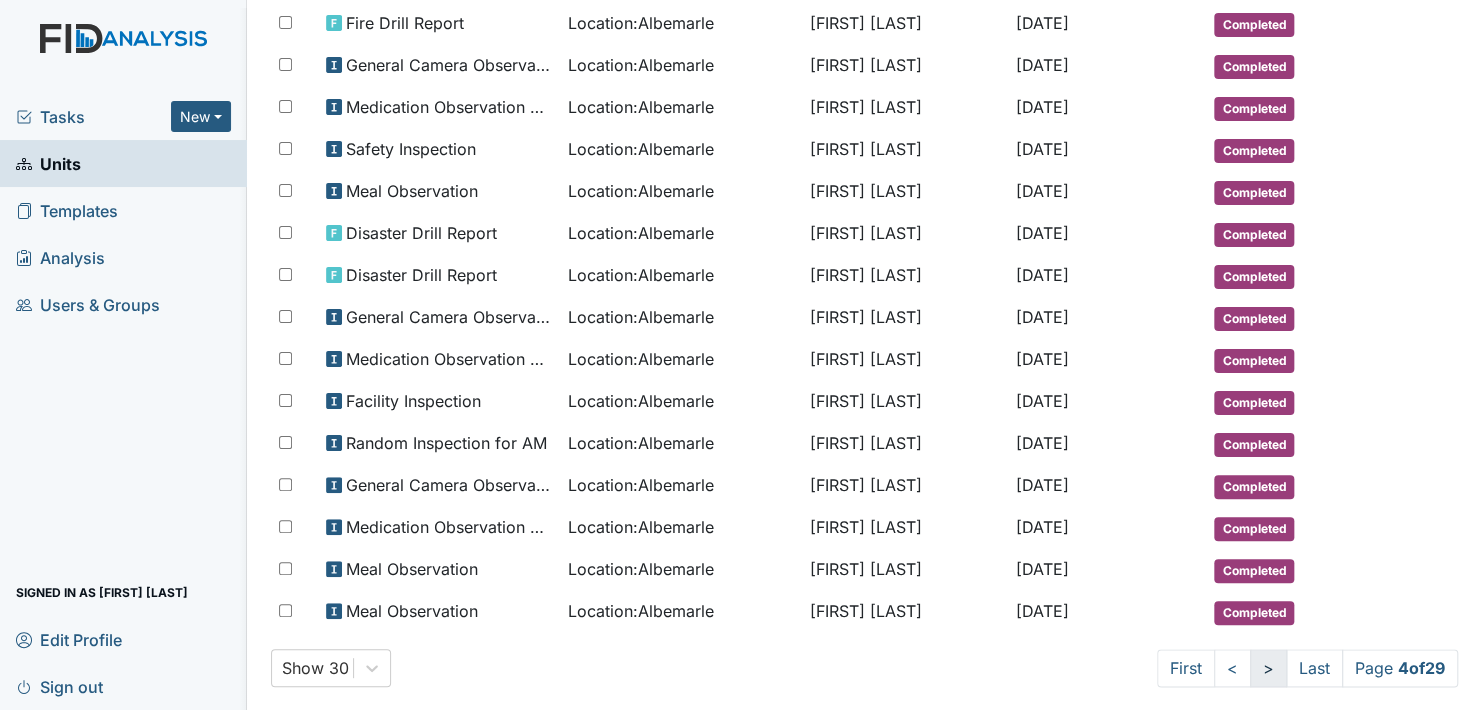 click on ">" at bounding box center [1268, 668] 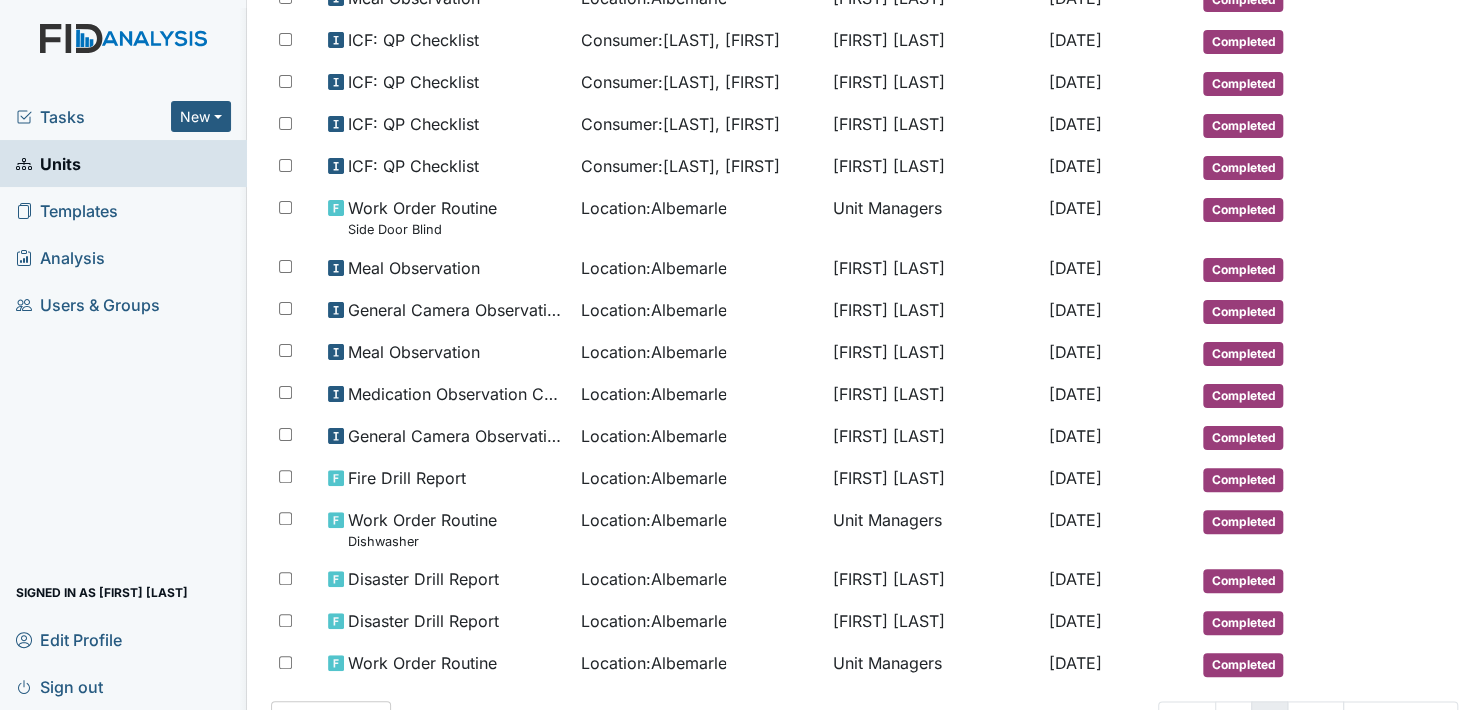 scroll, scrollTop: 962, scrollLeft: 0, axis: vertical 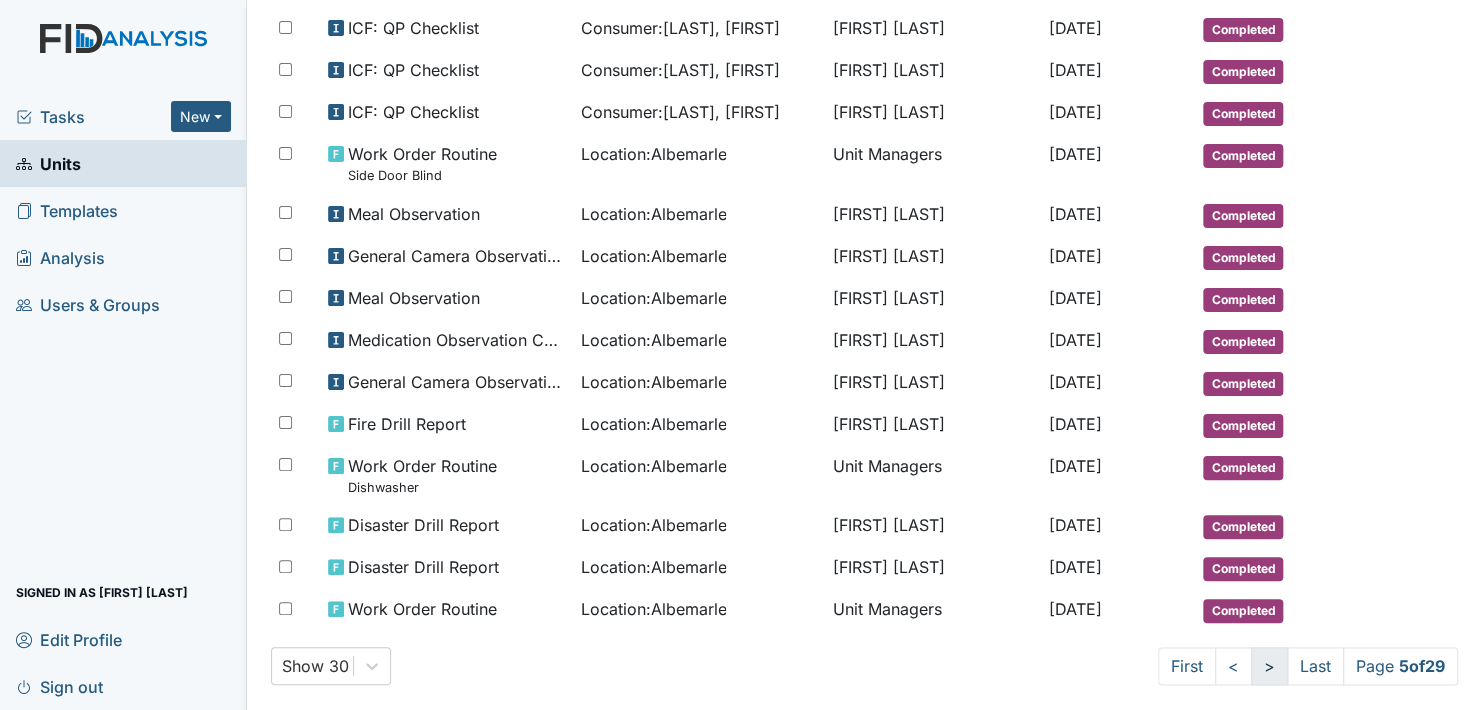 click on ">" at bounding box center [1269, 666] 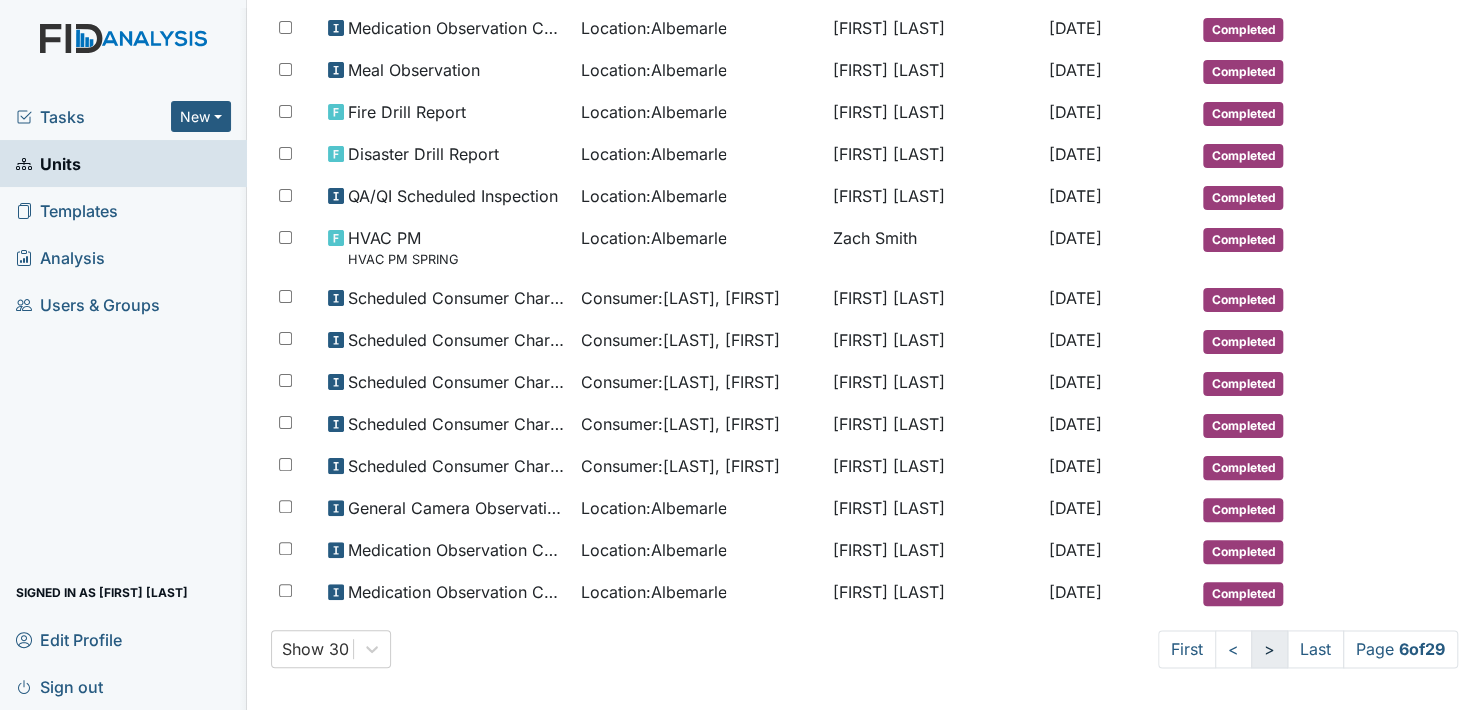 scroll, scrollTop: 944, scrollLeft: 0, axis: vertical 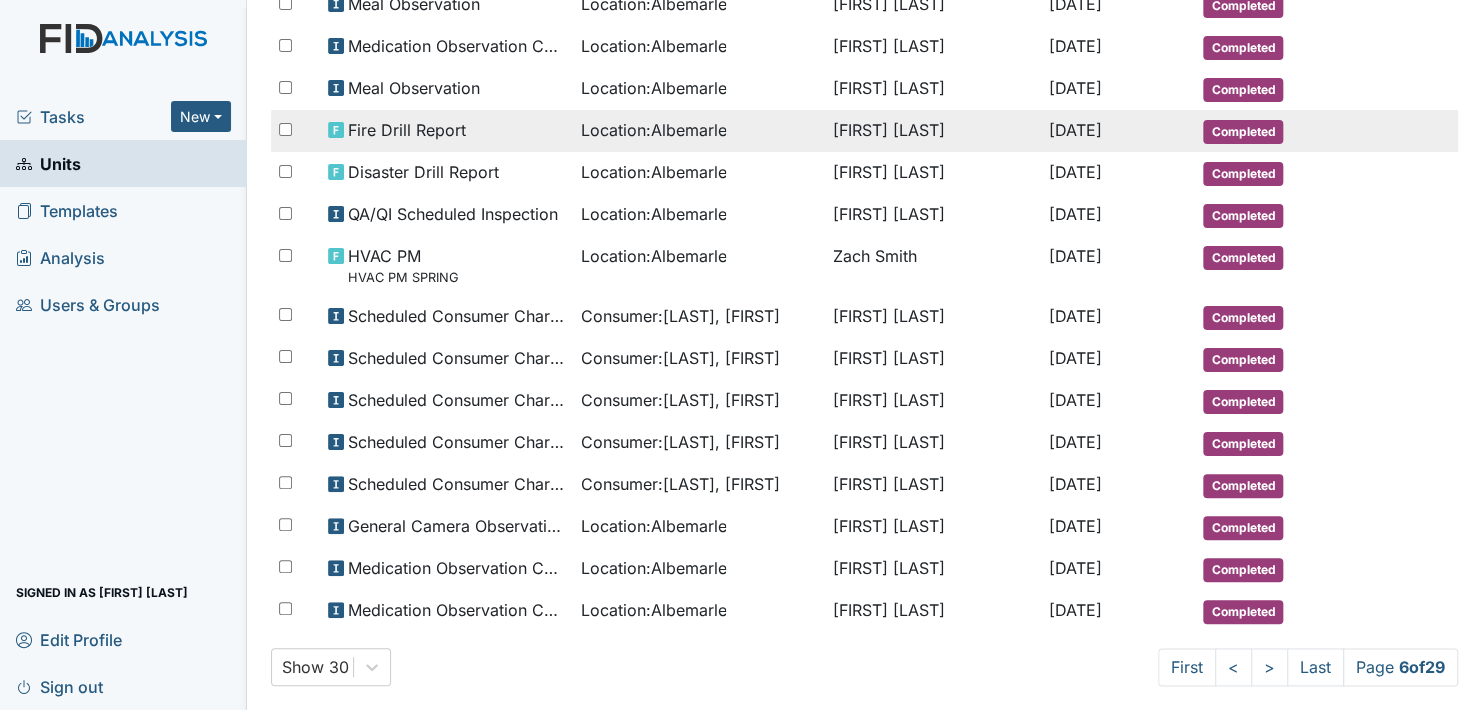 click on "Completed" at bounding box center [1243, 132] 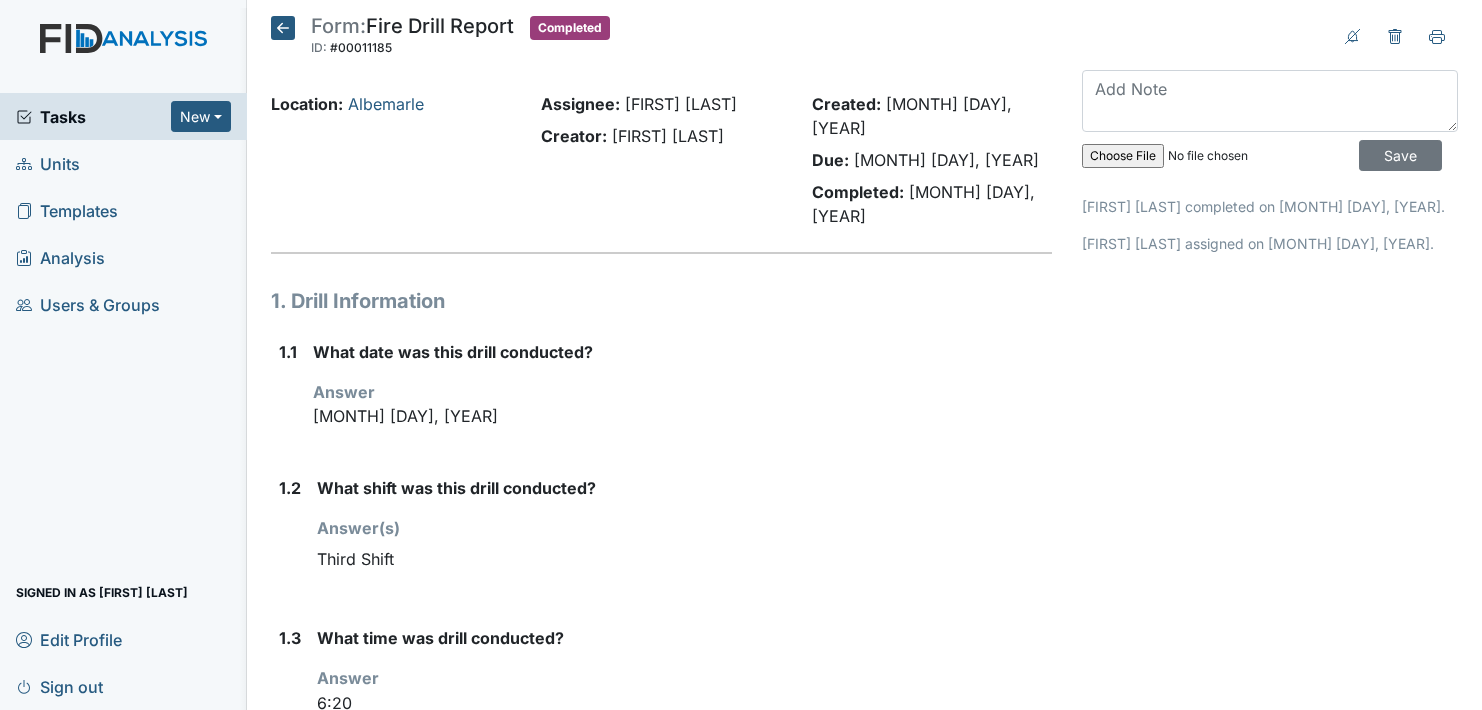 scroll, scrollTop: 0, scrollLeft: 0, axis: both 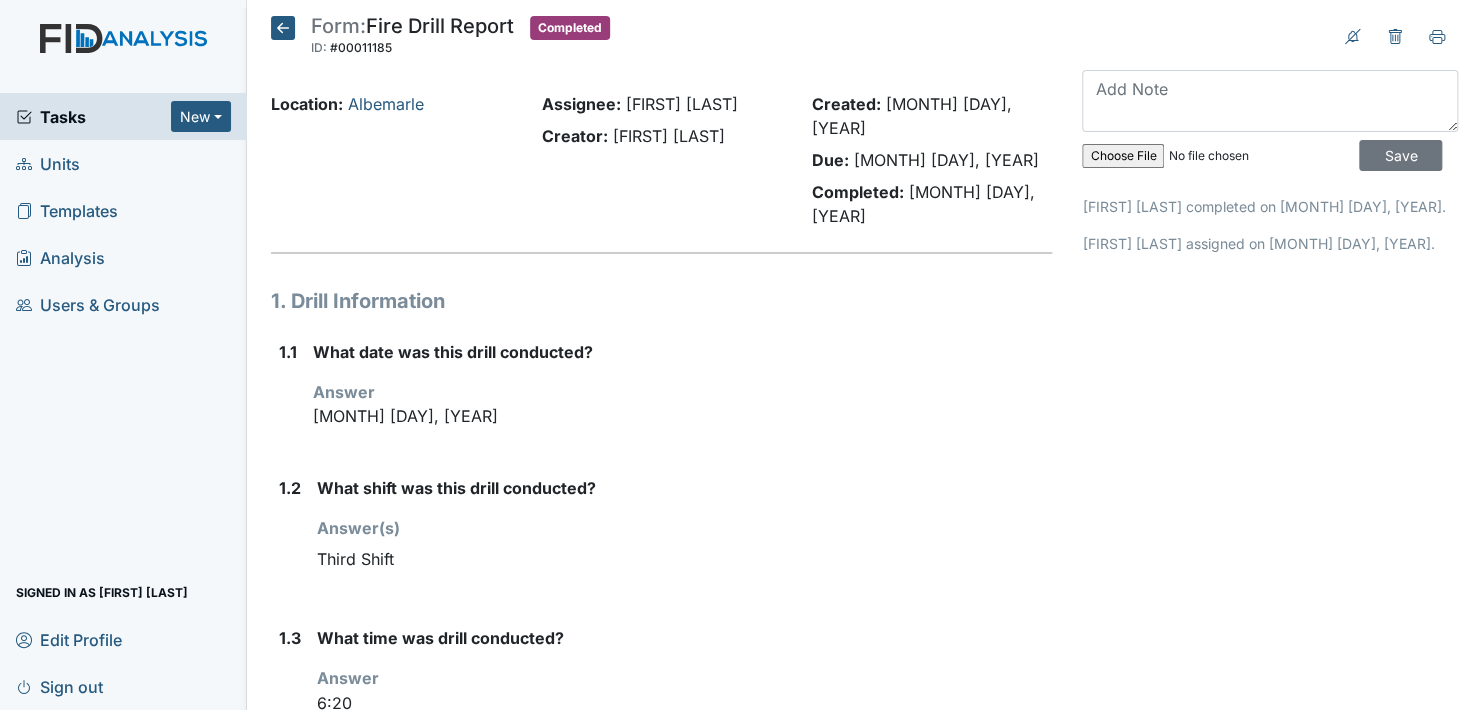 click 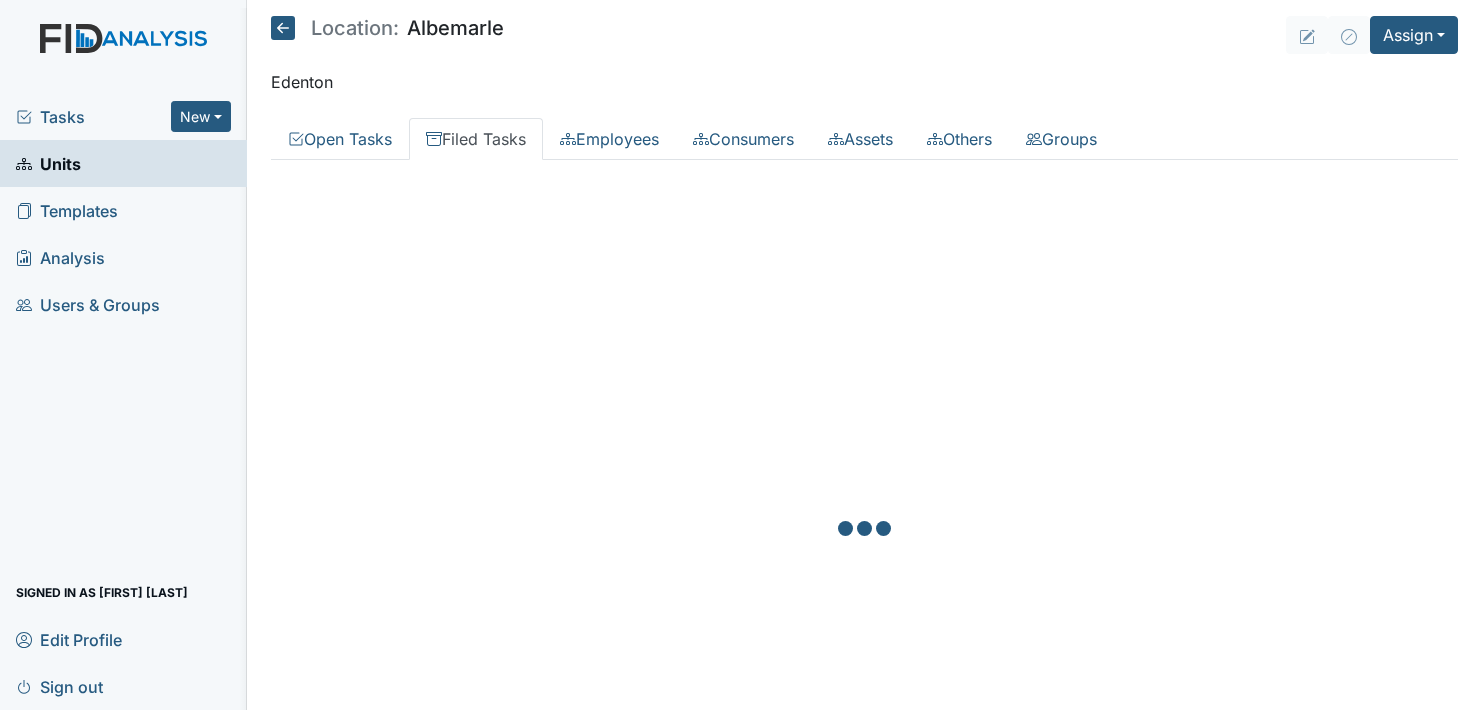scroll, scrollTop: 0, scrollLeft: 0, axis: both 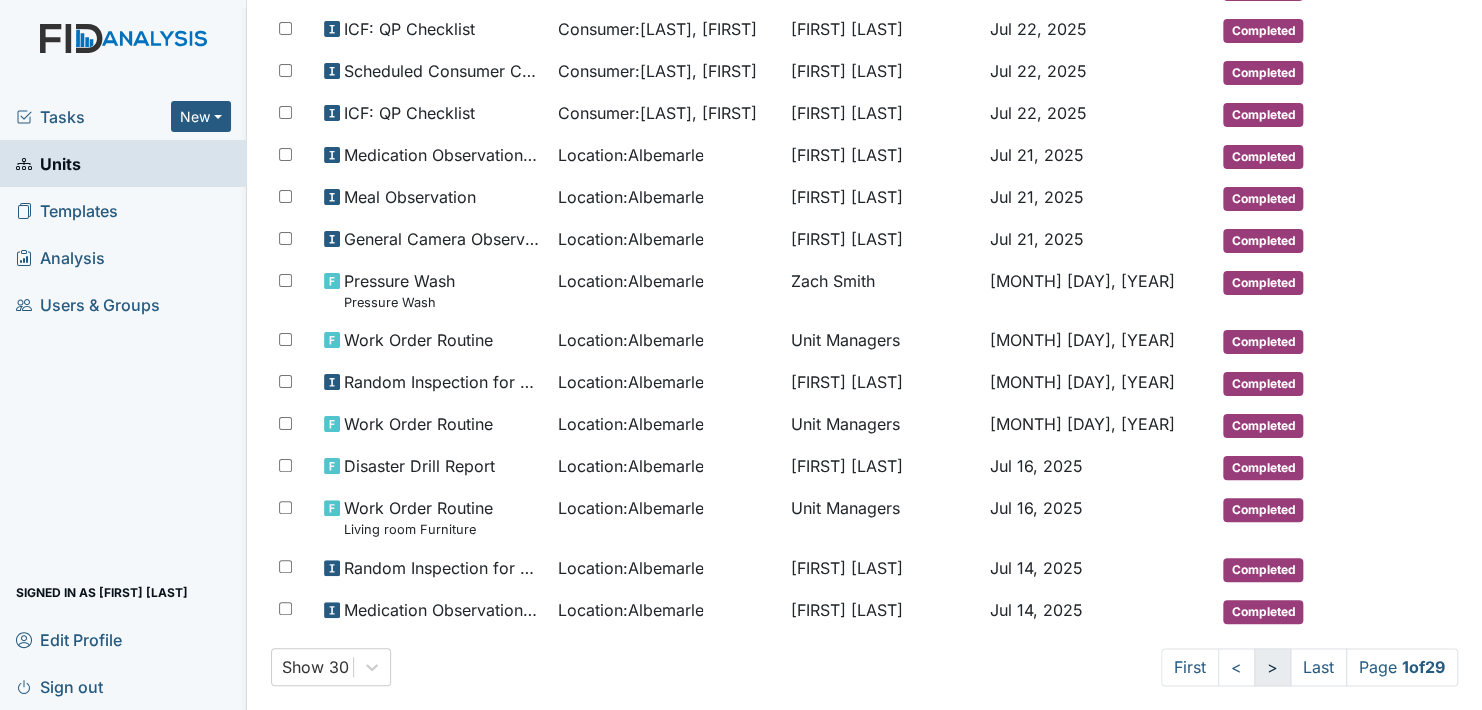 click on ">" at bounding box center [1272, 667] 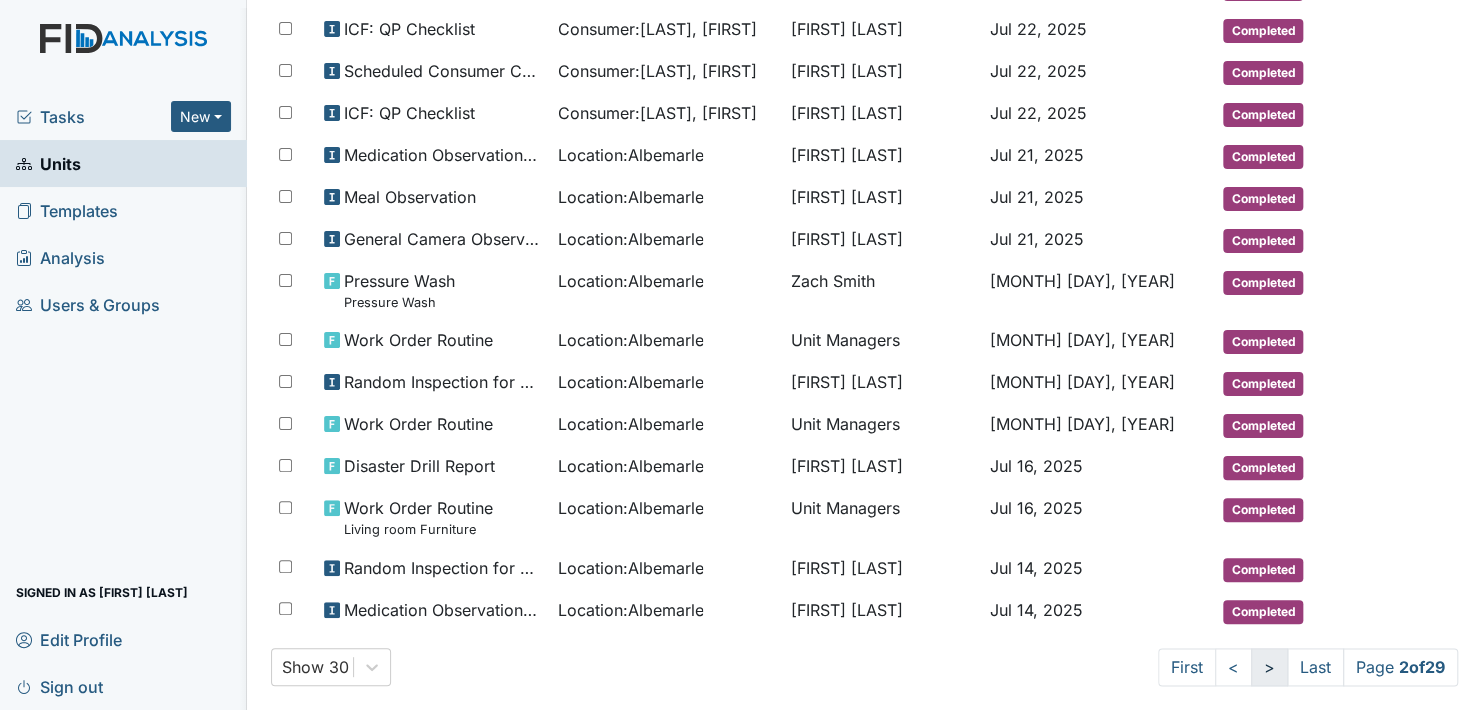 scroll, scrollTop: 908, scrollLeft: 0, axis: vertical 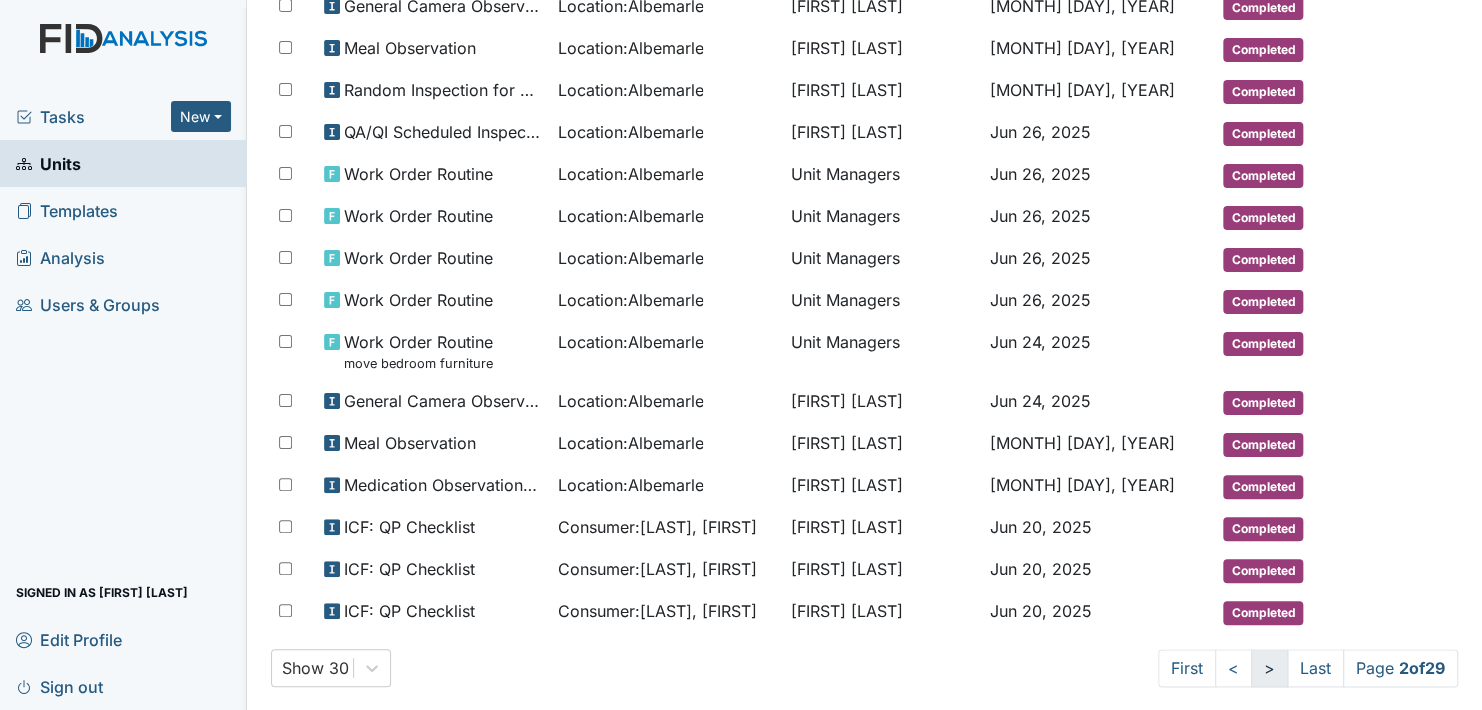 click on ">" at bounding box center (1269, 668) 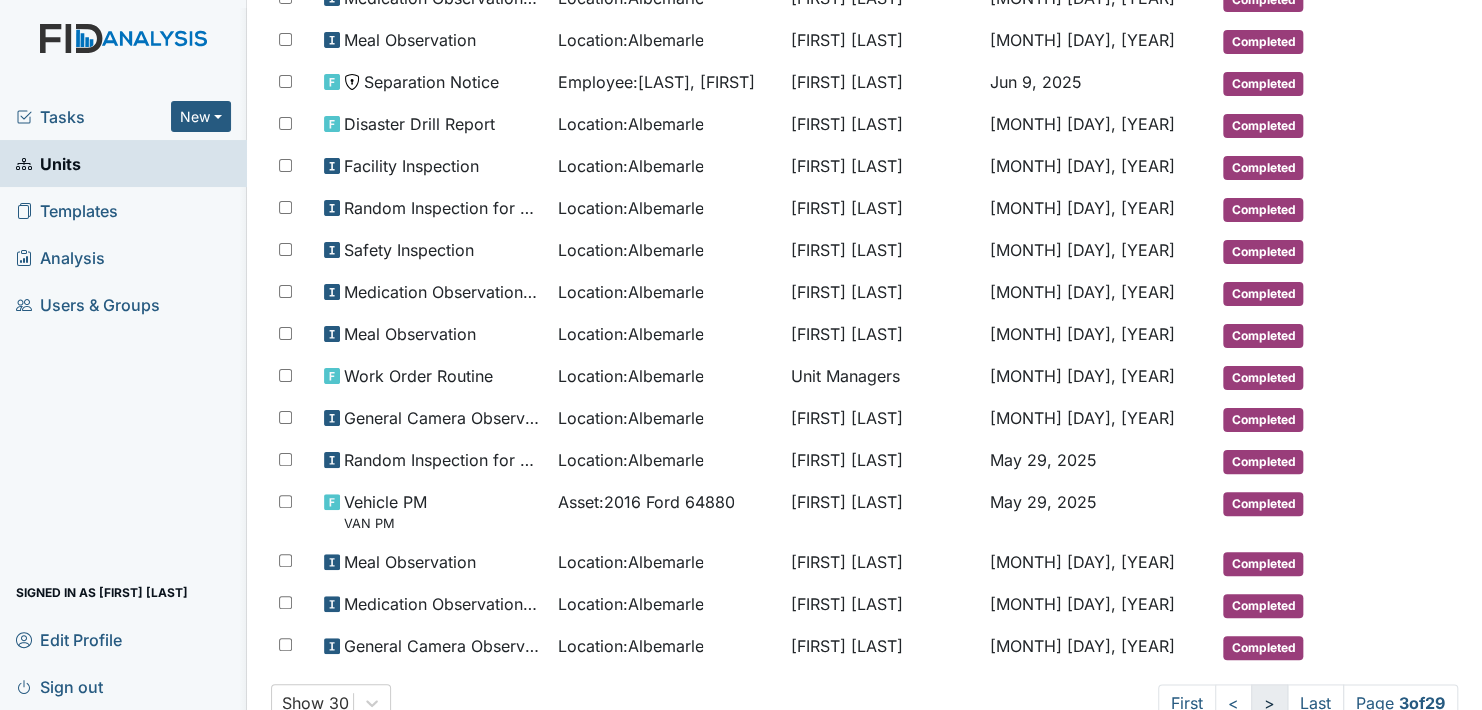 scroll, scrollTop: 944, scrollLeft: 0, axis: vertical 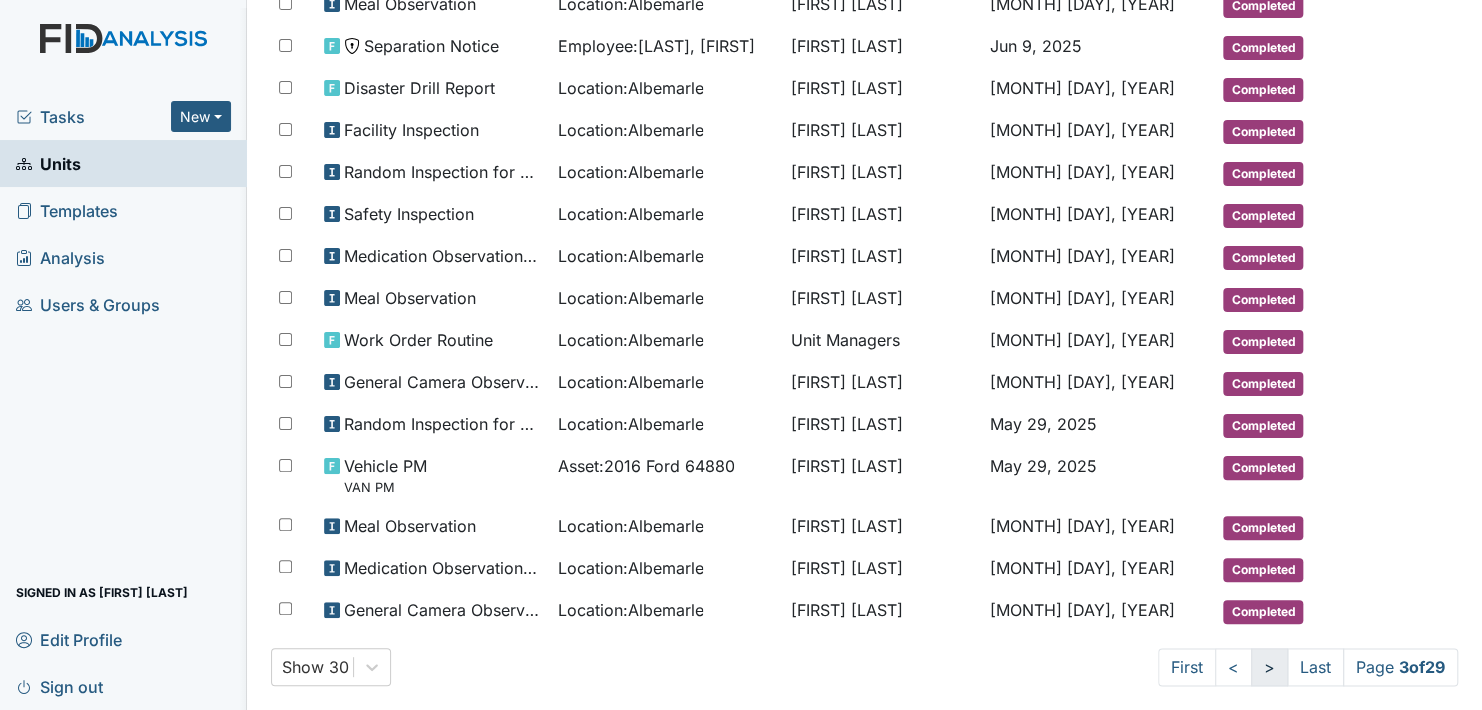 click on ">" at bounding box center [1269, 667] 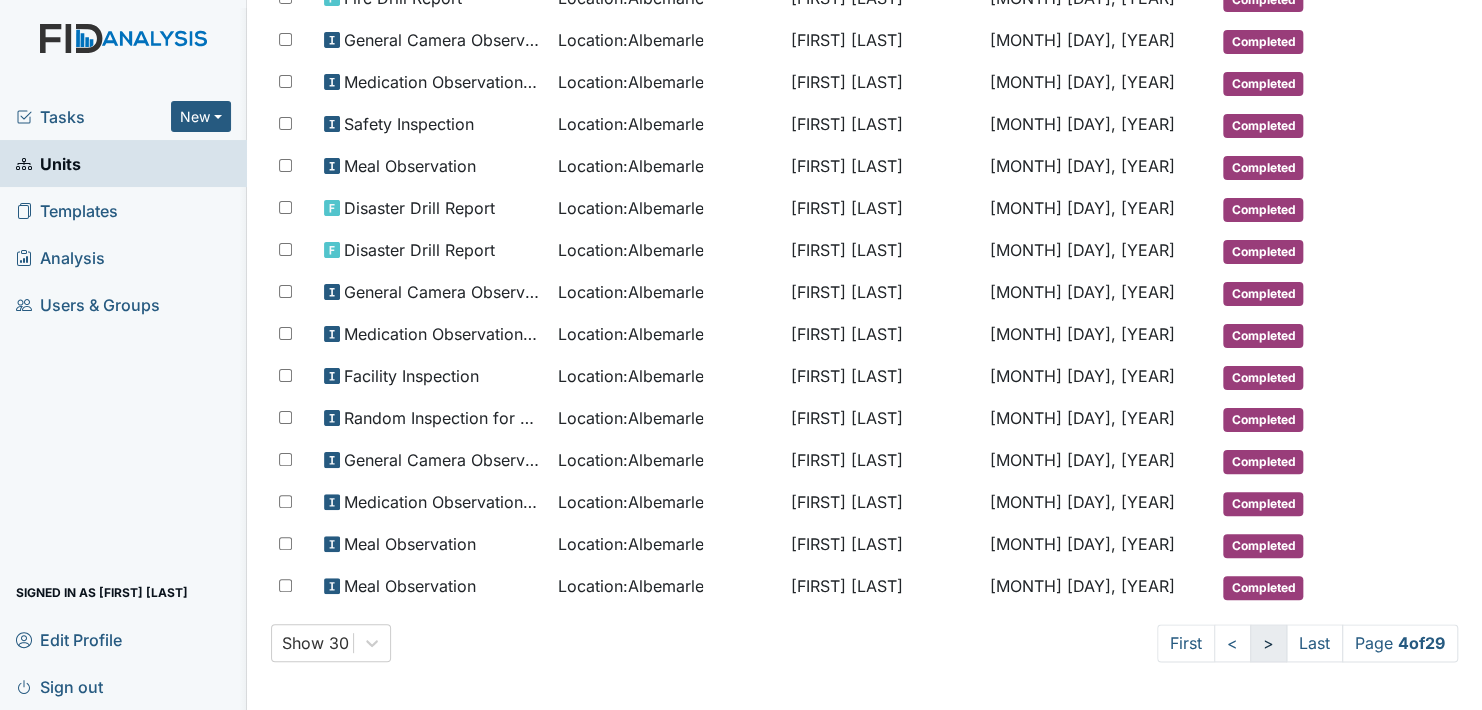 scroll, scrollTop: 908, scrollLeft: 0, axis: vertical 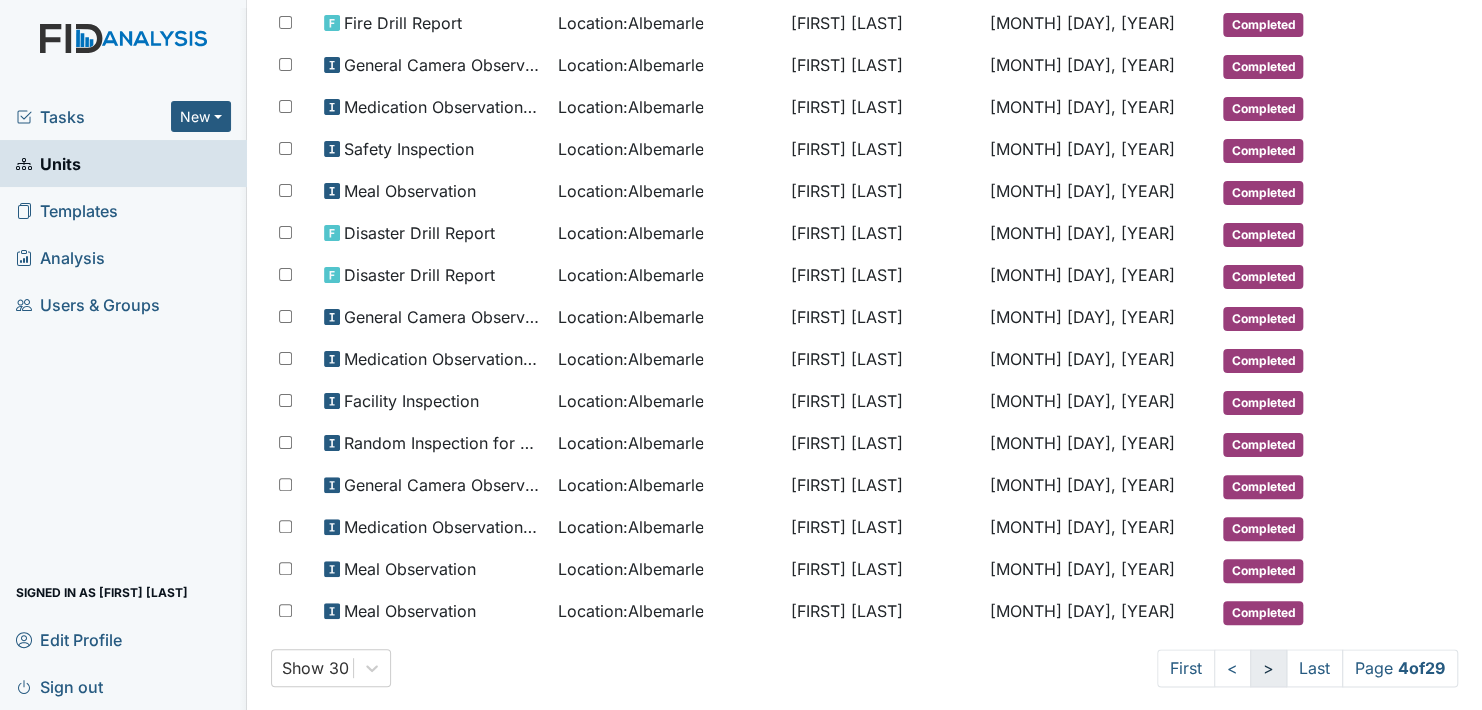 click on ">" at bounding box center (1268, 668) 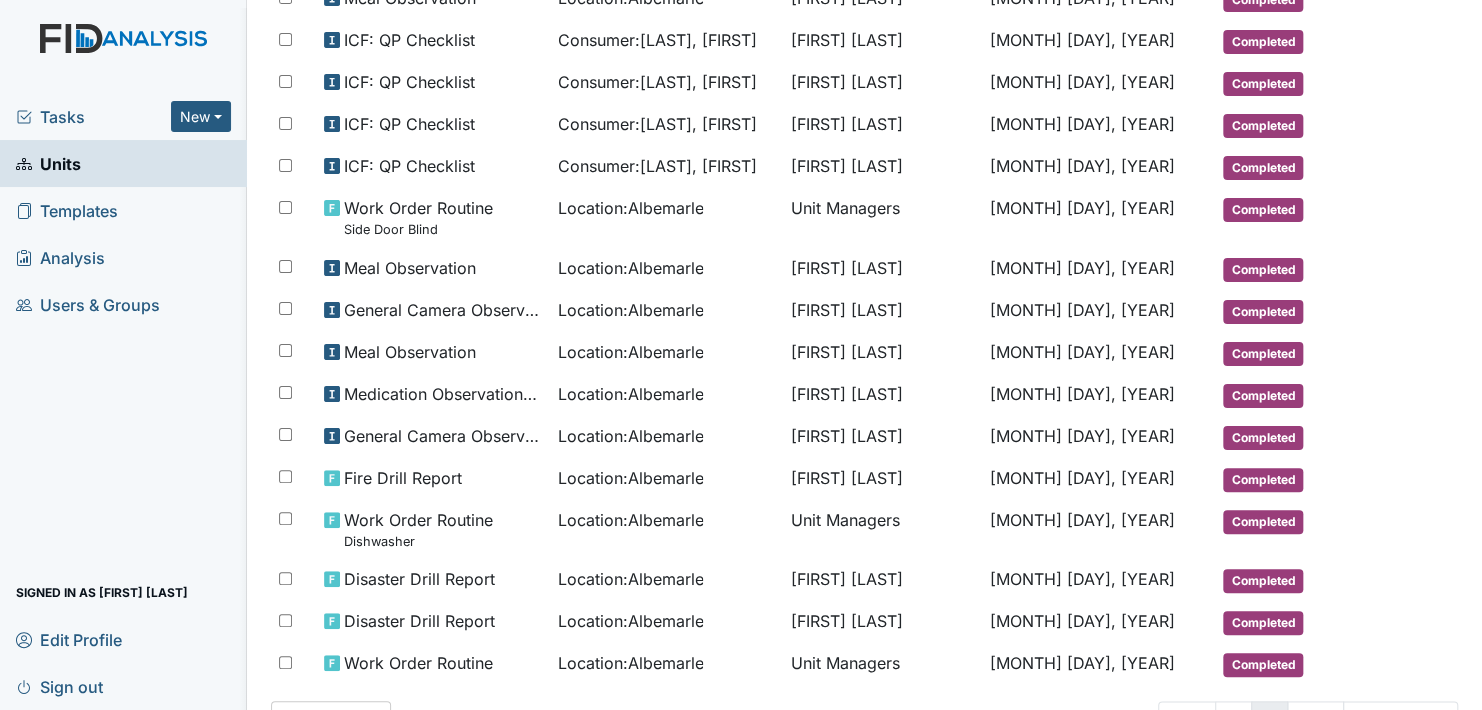 scroll, scrollTop: 962, scrollLeft: 0, axis: vertical 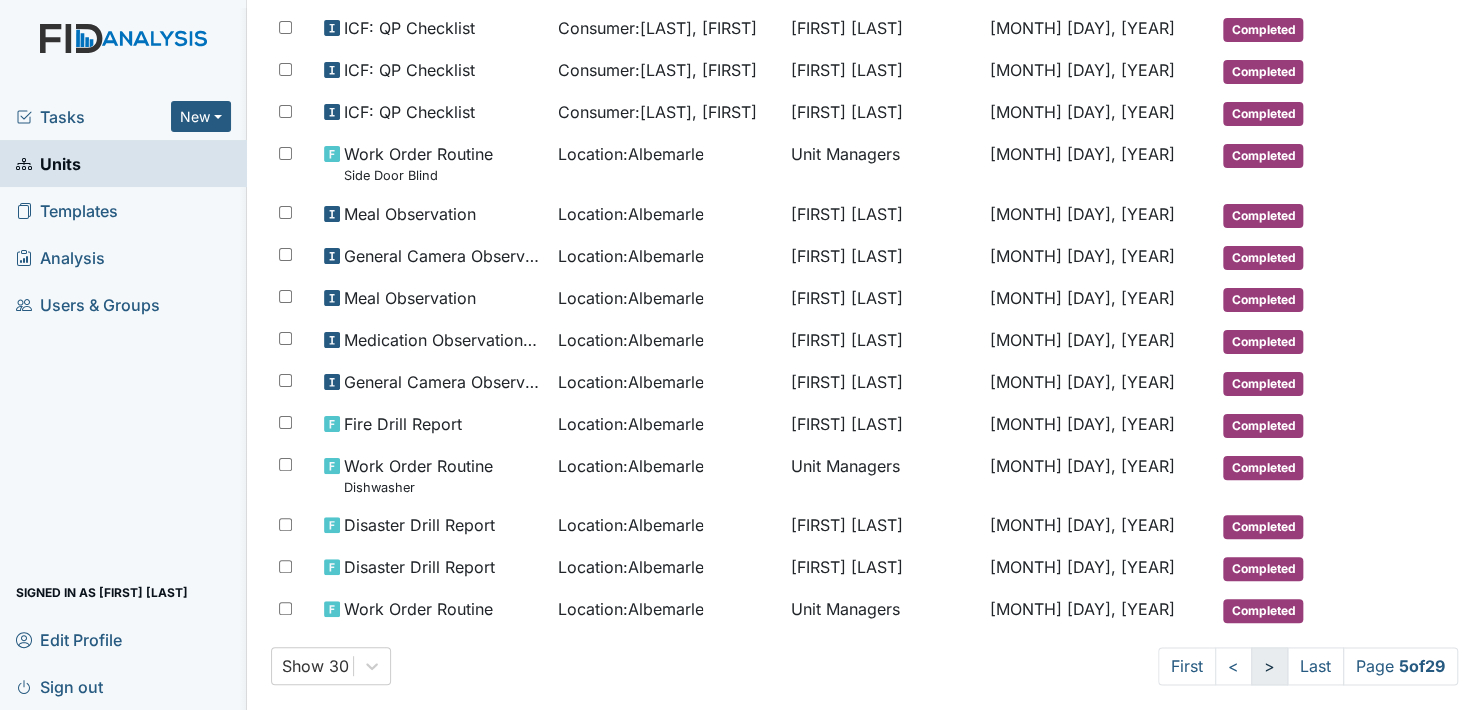click on ">" at bounding box center (1269, 666) 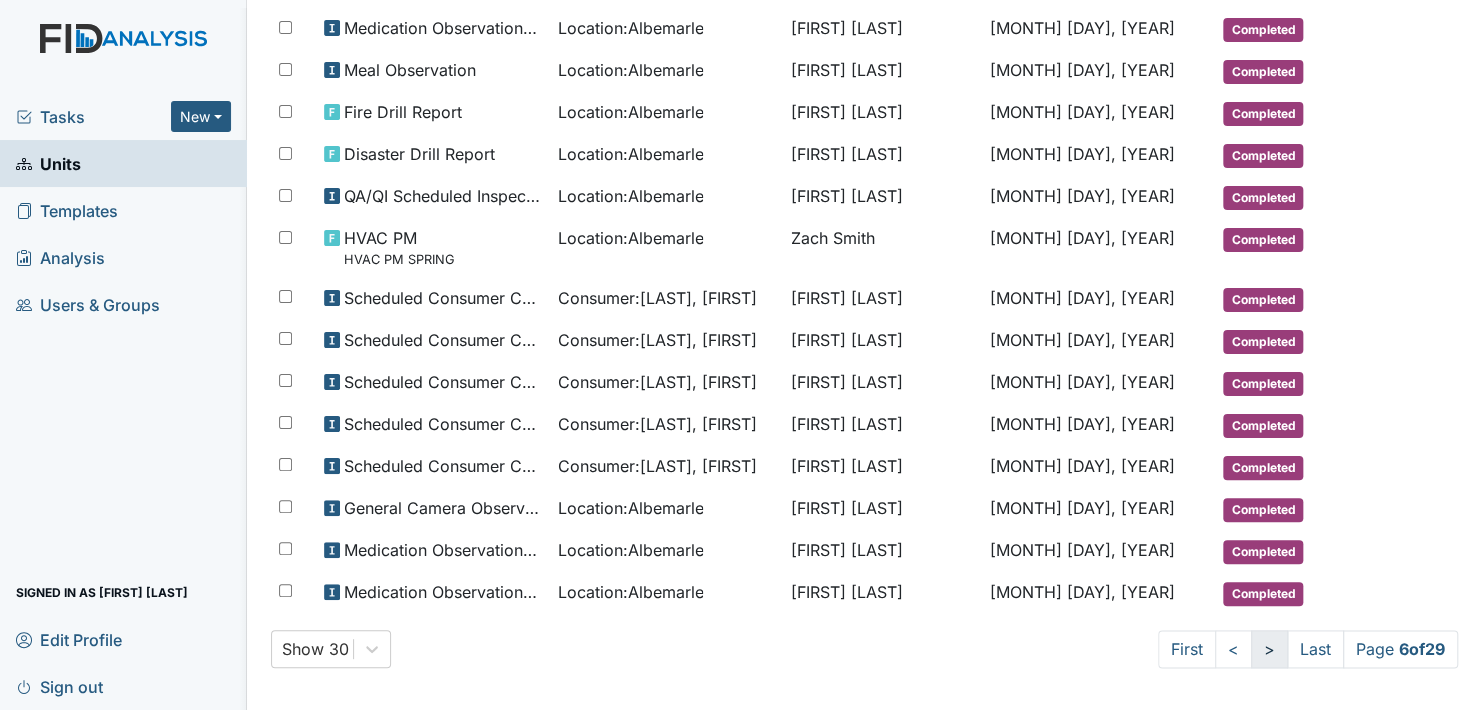 scroll, scrollTop: 944, scrollLeft: 0, axis: vertical 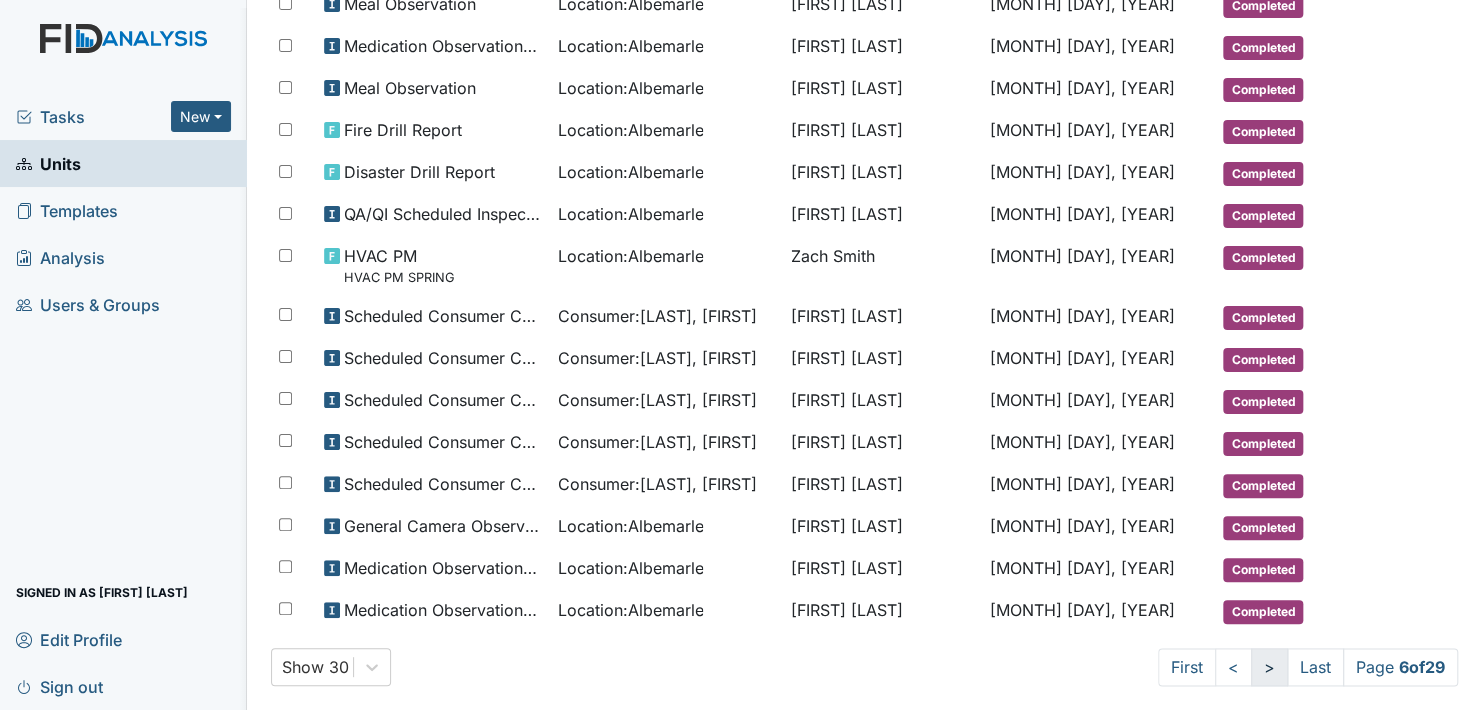 click on ">" at bounding box center [1269, 667] 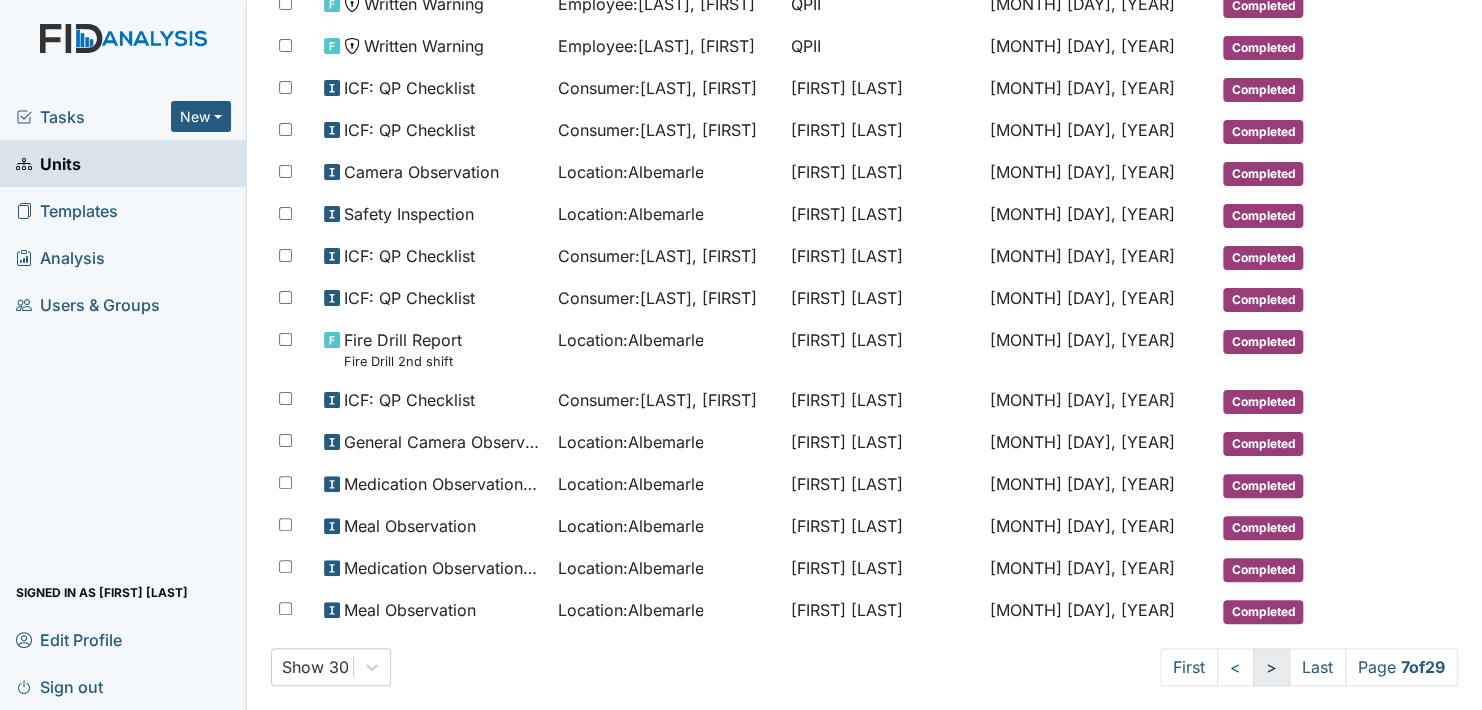 click on ">" at bounding box center (1271, 667) 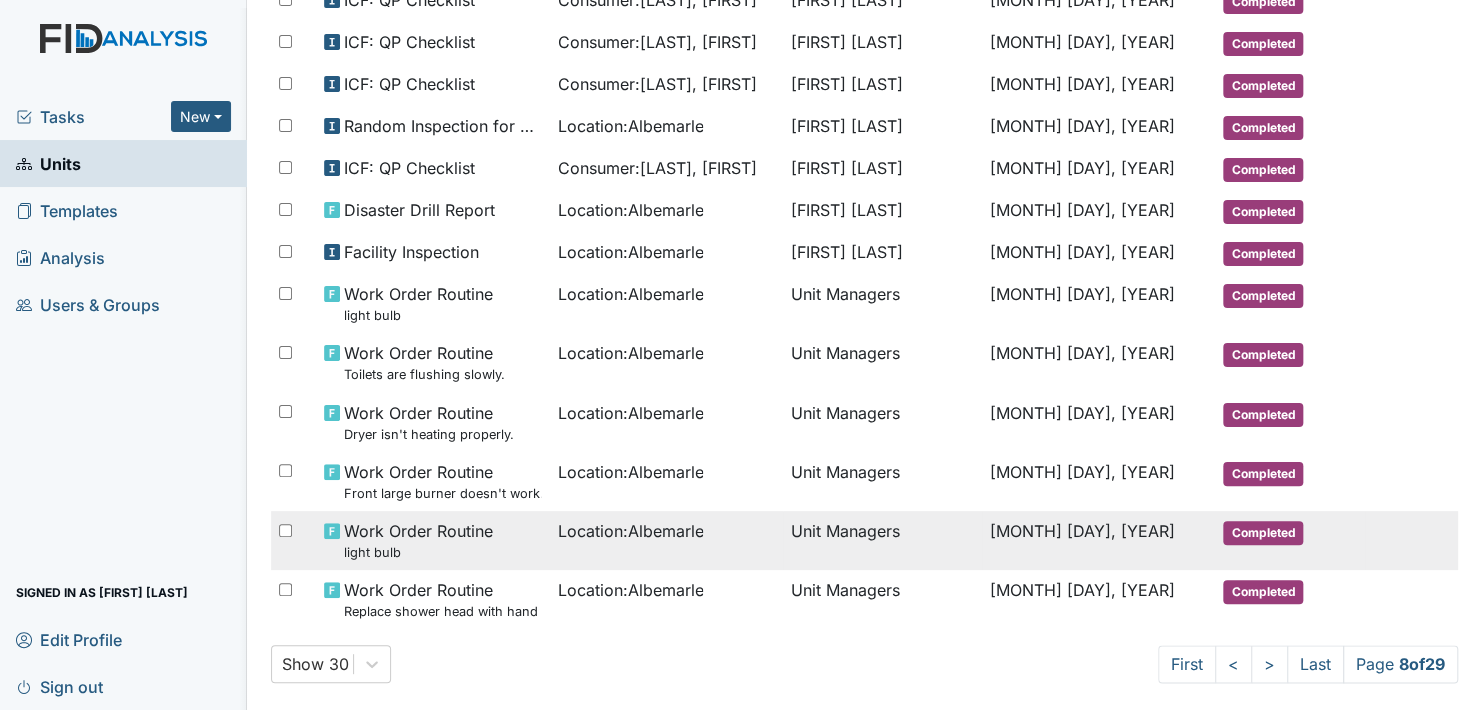 scroll, scrollTop: 1107, scrollLeft: 0, axis: vertical 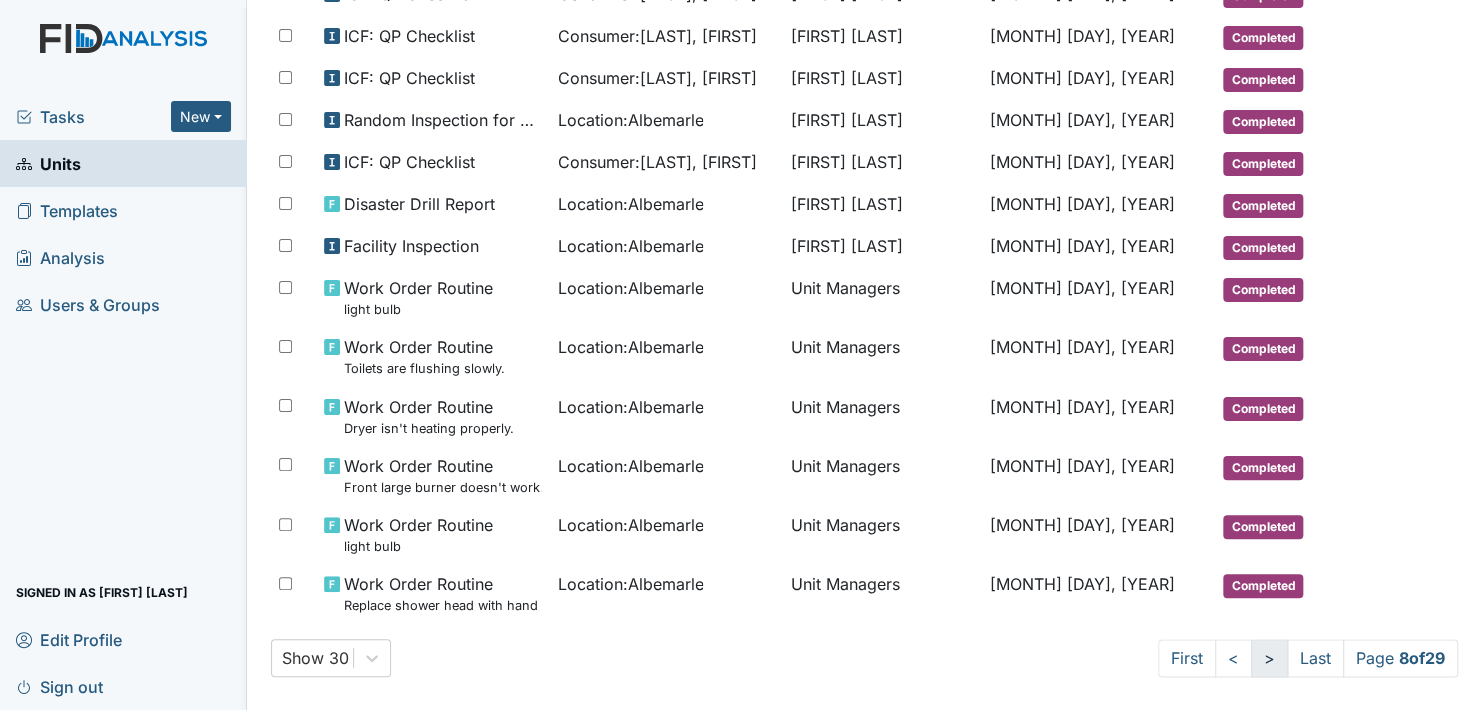 click on ">" at bounding box center (1269, 658) 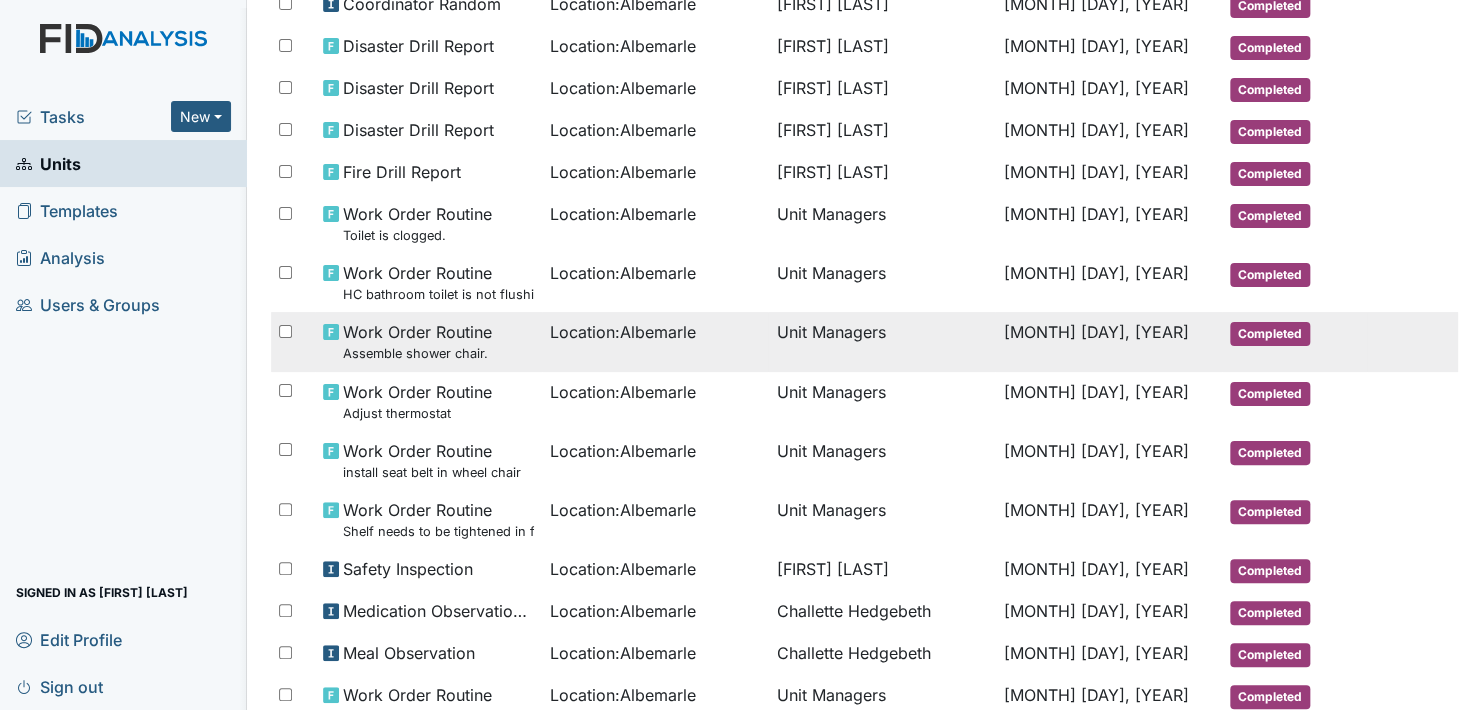 scroll, scrollTop: 1107, scrollLeft: 0, axis: vertical 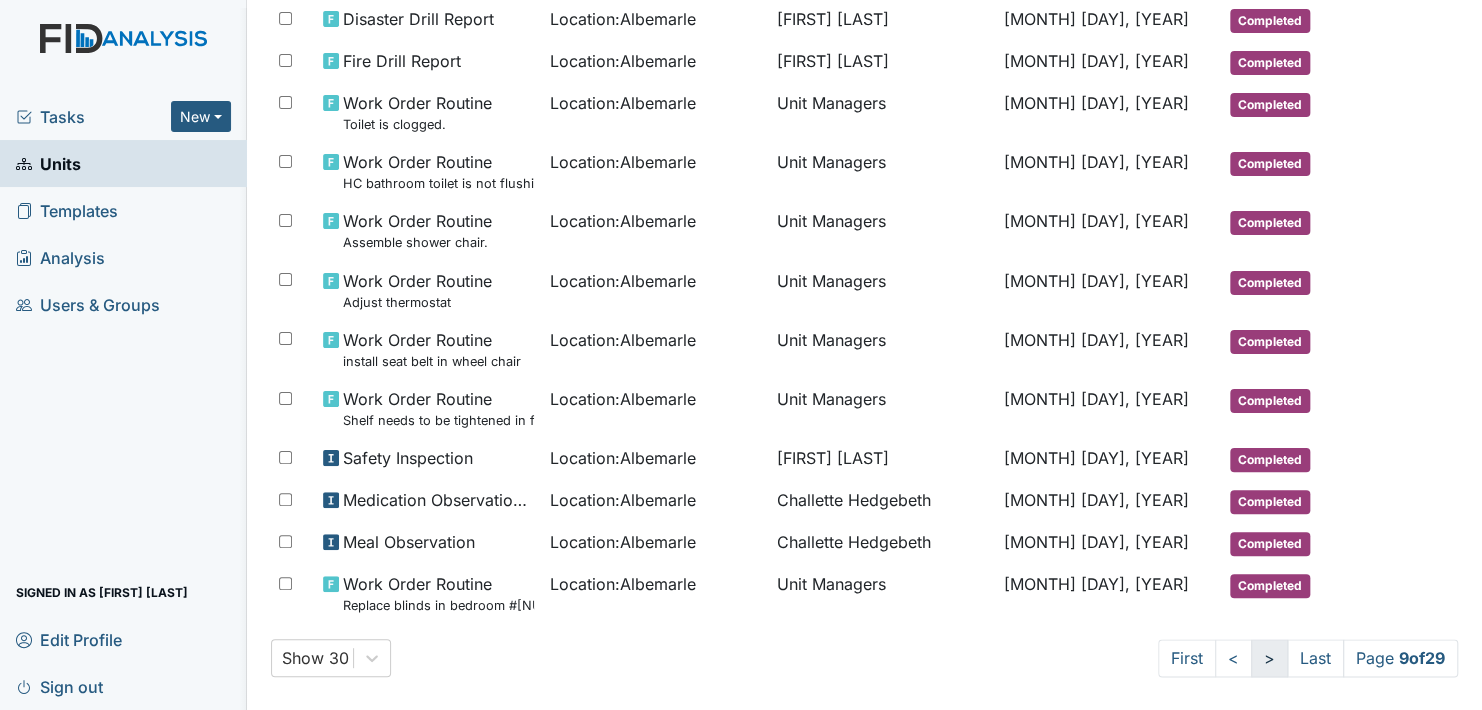 click on ">" at bounding box center (1269, 658) 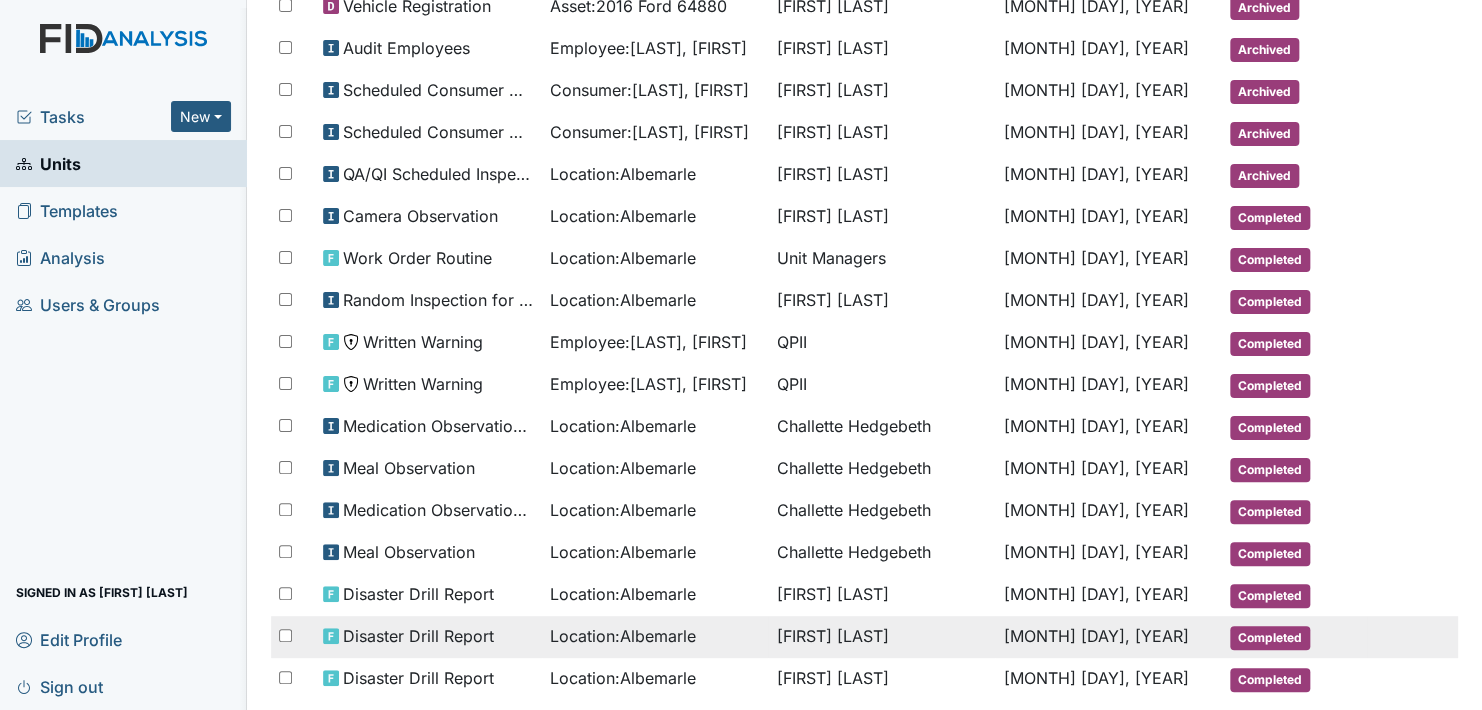 scroll, scrollTop: 891, scrollLeft: 0, axis: vertical 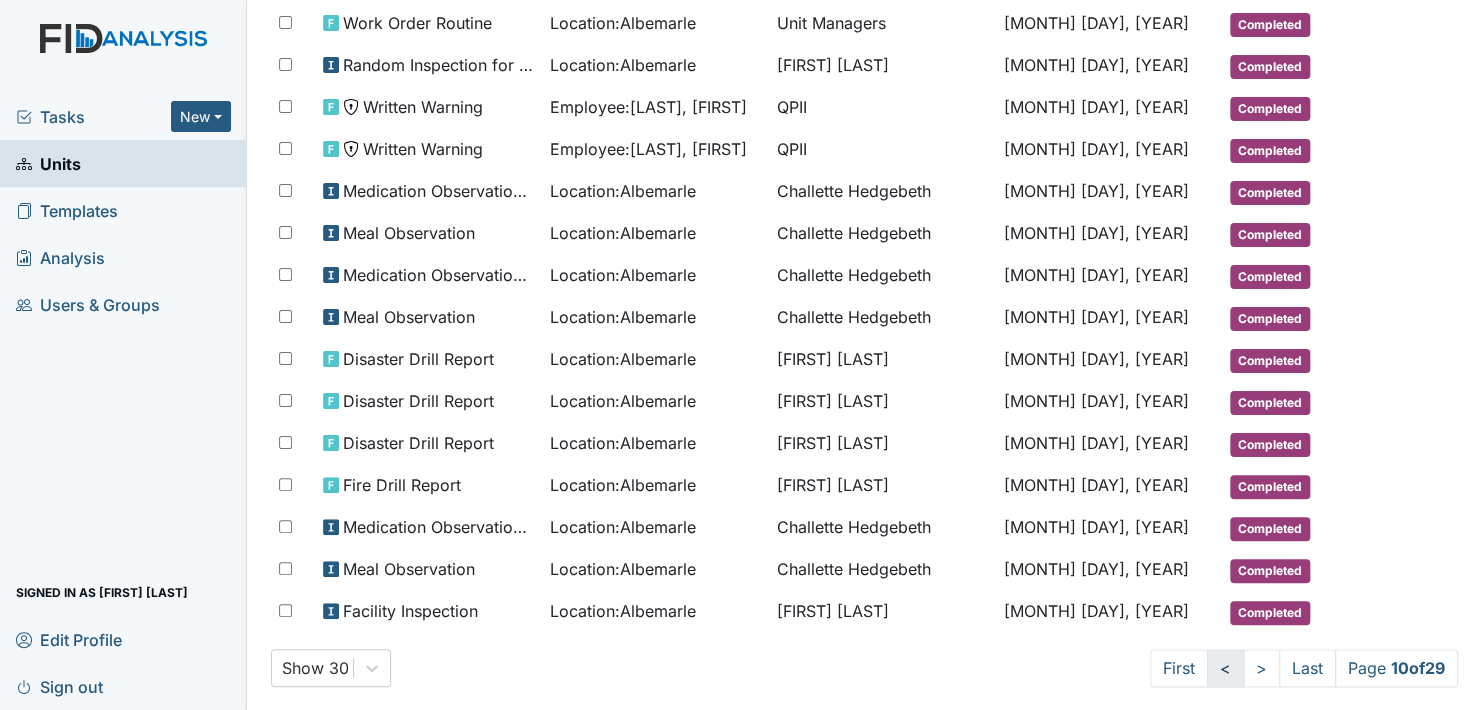 click on "<" at bounding box center (1225, 668) 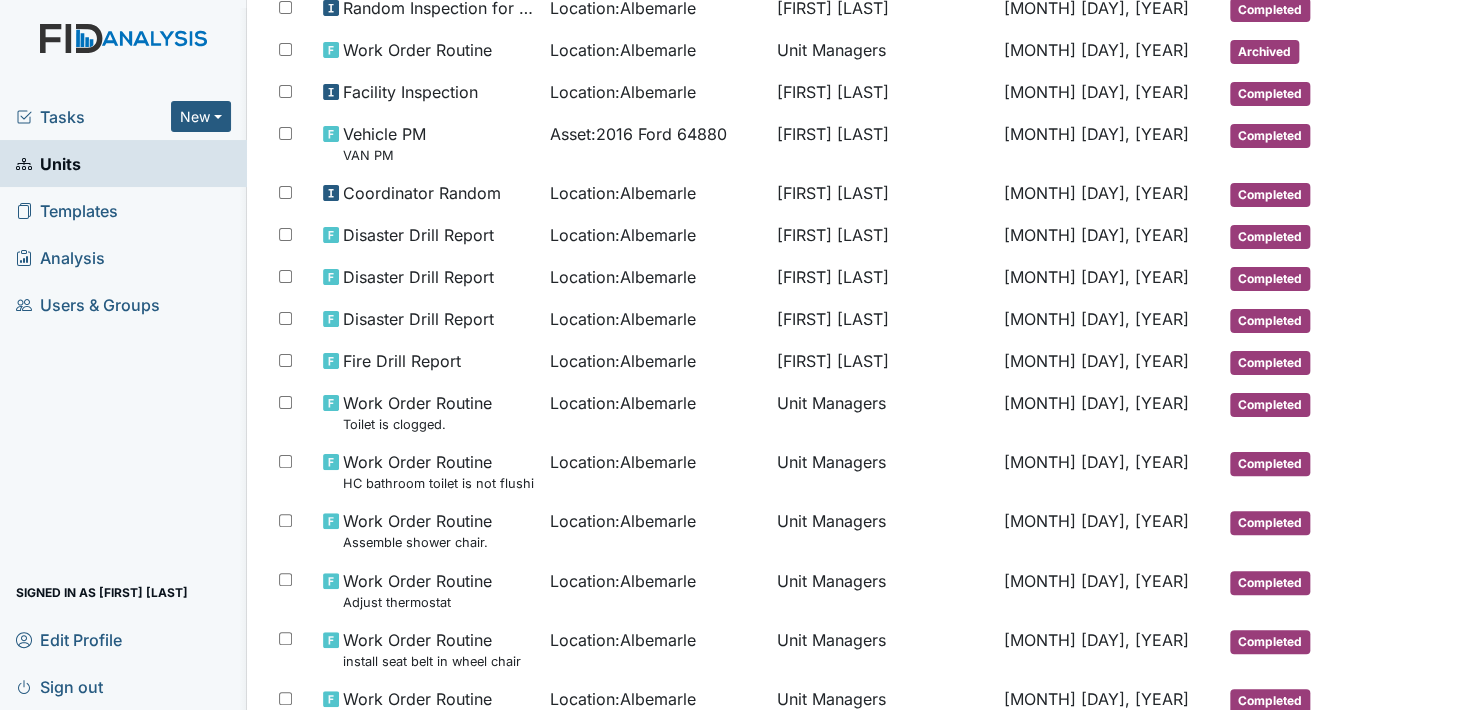 scroll, scrollTop: 707, scrollLeft: 0, axis: vertical 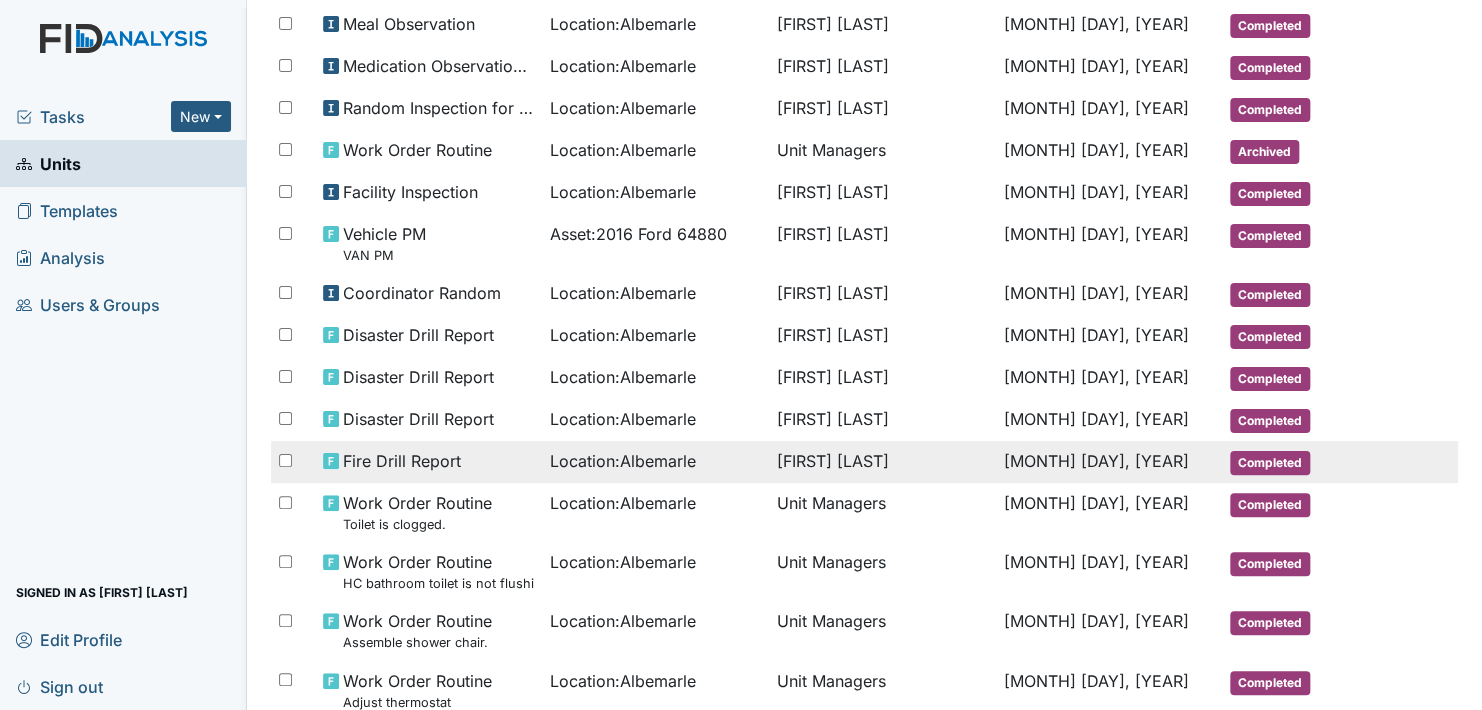 click on "Completed" at bounding box center [1270, 463] 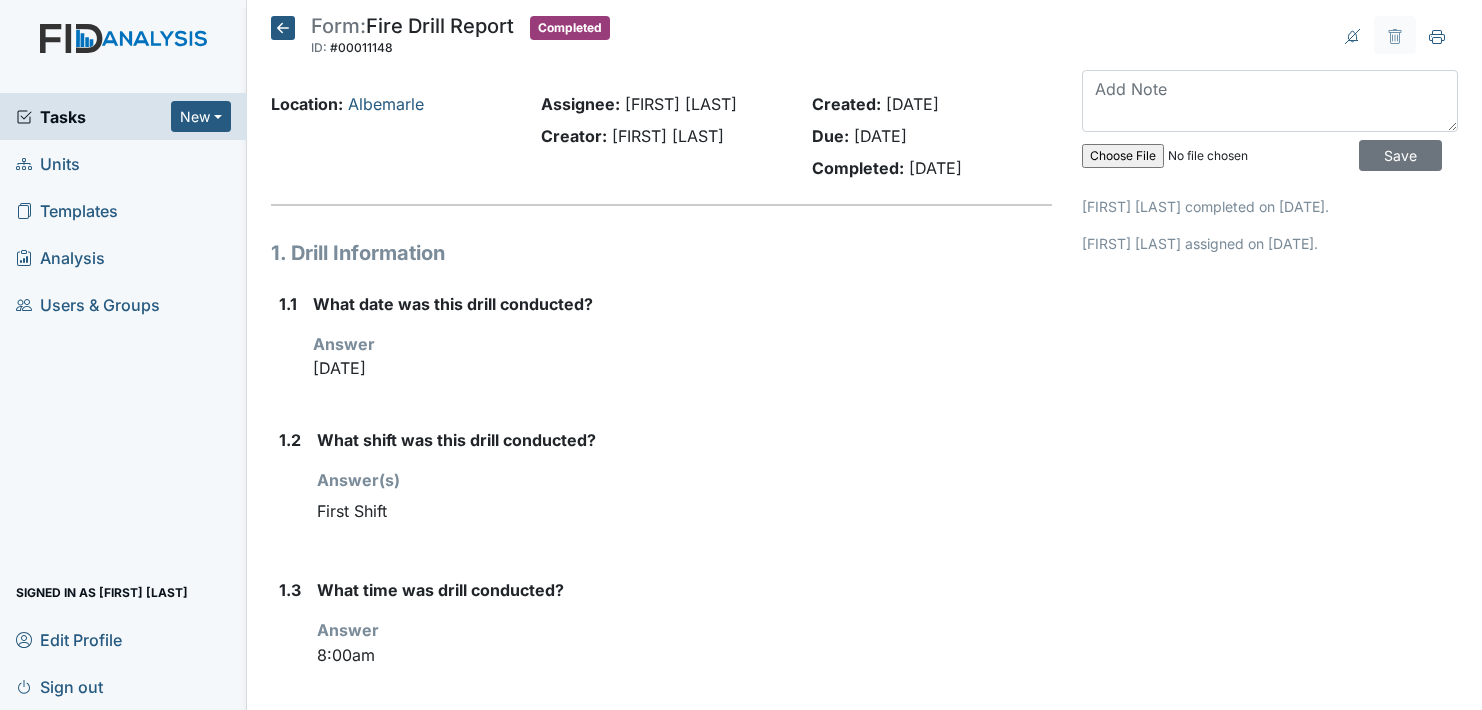 scroll, scrollTop: 0, scrollLeft: 0, axis: both 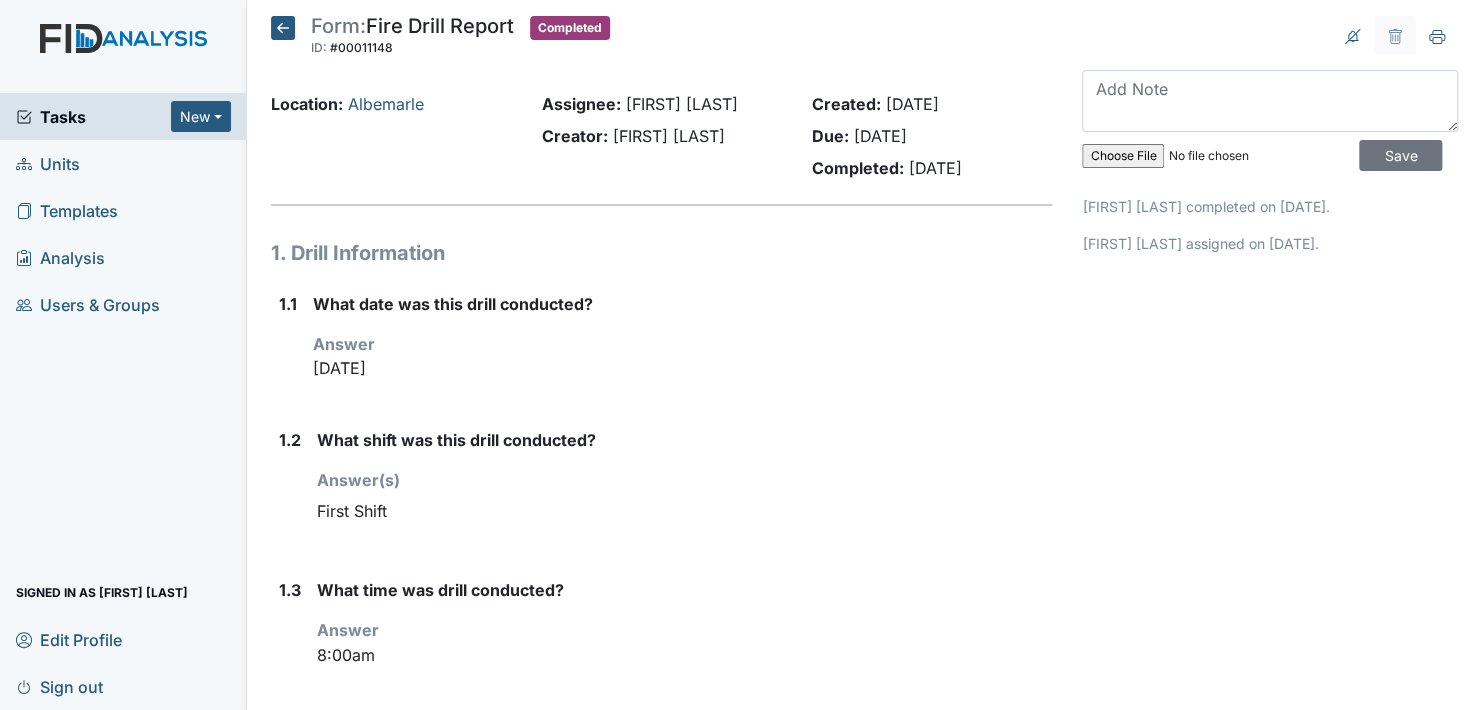 click 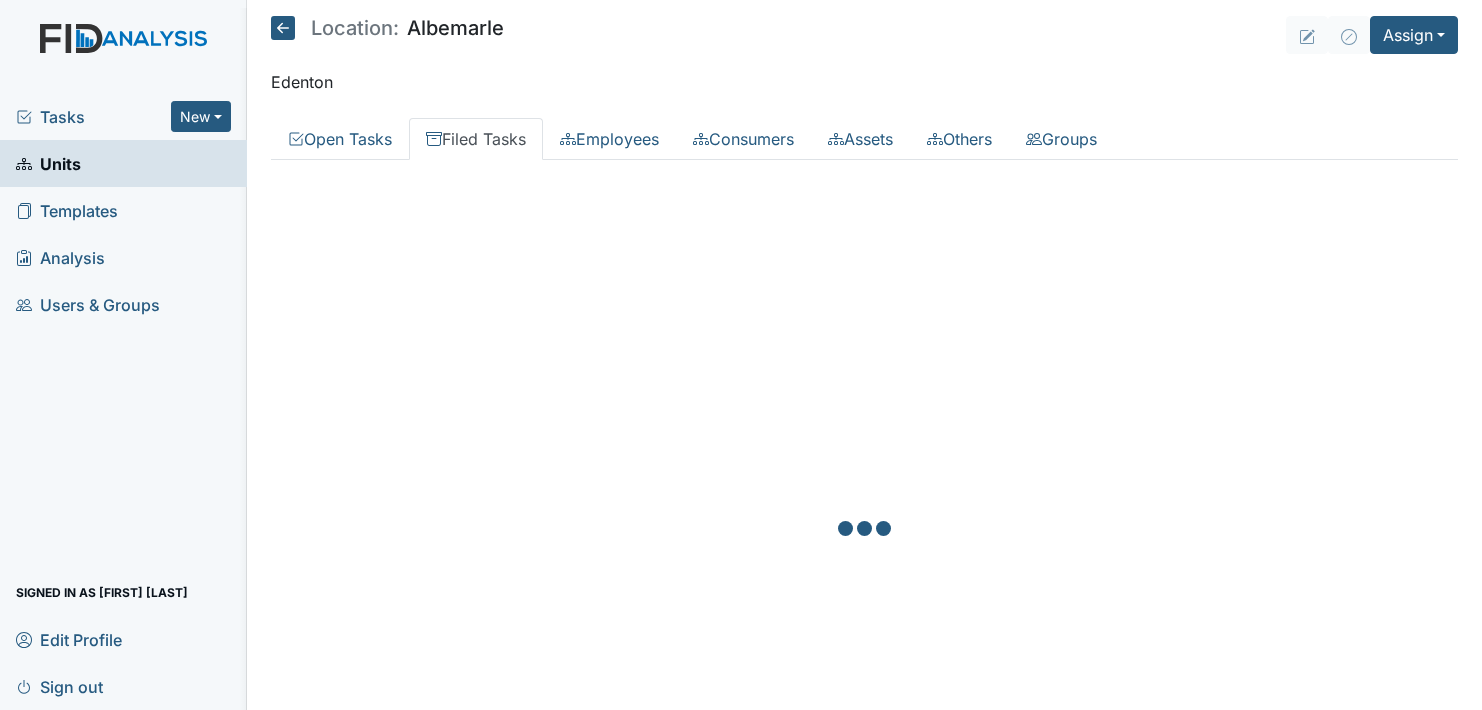 scroll, scrollTop: 0, scrollLeft: 0, axis: both 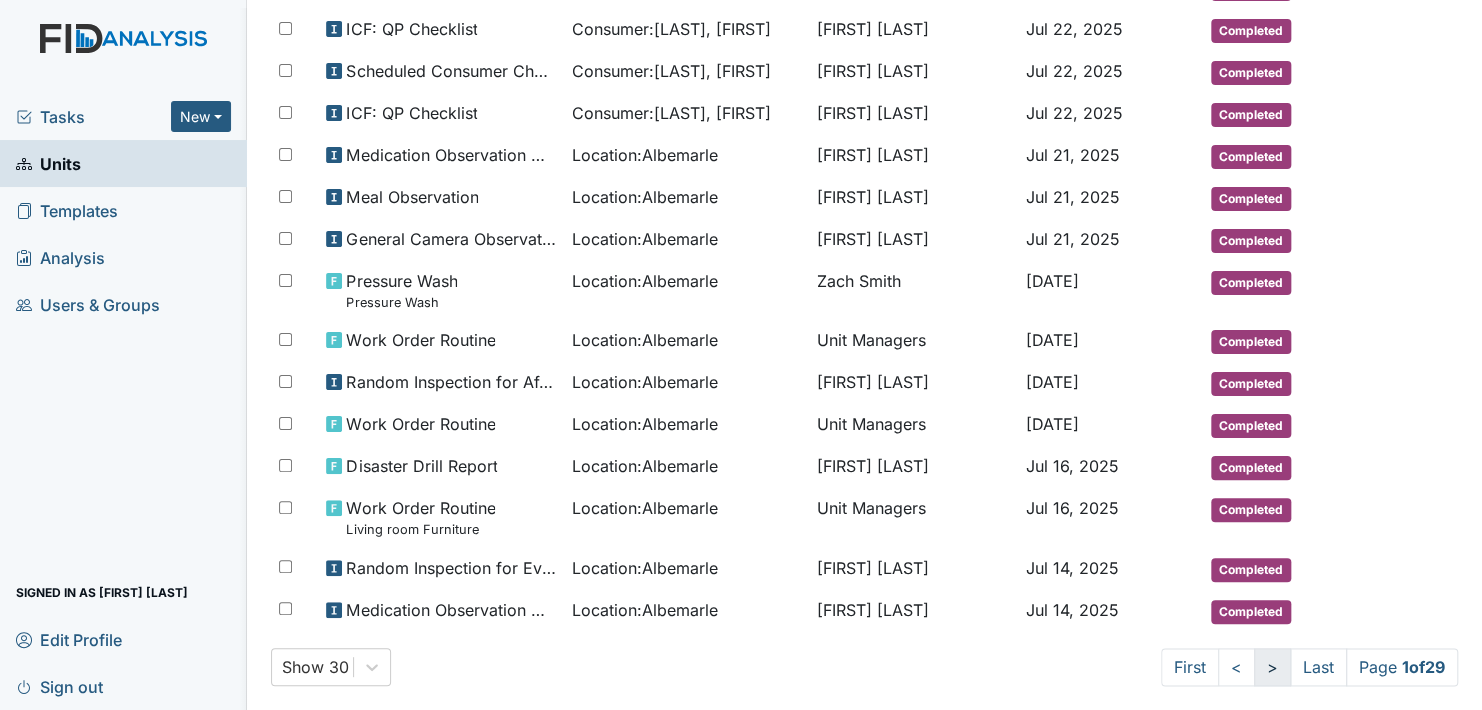 click on ">" at bounding box center [1272, 667] 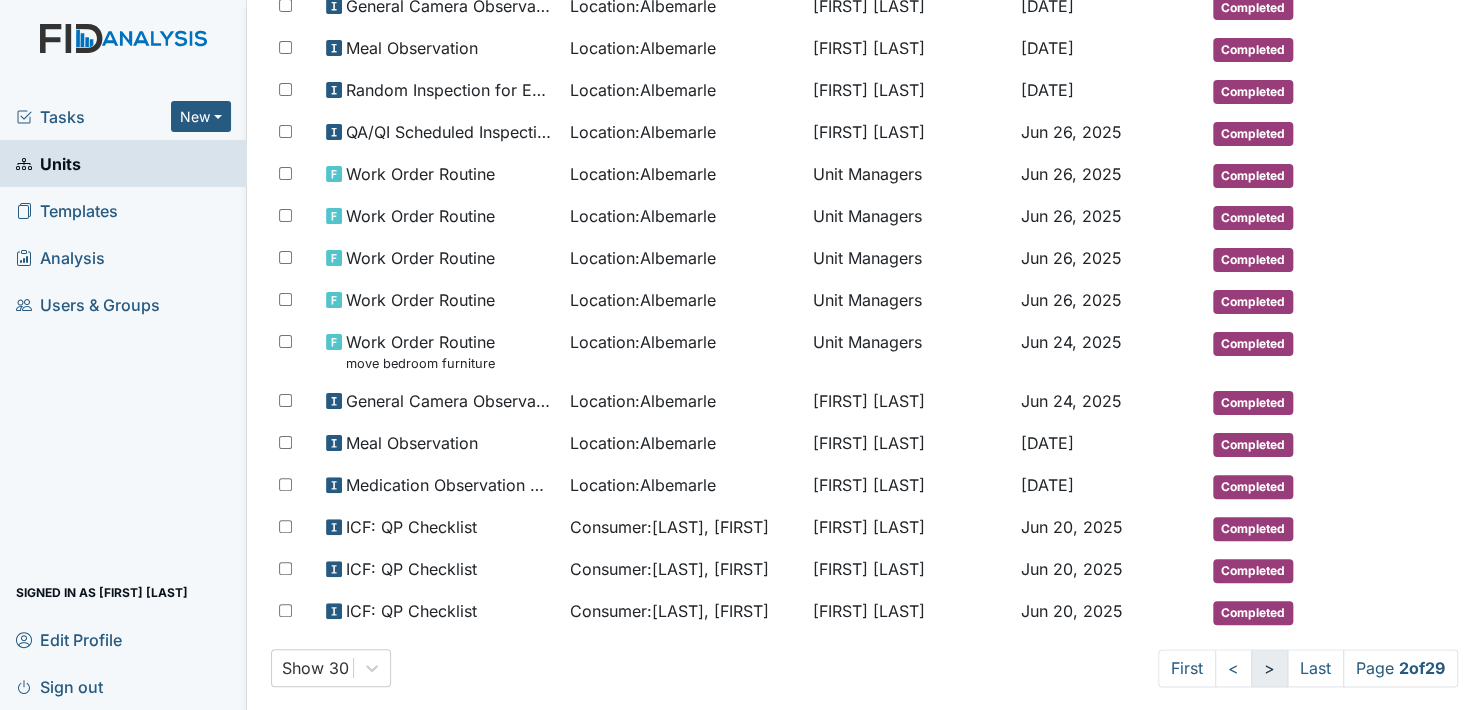 click on ">" at bounding box center (1269, 668) 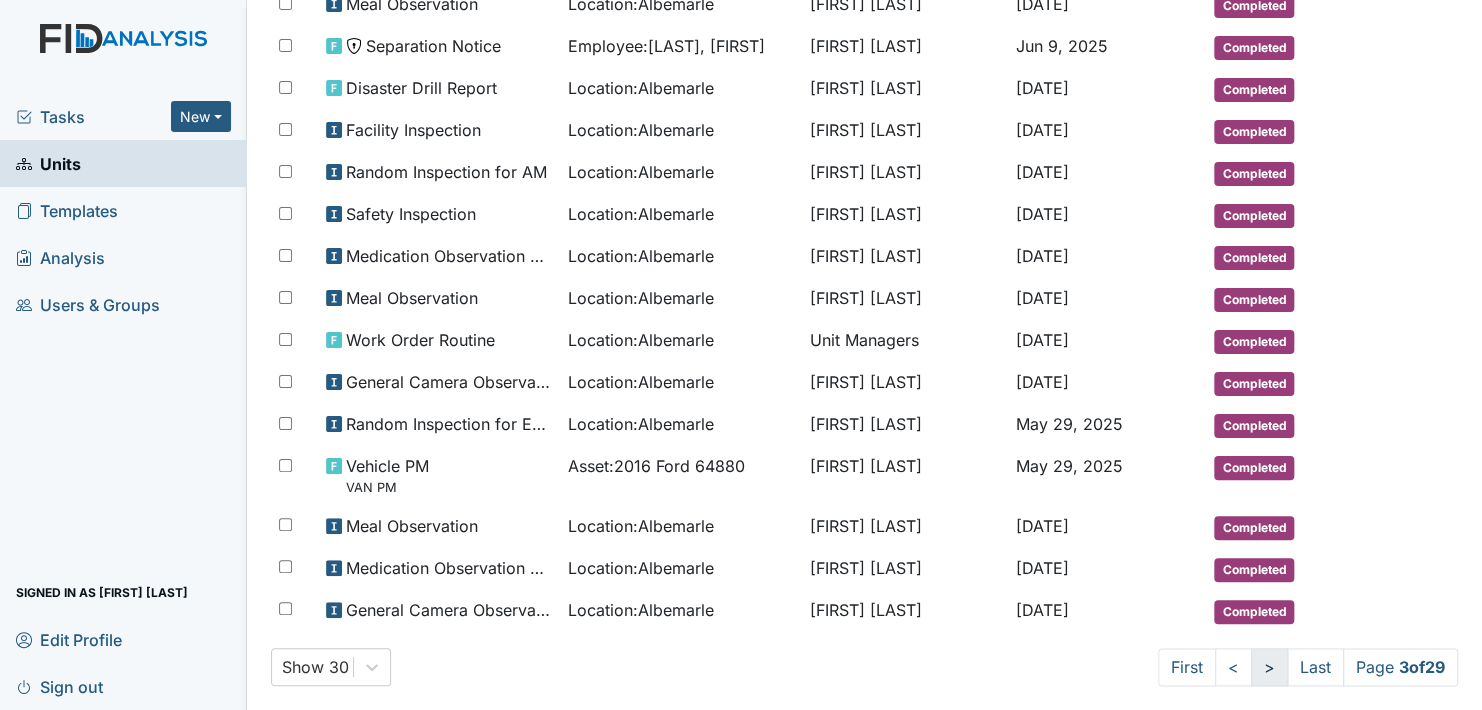 click on ">" at bounding box center [1269, 667] 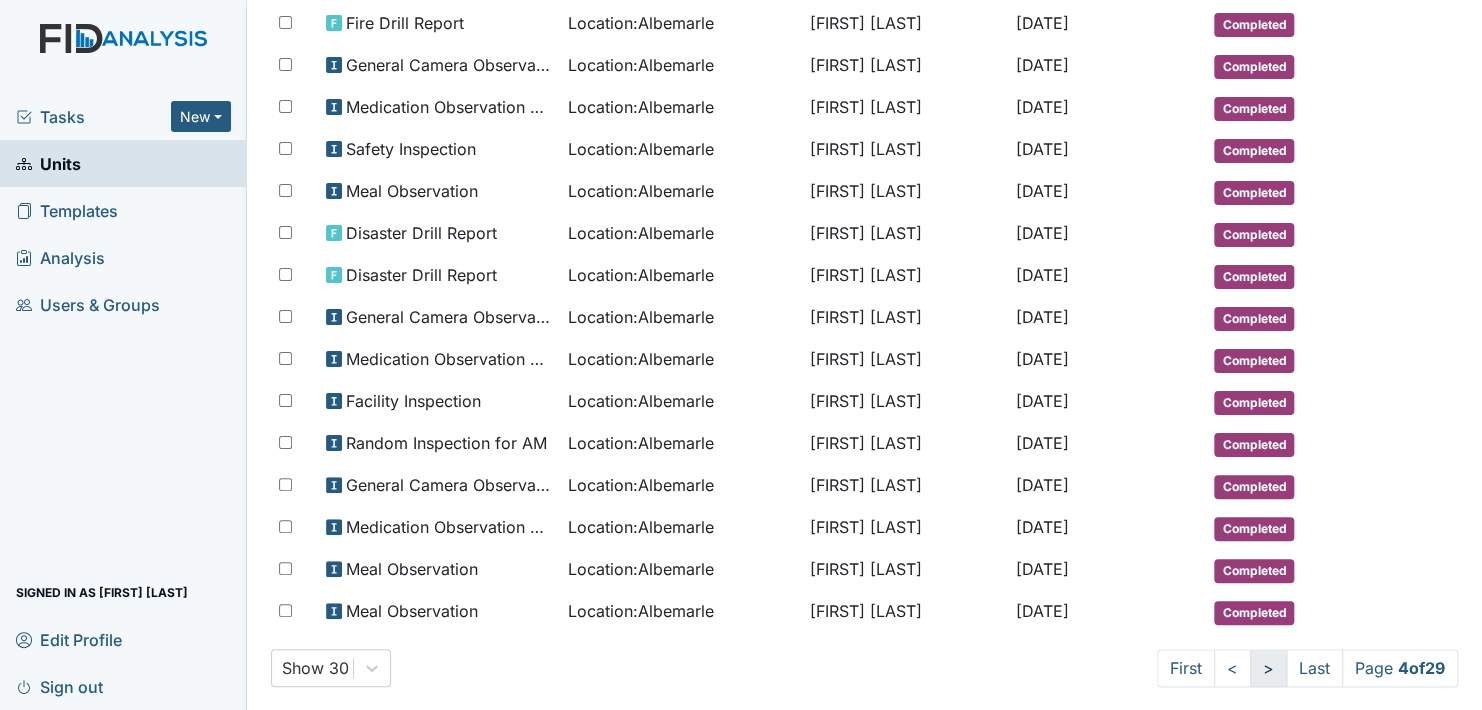 click on ">" at bounding box center (1268, 668) 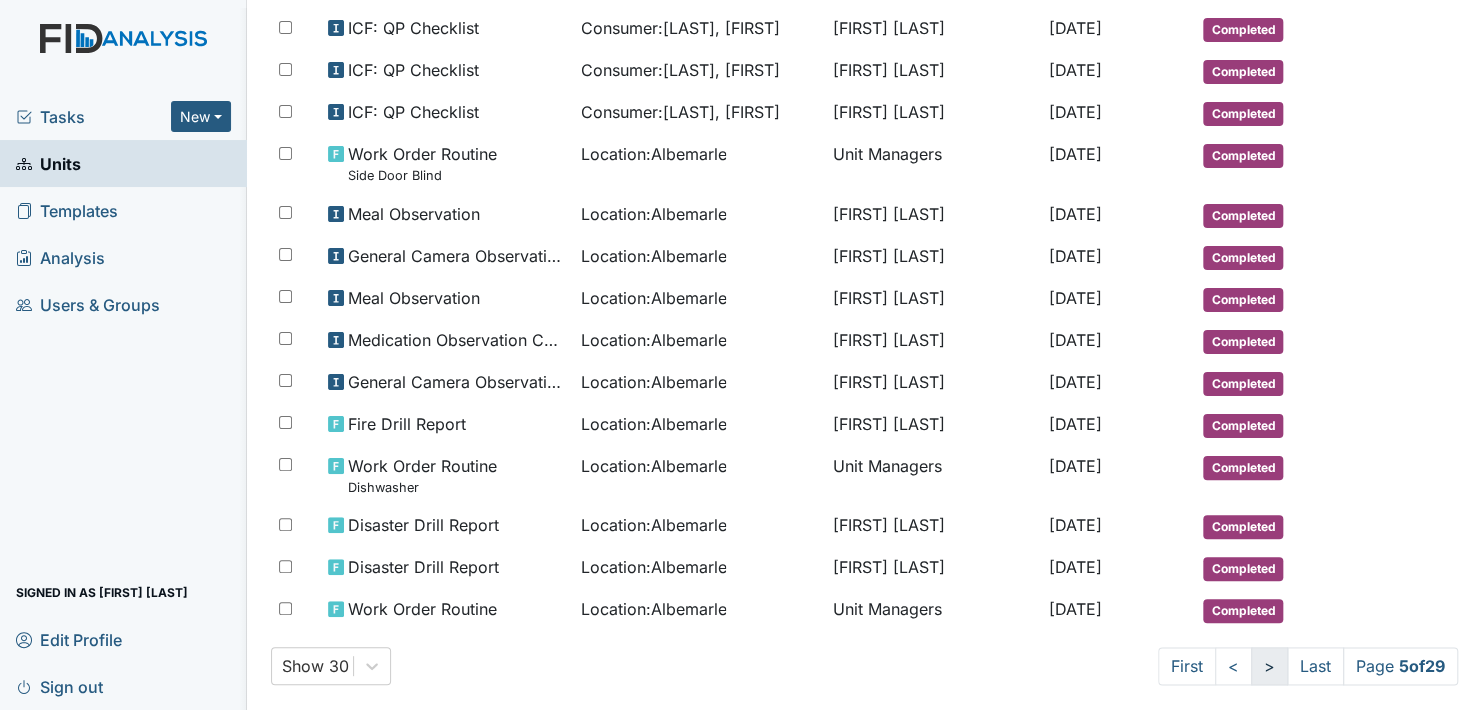 click on ">" at bounding box center (1269, 666) 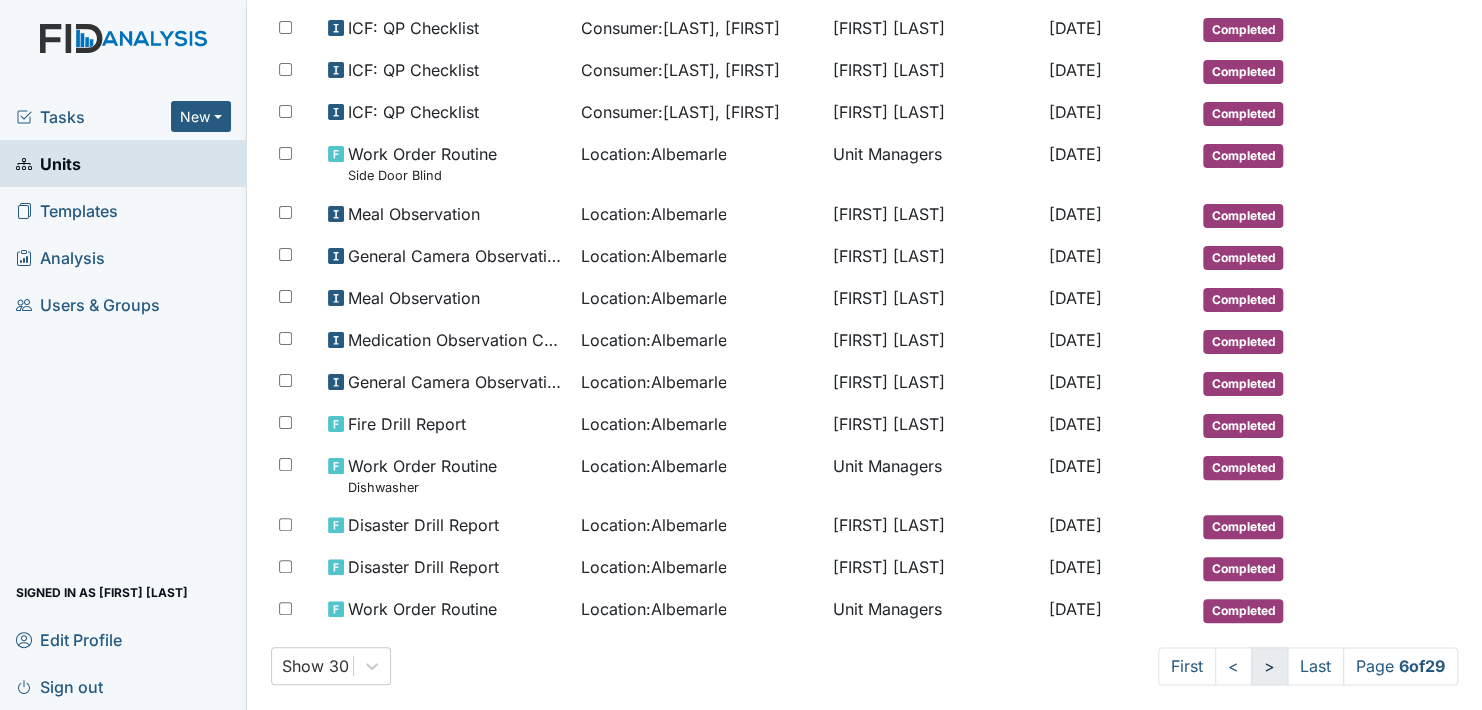 scroll, scrollTop: 944, scrollLeft: 0, axis: vertical 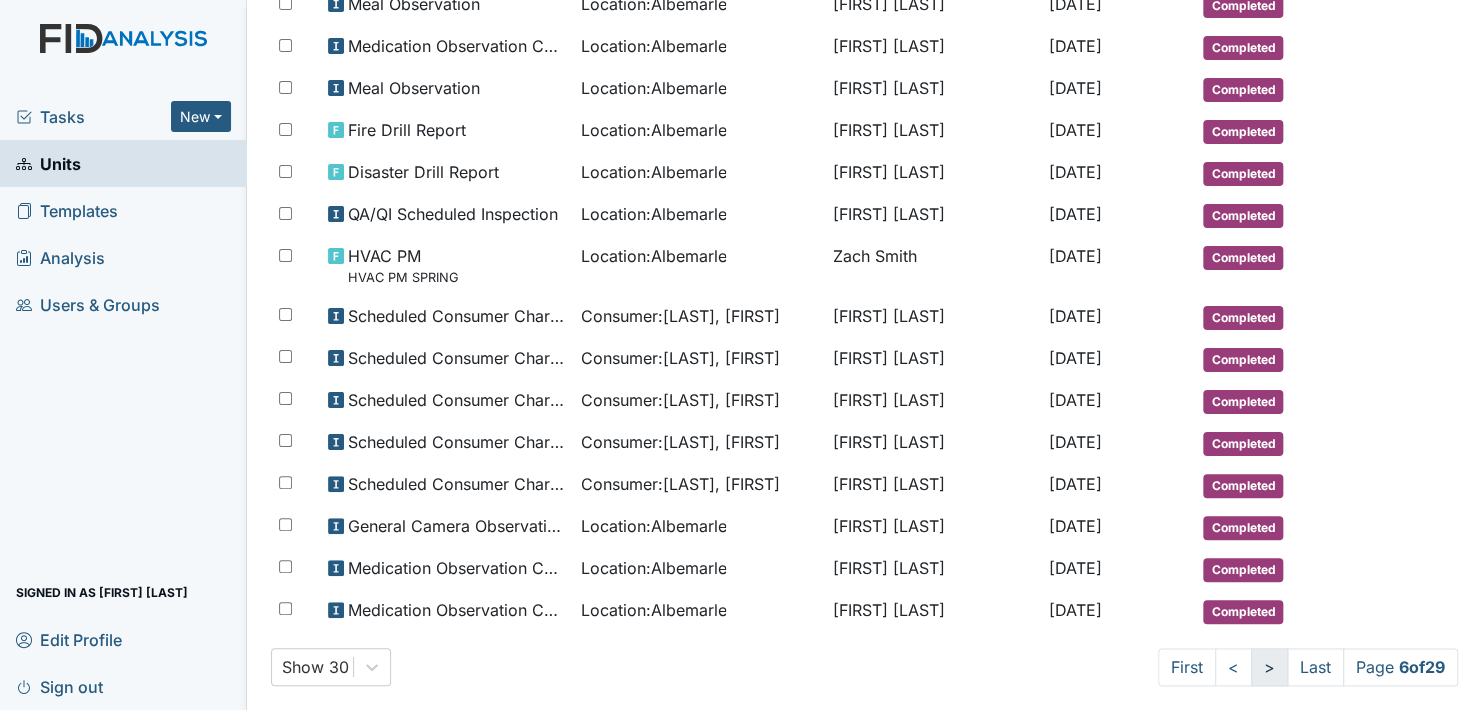 click on ">" at bounding box center [1269, 667] 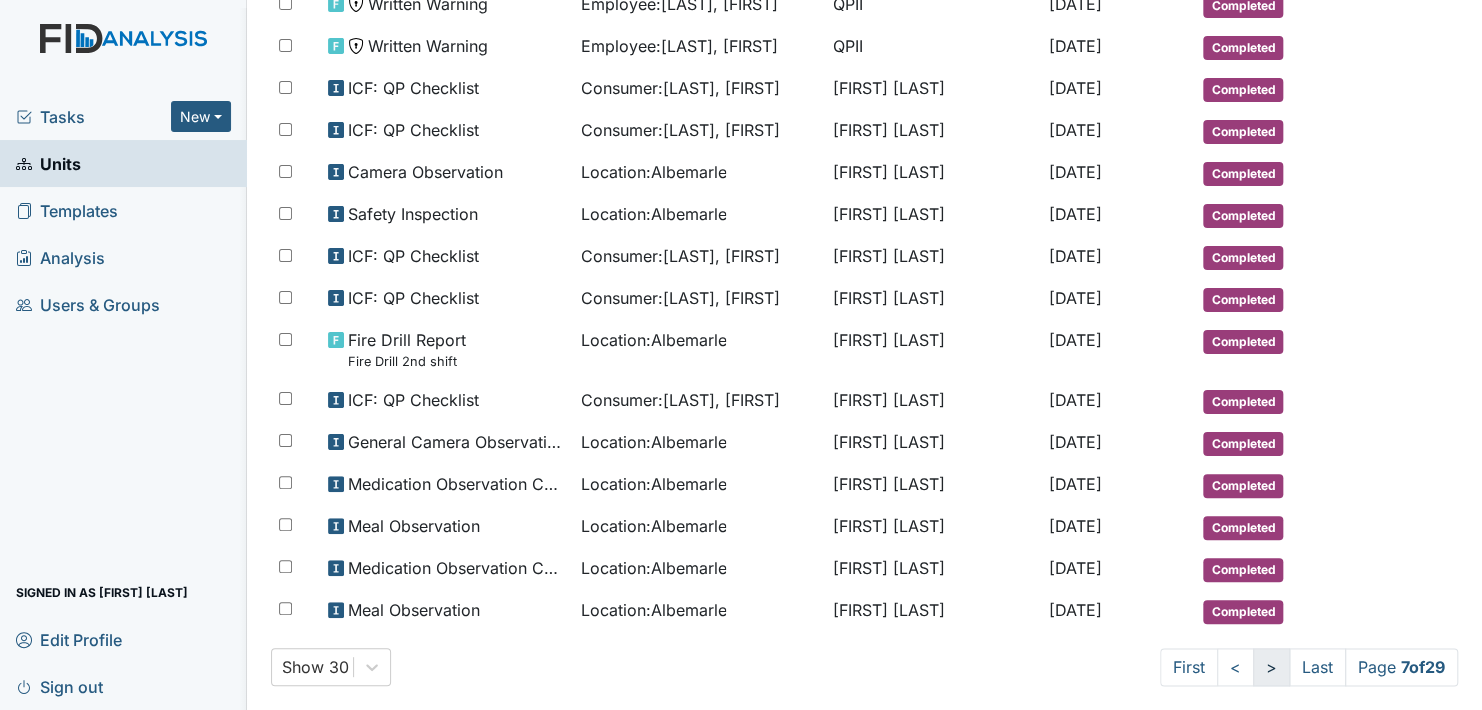 click on ">" at bounding box center (1271, 667) 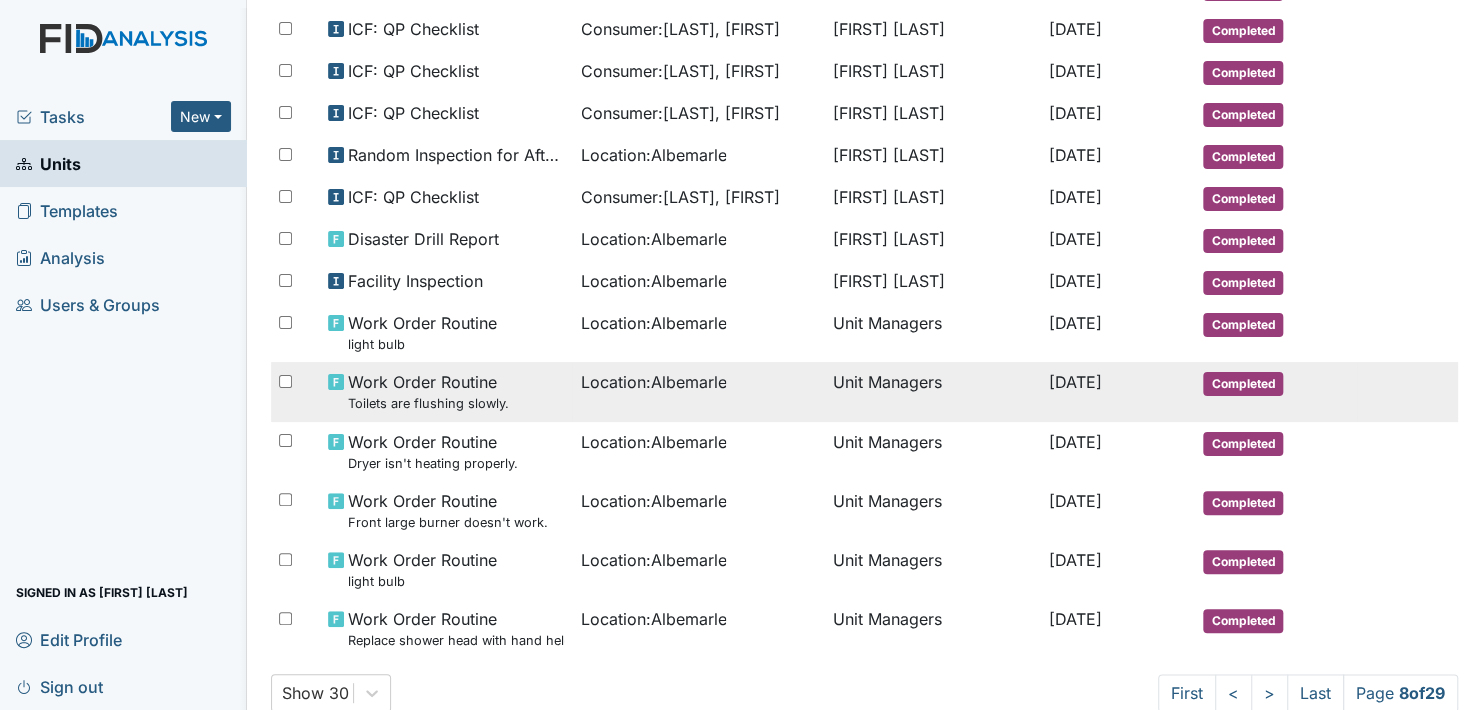 scroll, scrollTop: 1107, scrollLeft: 0, axis: vertical 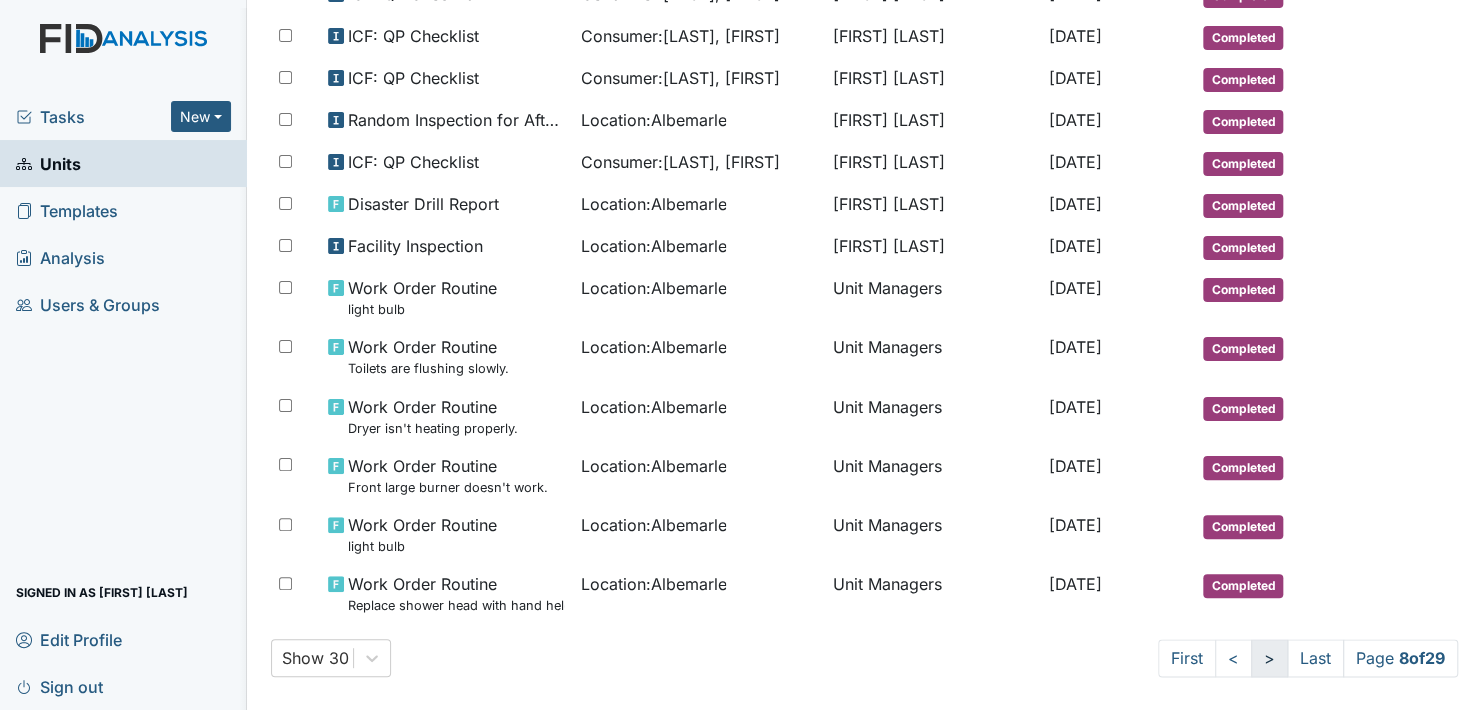click on ">" at bounding box center (1269, 658) 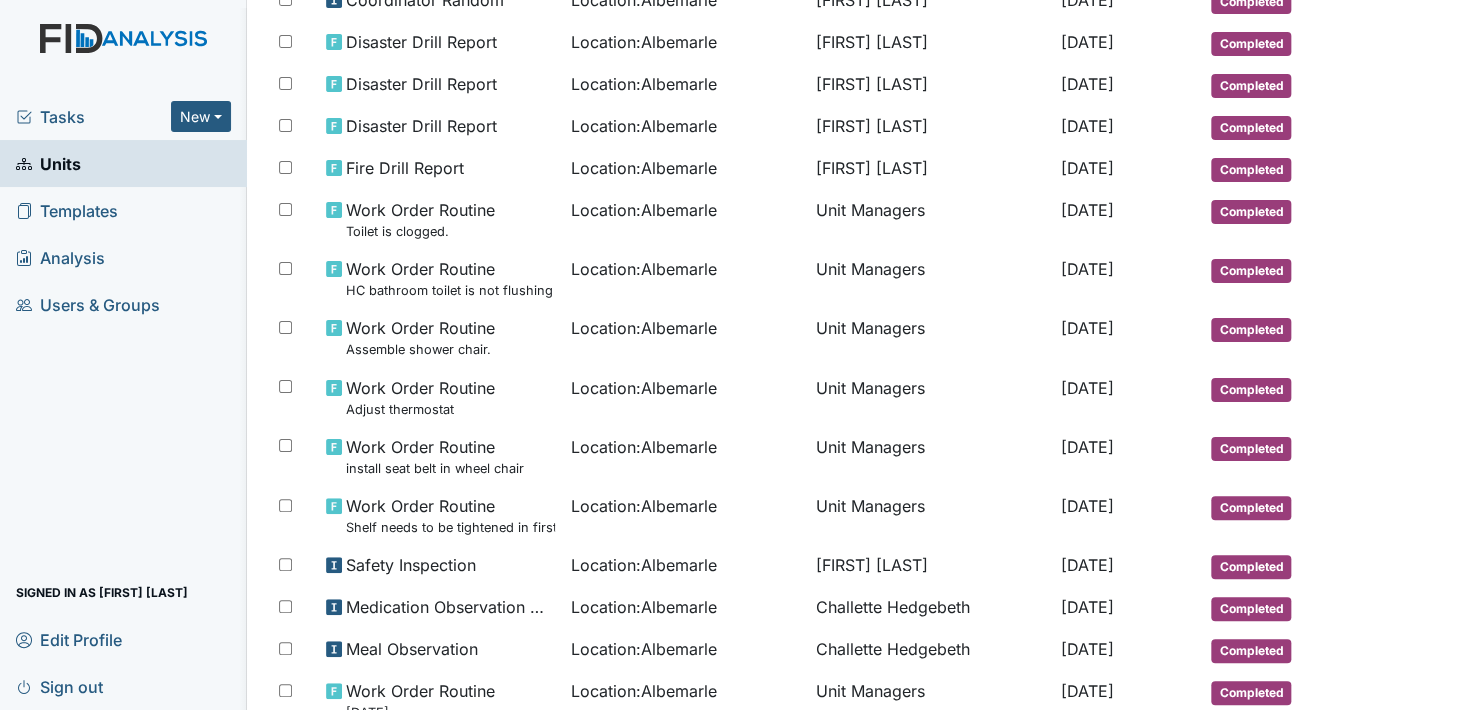 scroll, scrollTop: 1107, scrollLeft: 0, axis: vertical 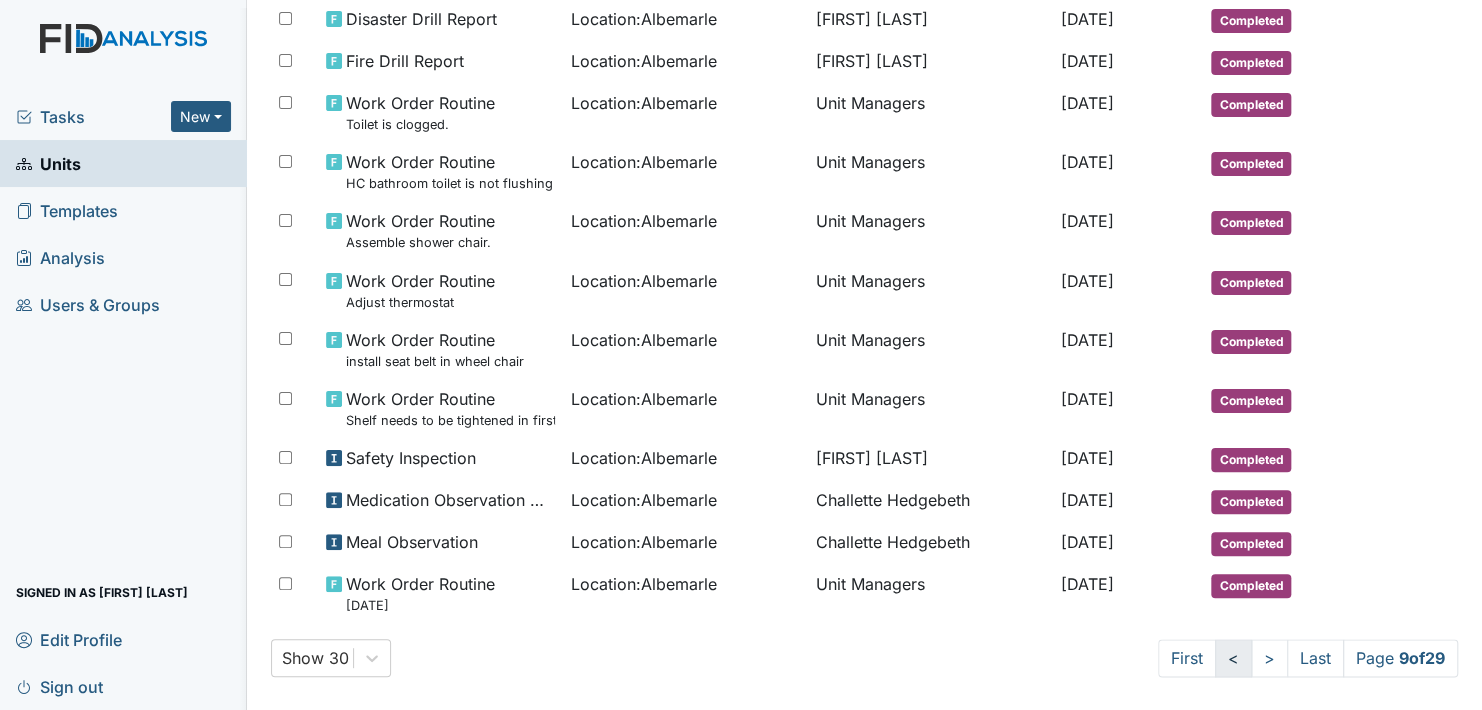 click on "<" at bounding box center (1233, 658) 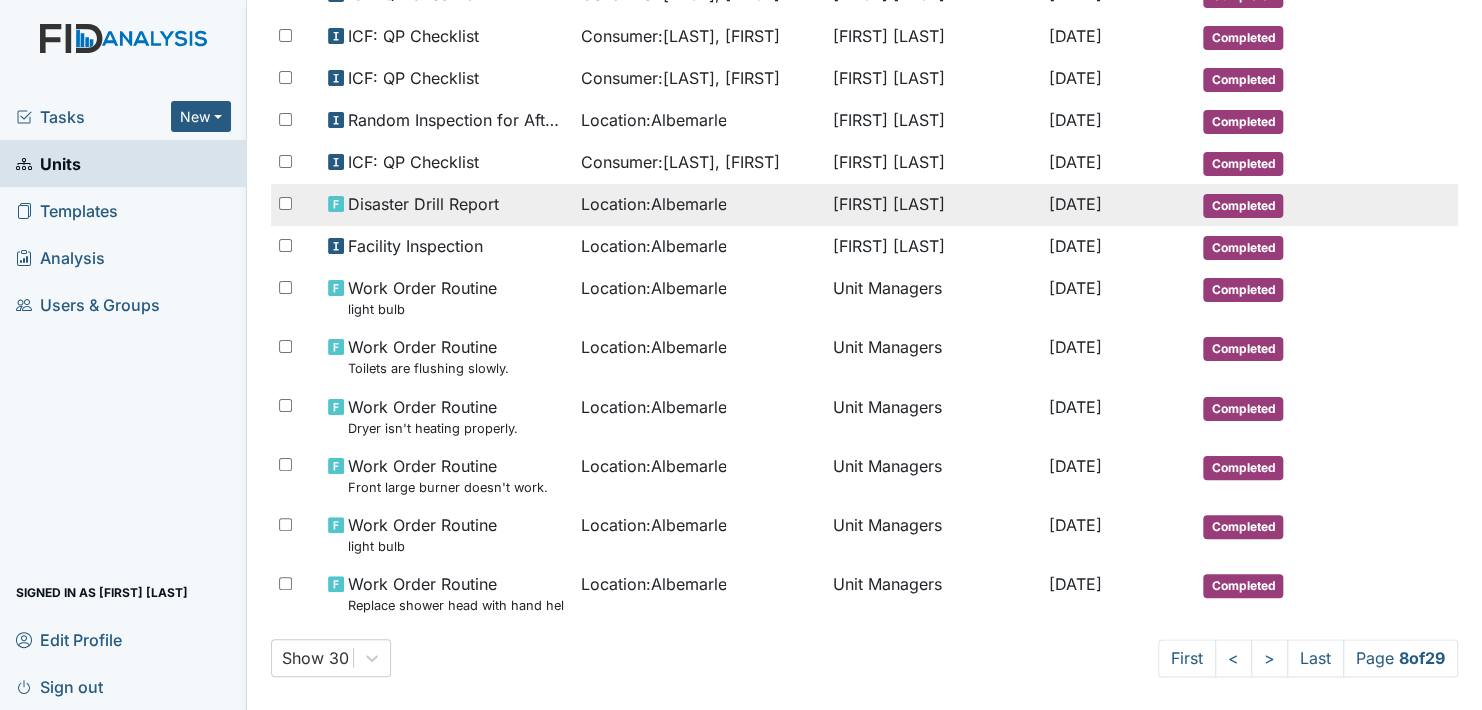click on "Completed" at bounding box center (1243, 206) 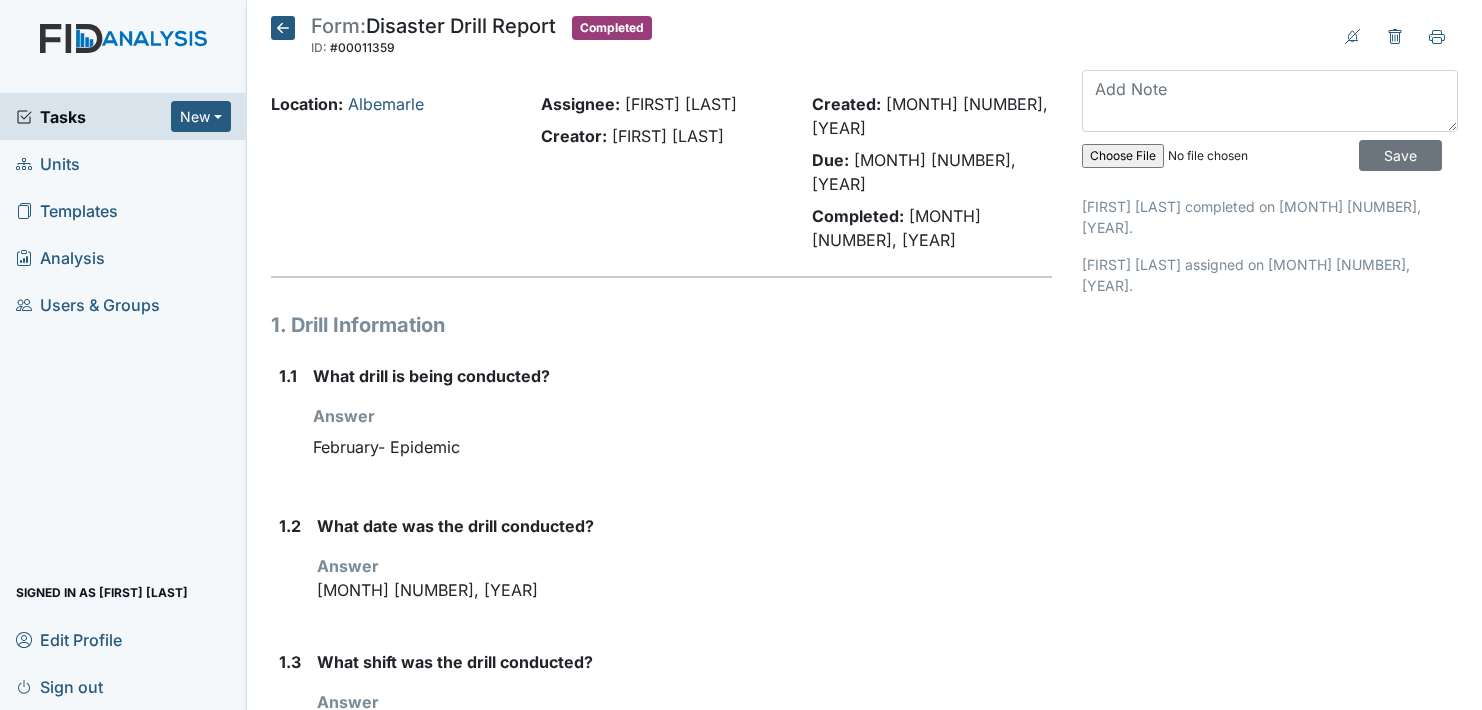 scroll, scrollTop: 0, scrollLeft: 0, axis: both 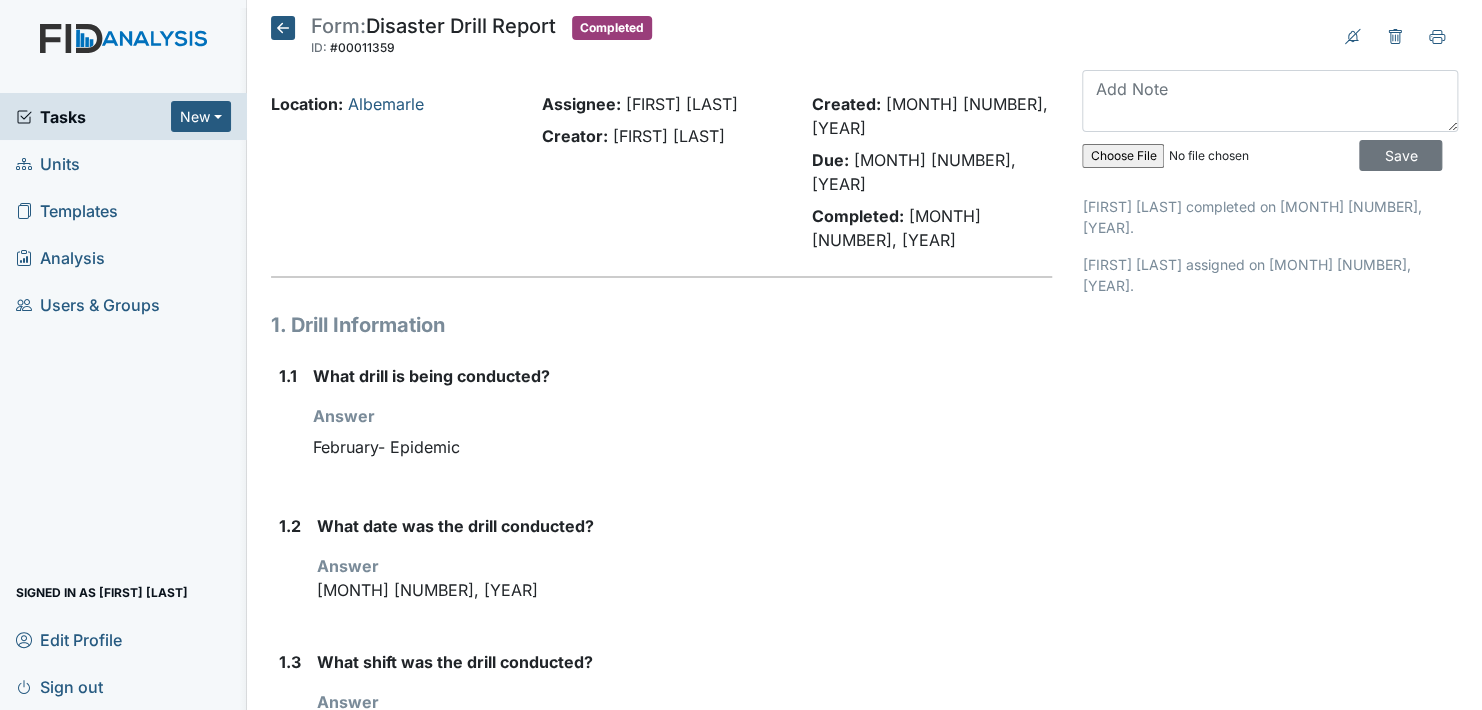 click 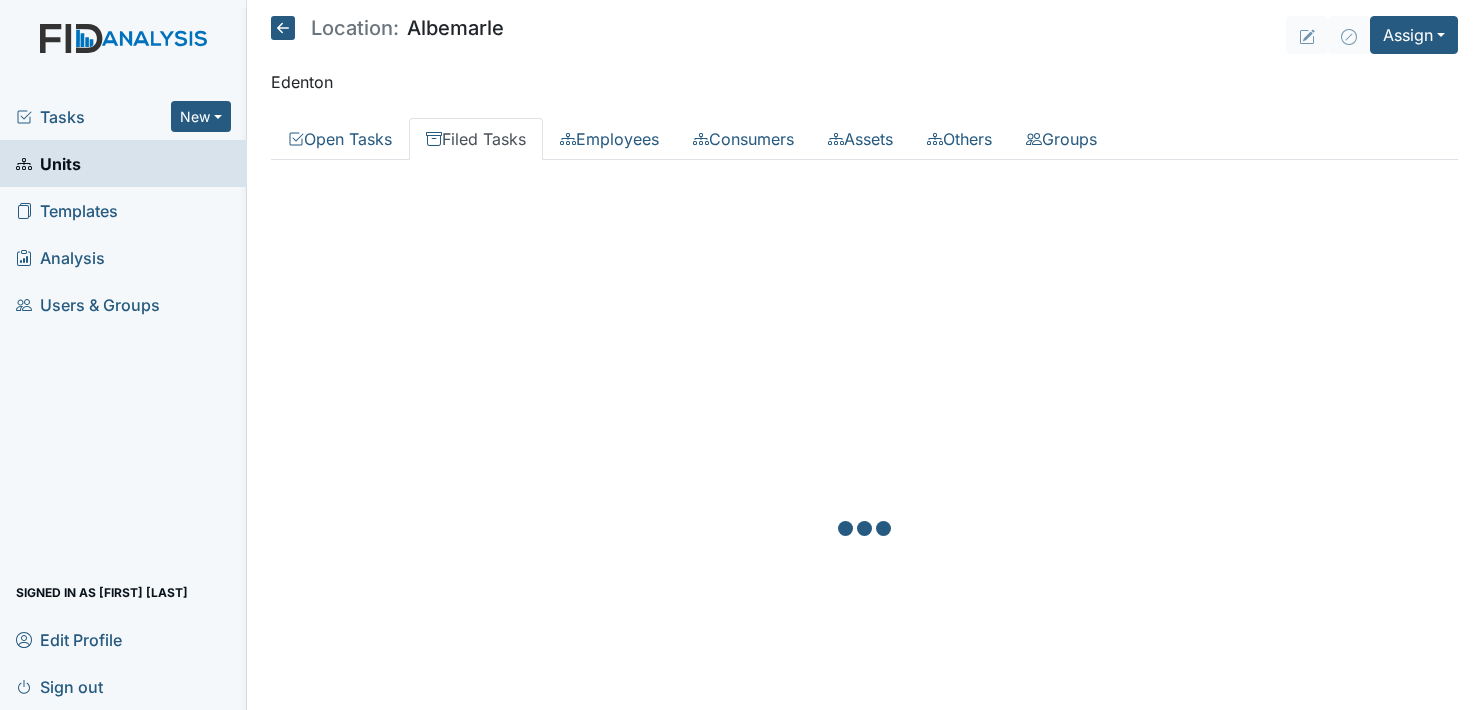 scroll, scrollTop: 0, scrollLeft: 0, axis: both 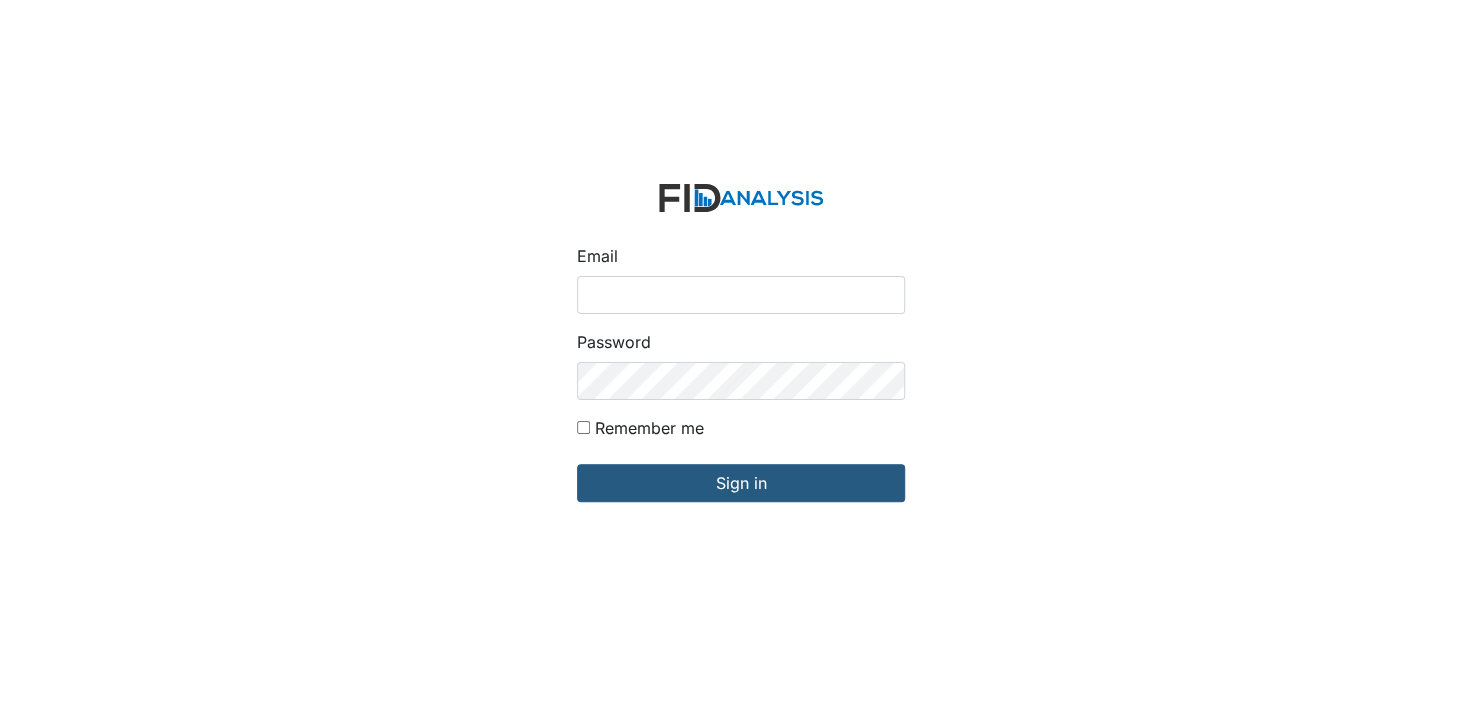 click on "Email" at bounding box center [741, 295] 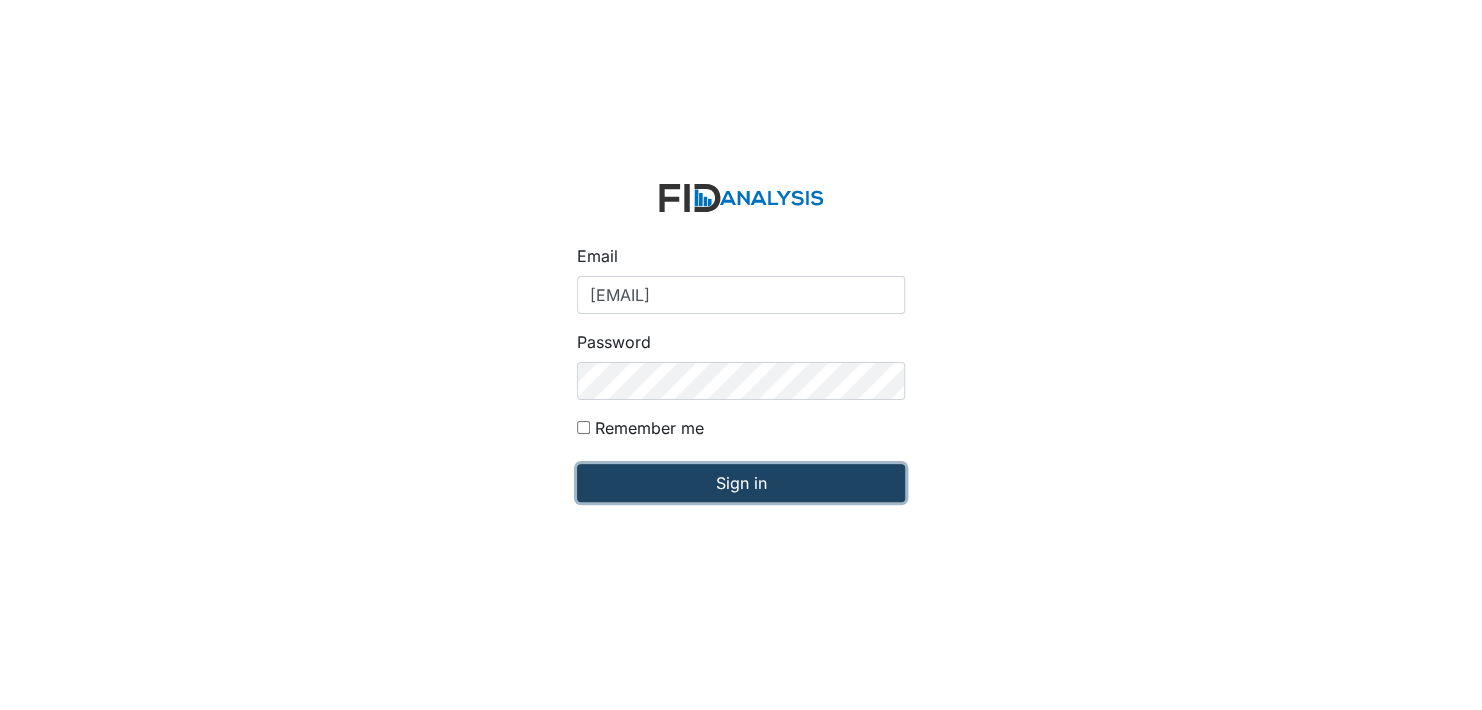 click on "Sign in" at bounding box center [741, 483] 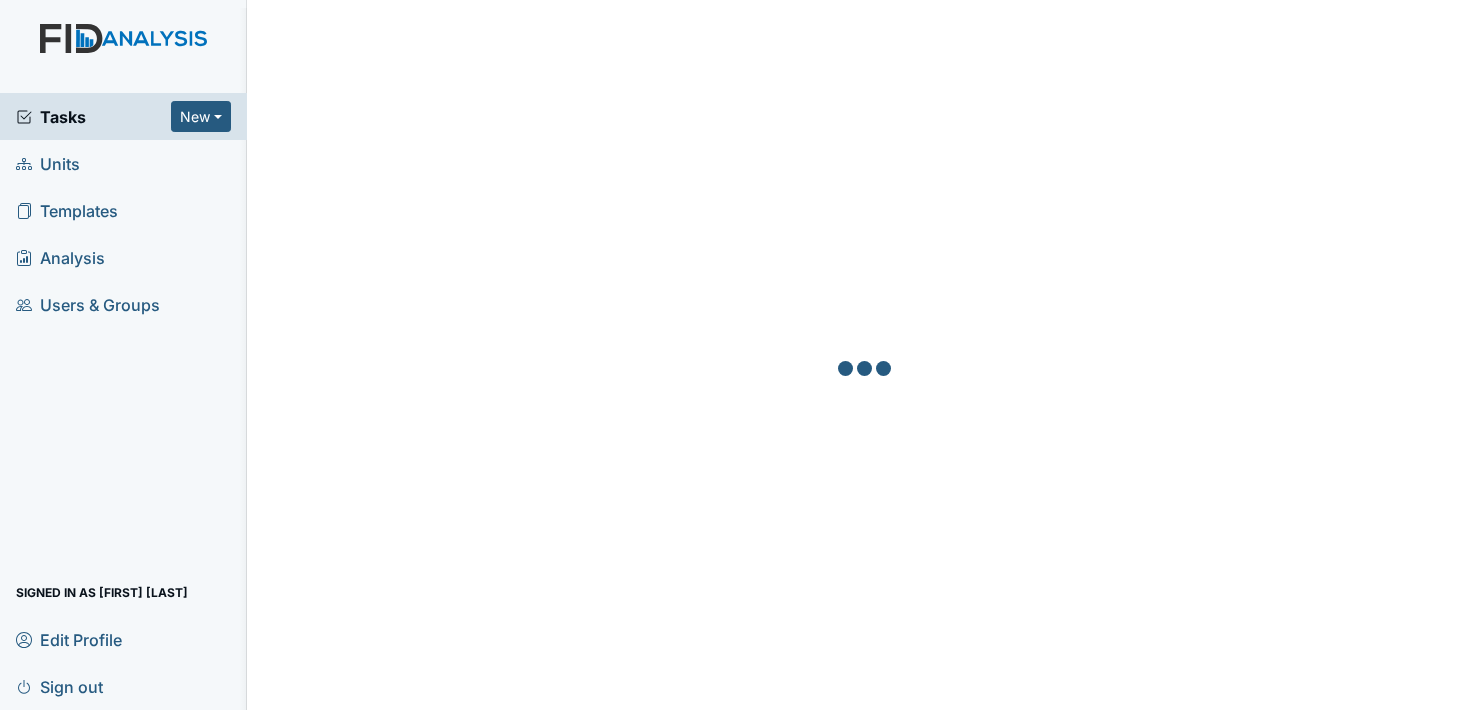 scroll, scrollTop: 0, scrollLeft: 0, axis: both 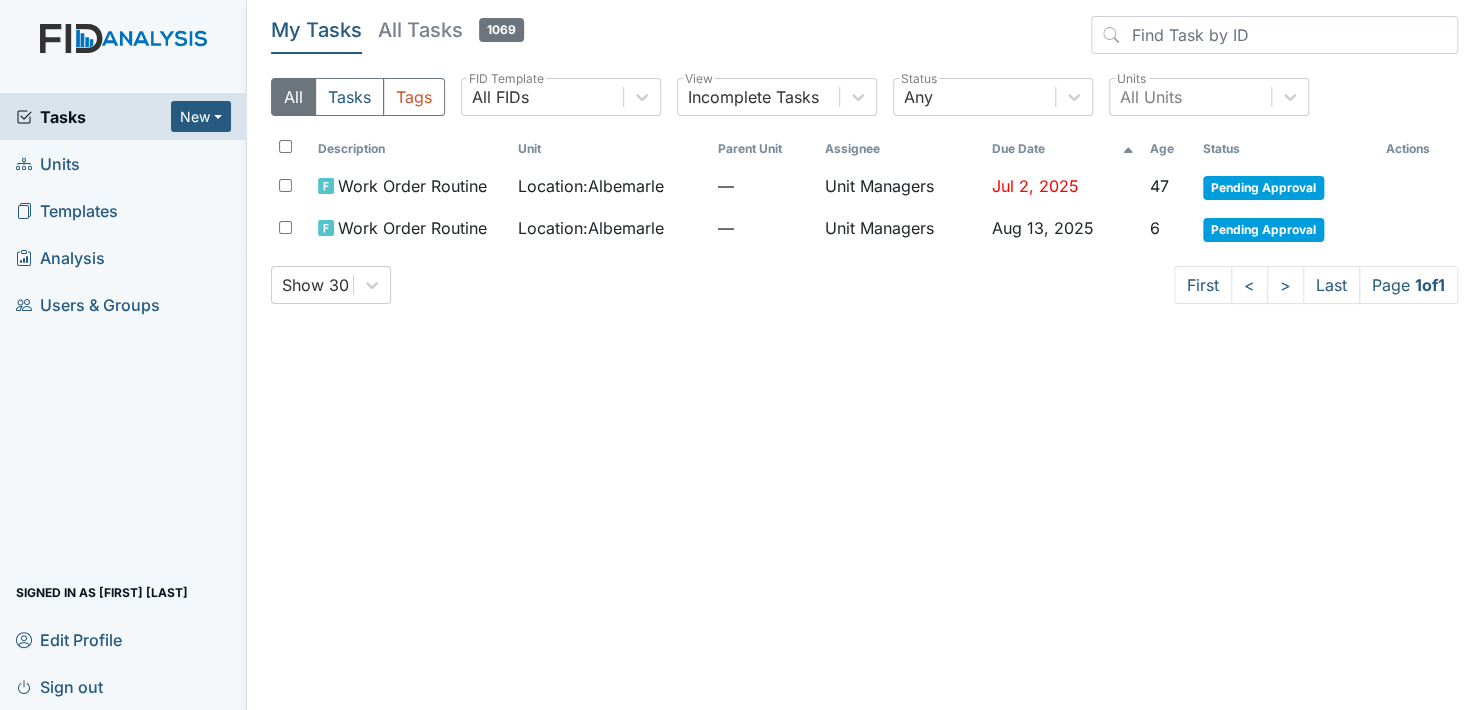click on "Units" at bounding box center (123, 163) 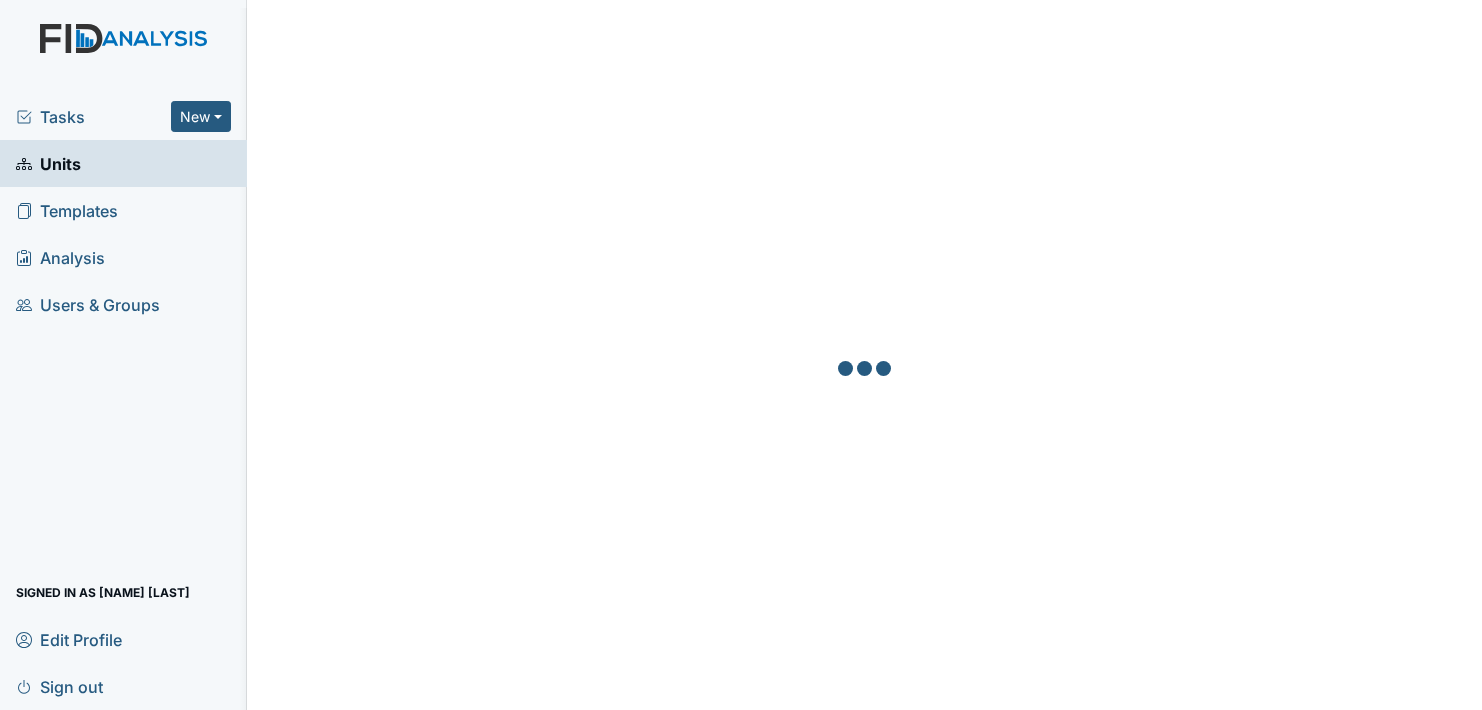 scroll, scrollTop: 0, scrollLeft: 0, axis: both 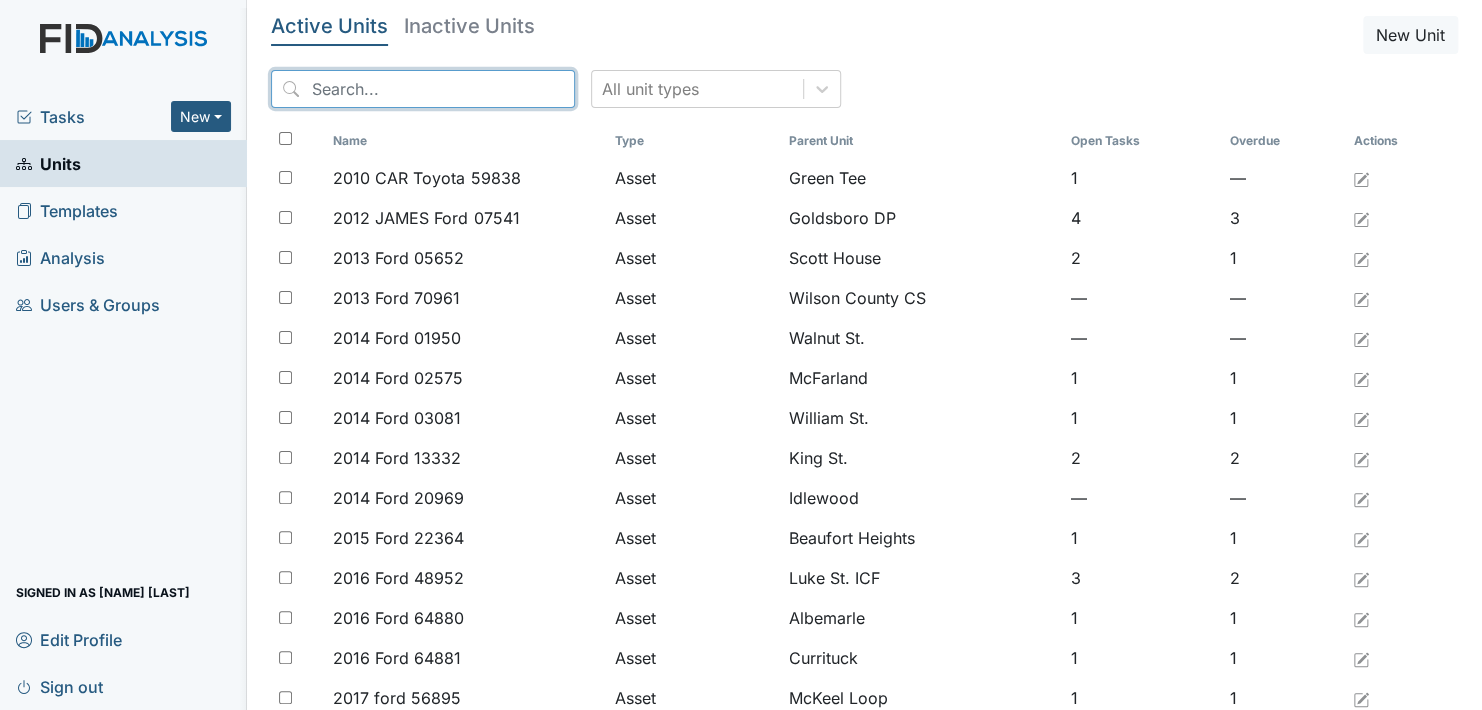 click at bounding box center [423, 89] 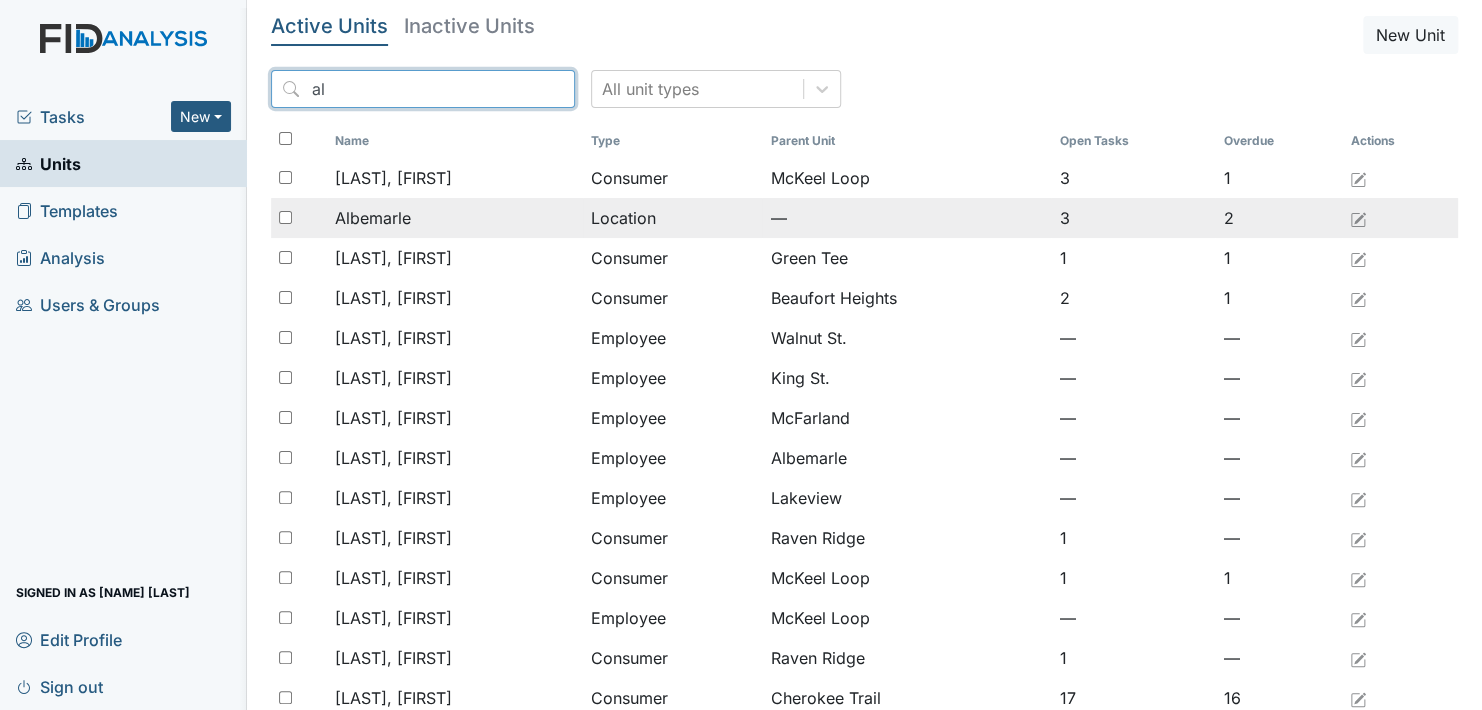 type on "al" 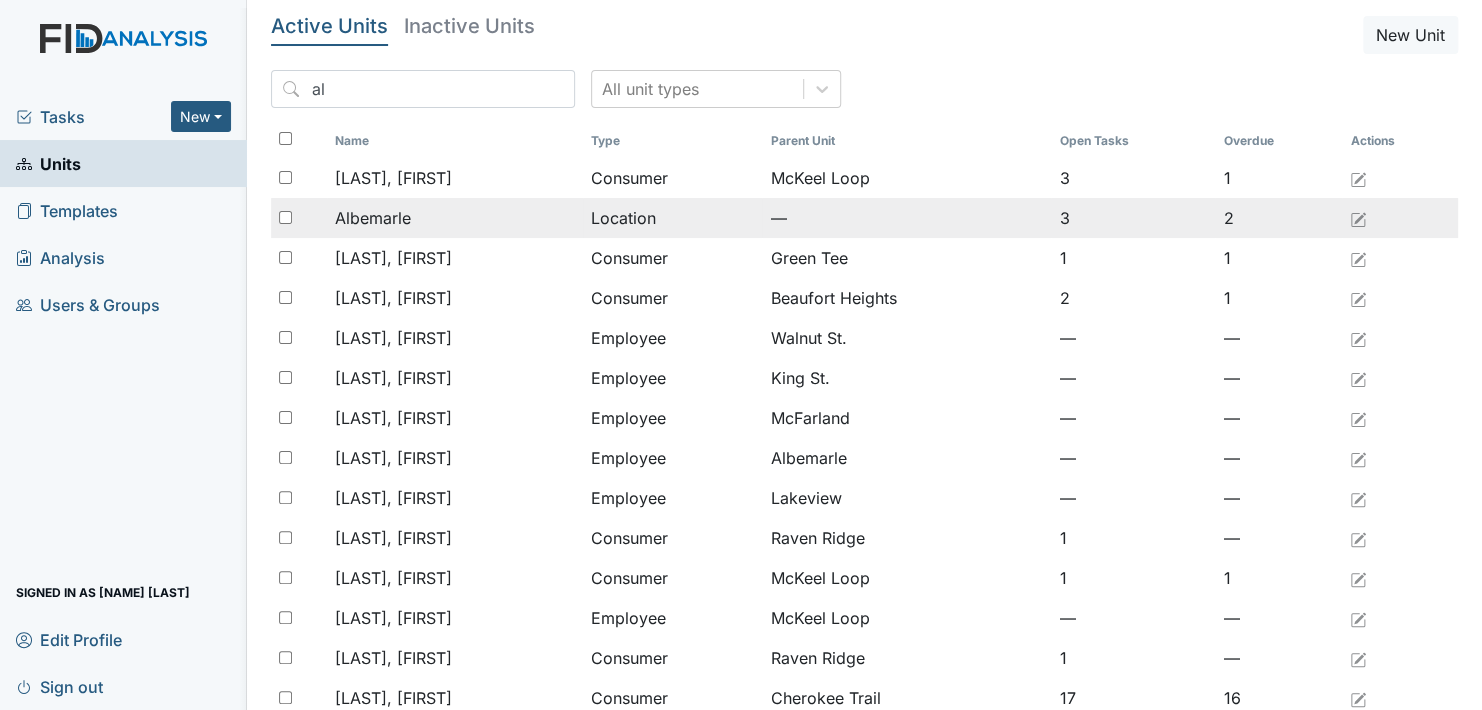 click on "Albemarle" at bounding box center [373, 218] 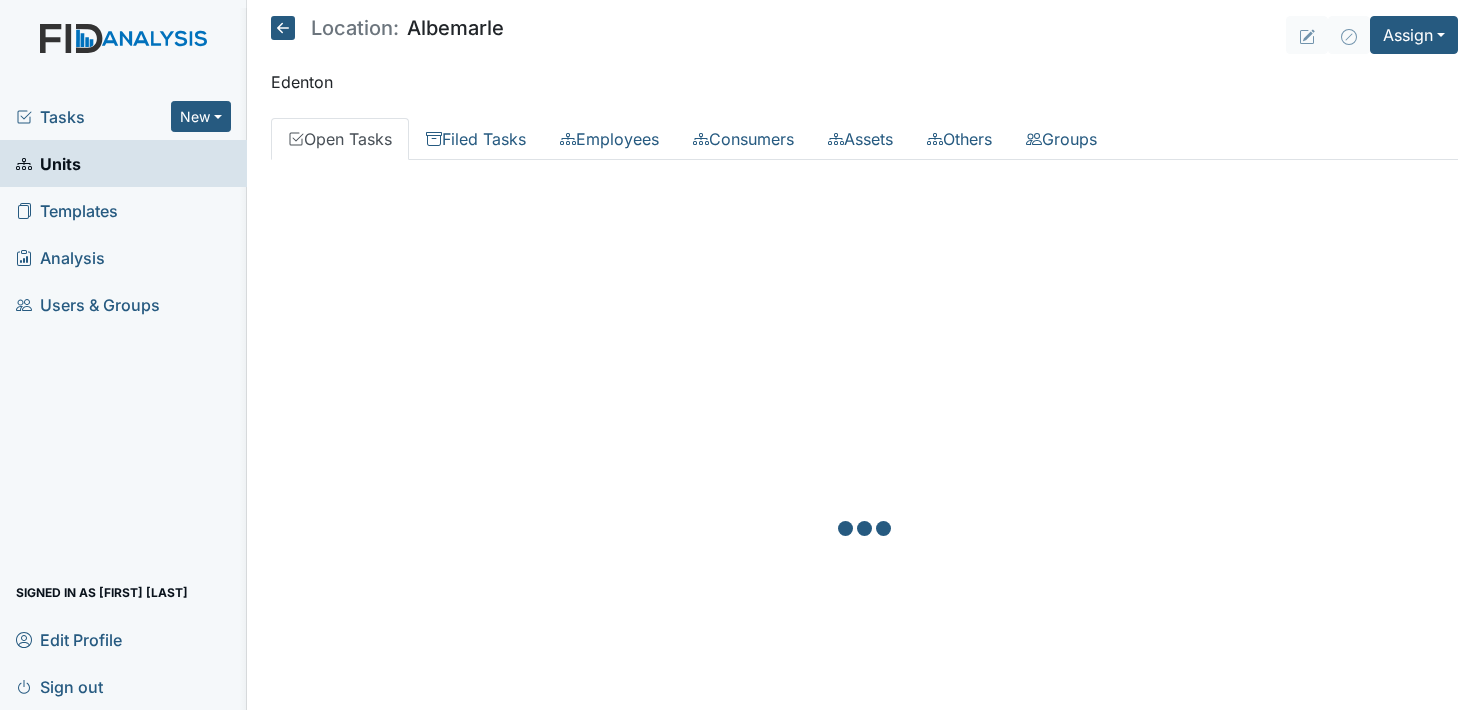 scroll, scrollTop: 0, scrollLeft: 0, axis: both 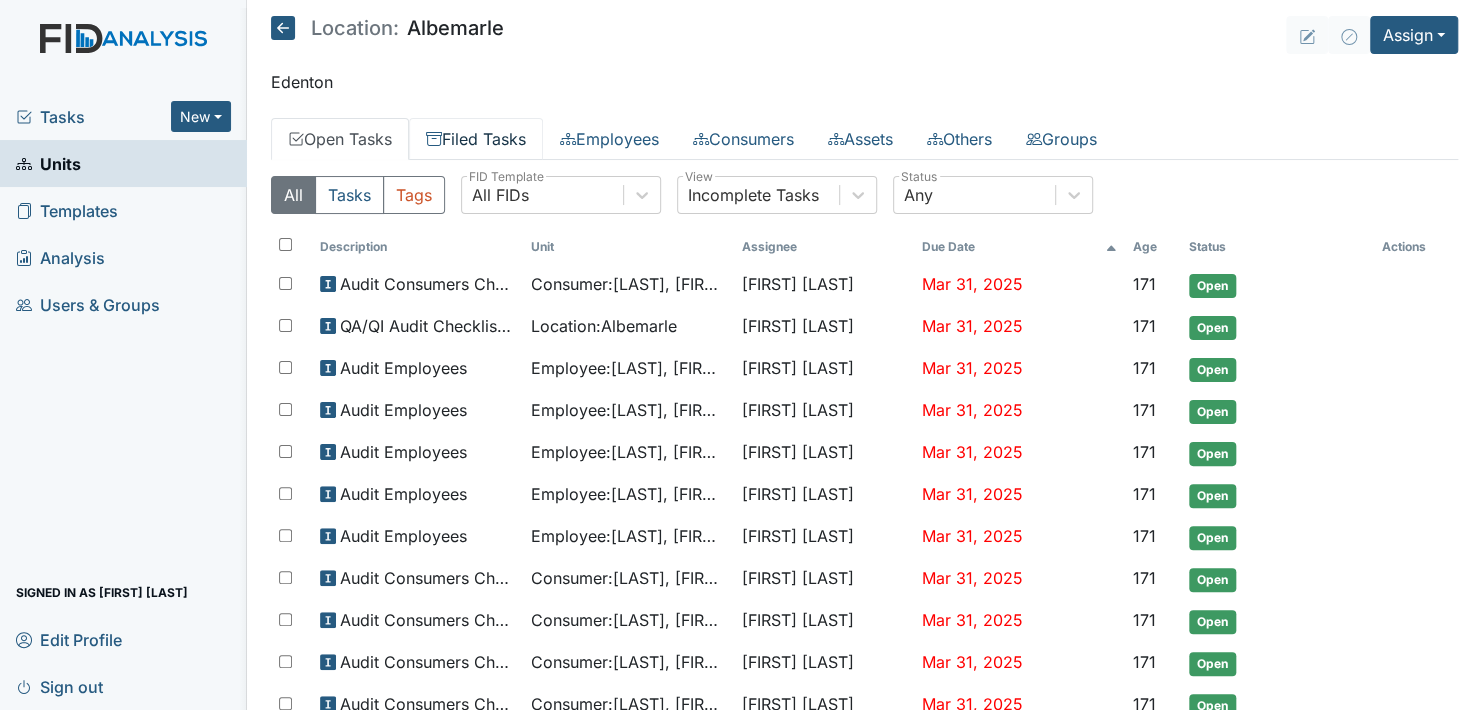click on "Filed Tasks" at bounding box center (476, 139) 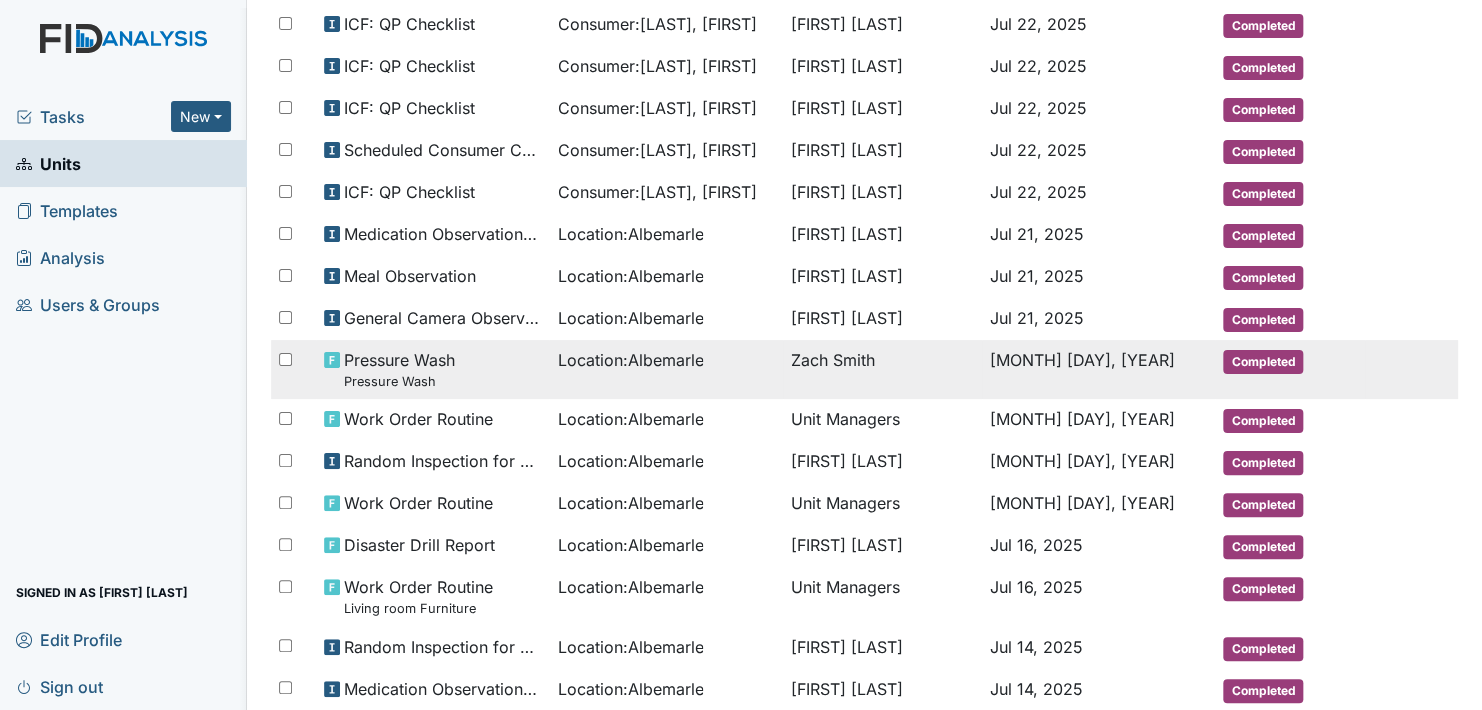 scroll, scrollTop: 944, scrollLeft: 0, axis: vertical 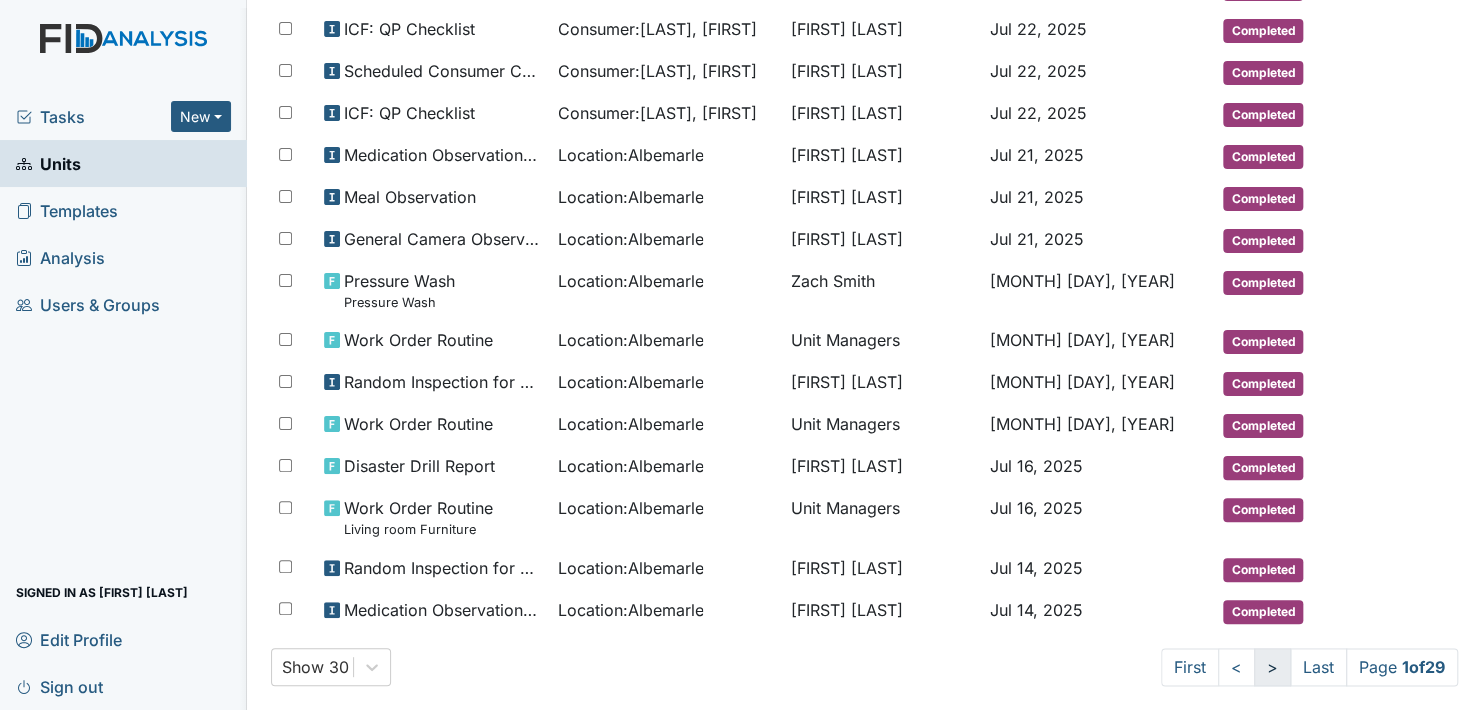 click on ">" at bounding box center [1272, 667] 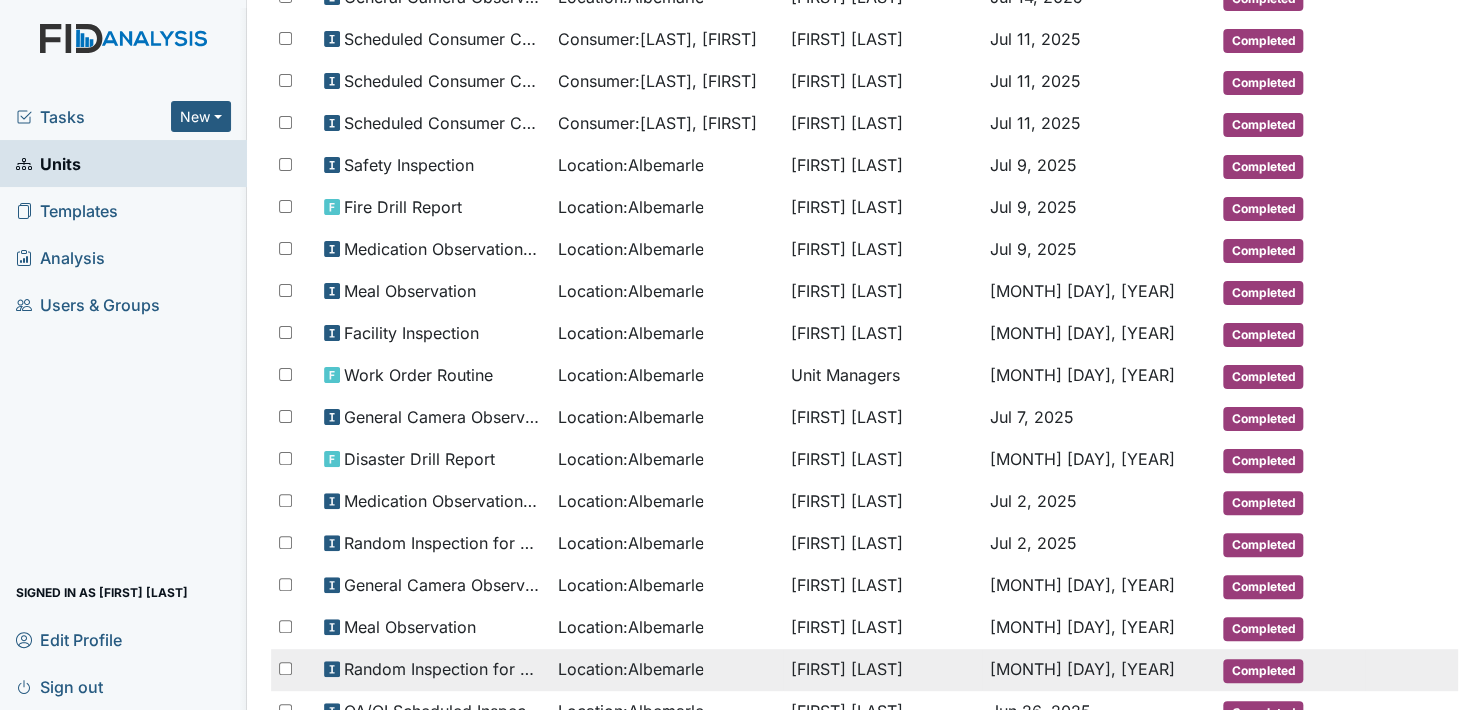 scroll, scrollTop: 208, scrollLeft: 0, axis: vertical 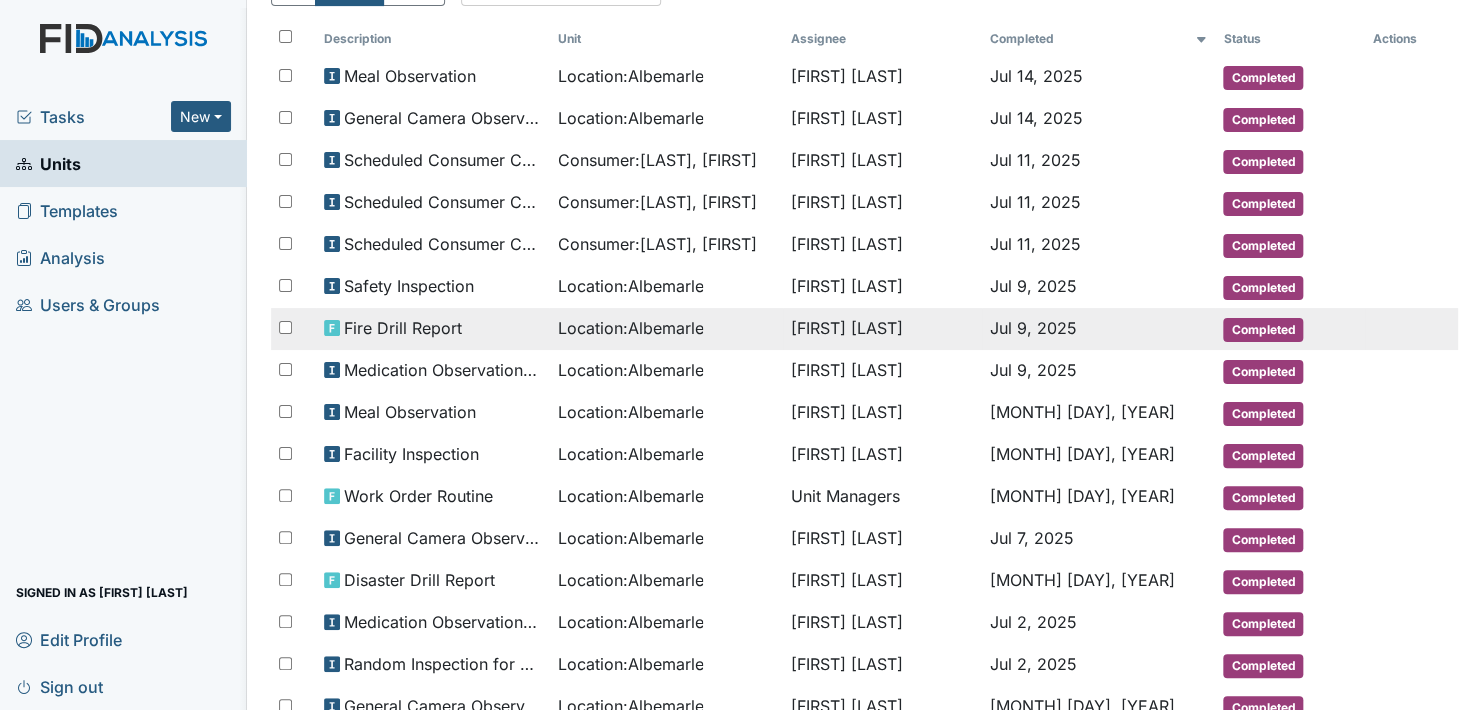 click on "Completed" at bounding box center [1263, 330] 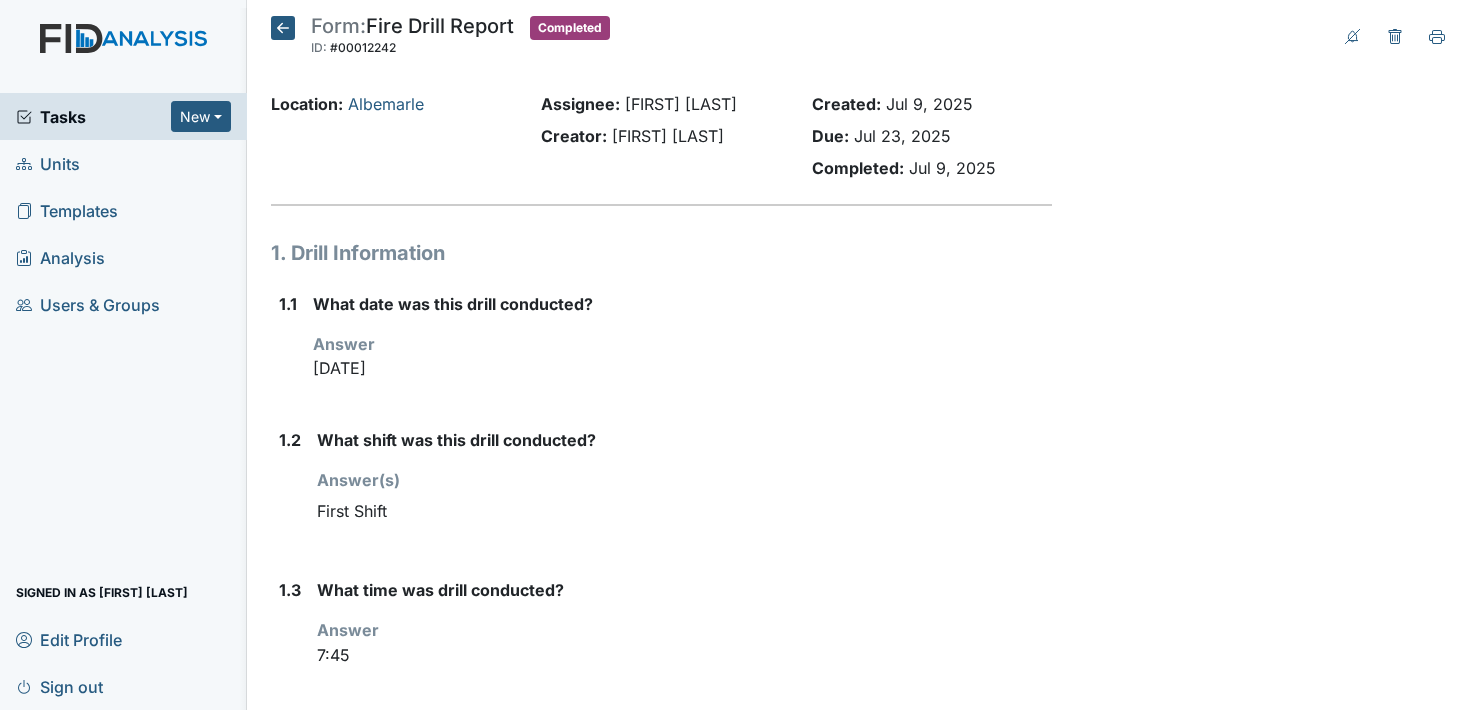 scroll, scrollTop: 0, scrollLeft: 0, axis: both 